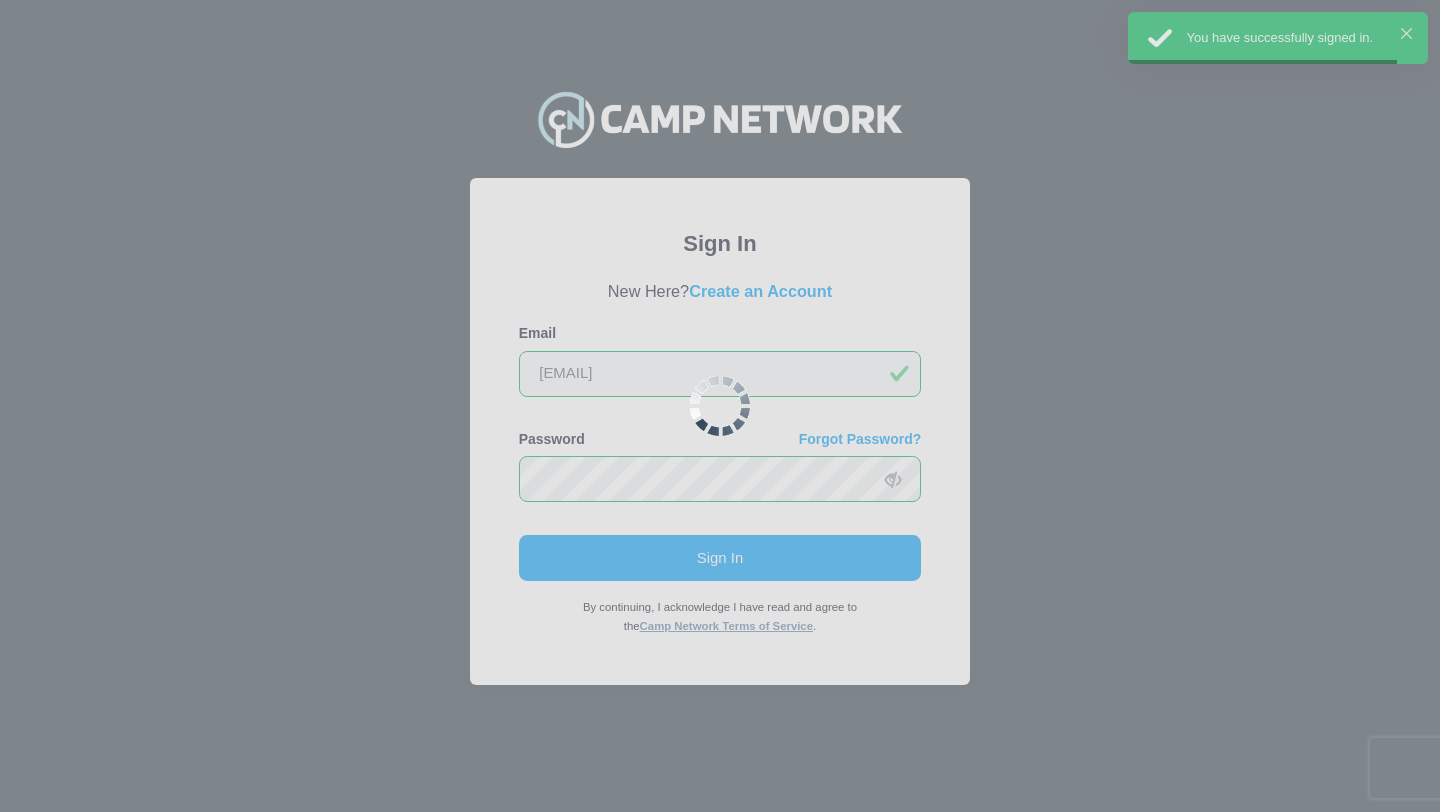 scroll, scrollTop: 0, scrollLeft: 0, axis: both 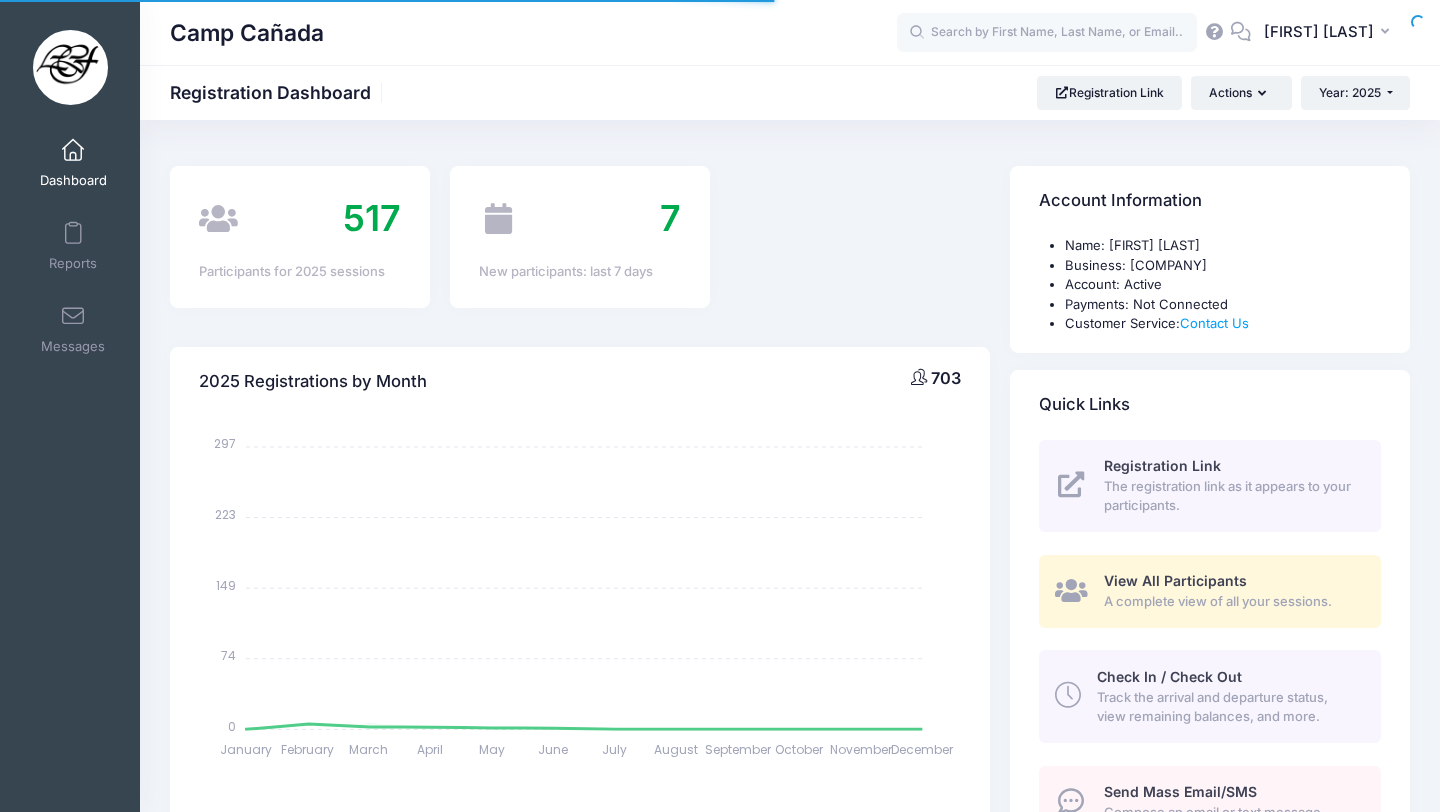 select 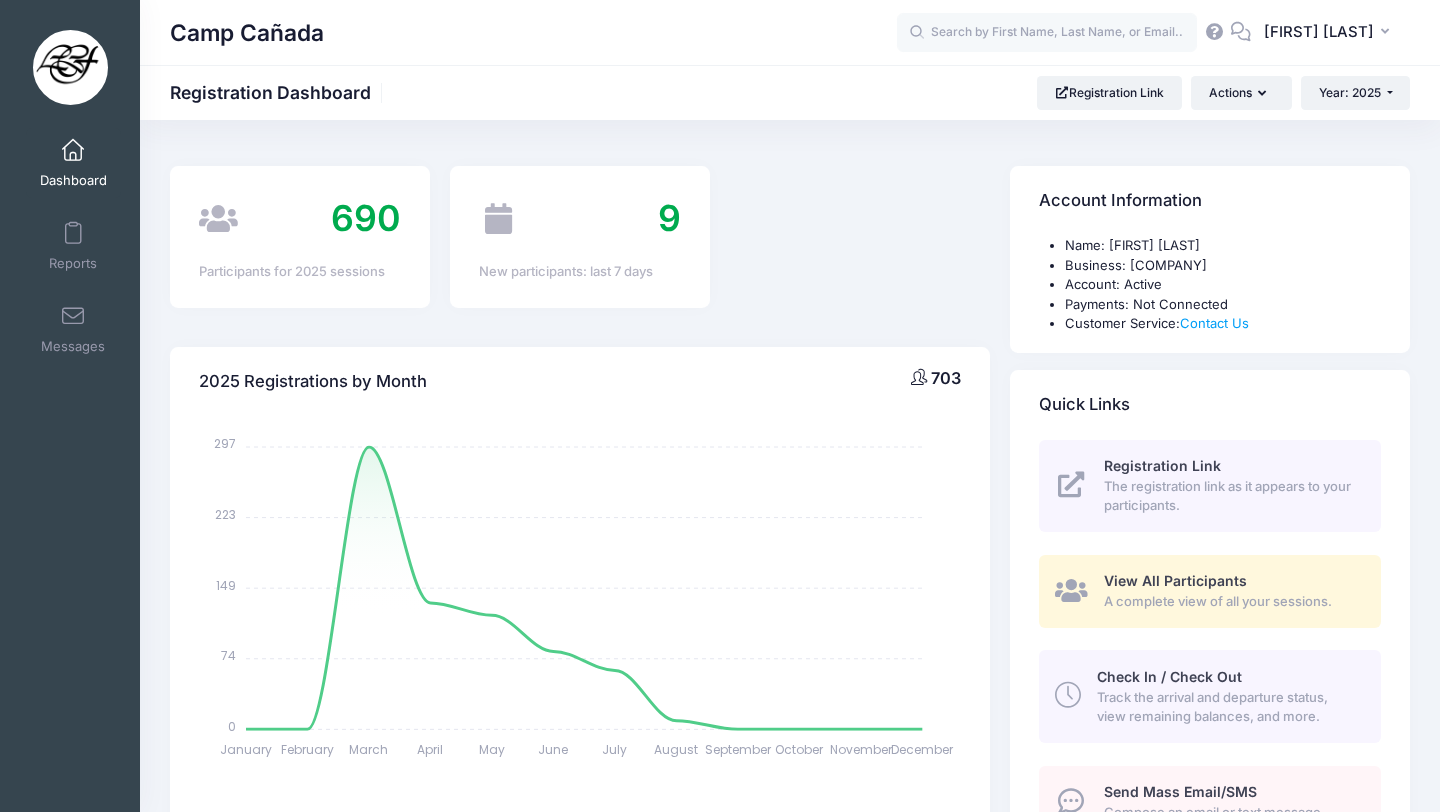 click on "Track the arrival and departure status, view remaining balances, and more." at bounding box center (1227, 707) 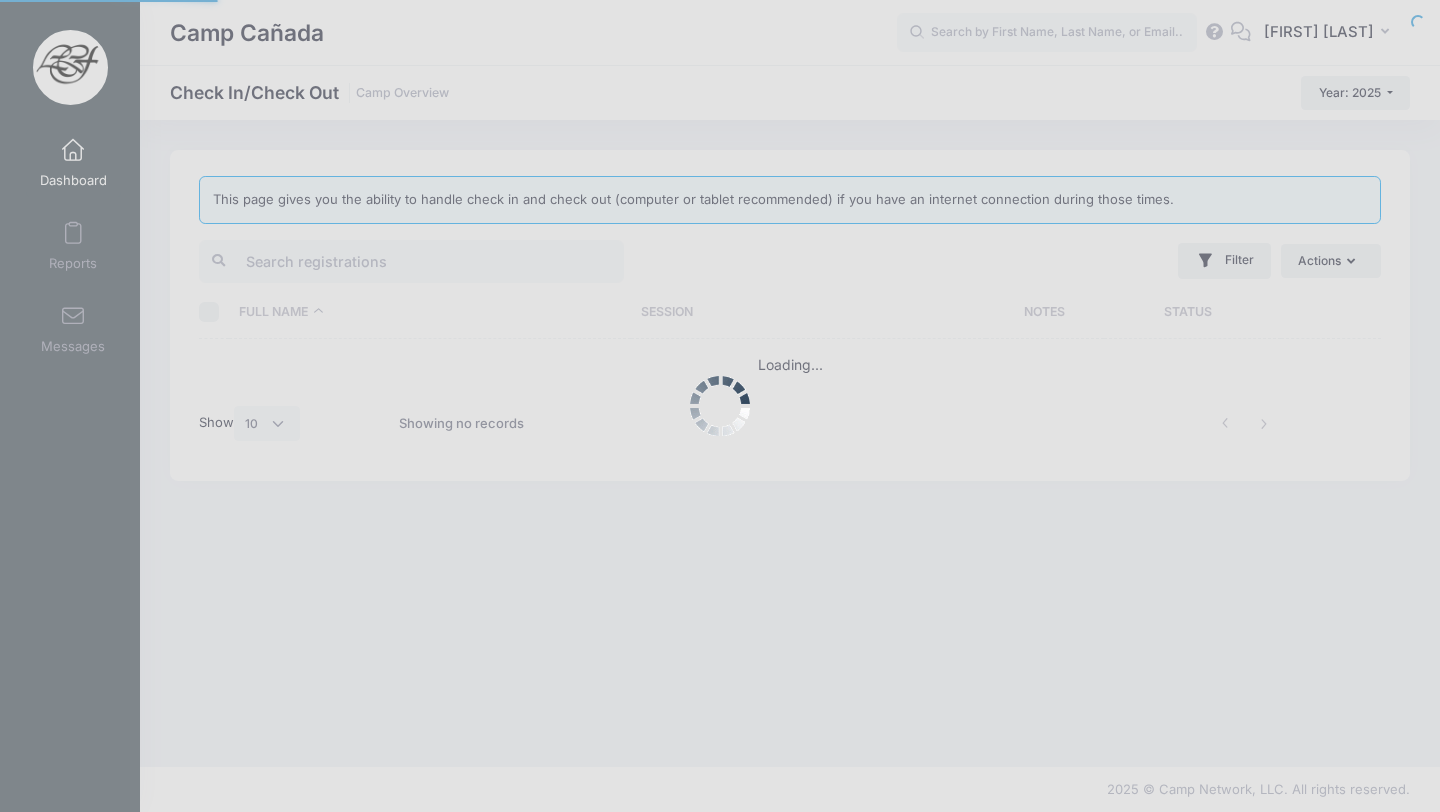 select on "10" 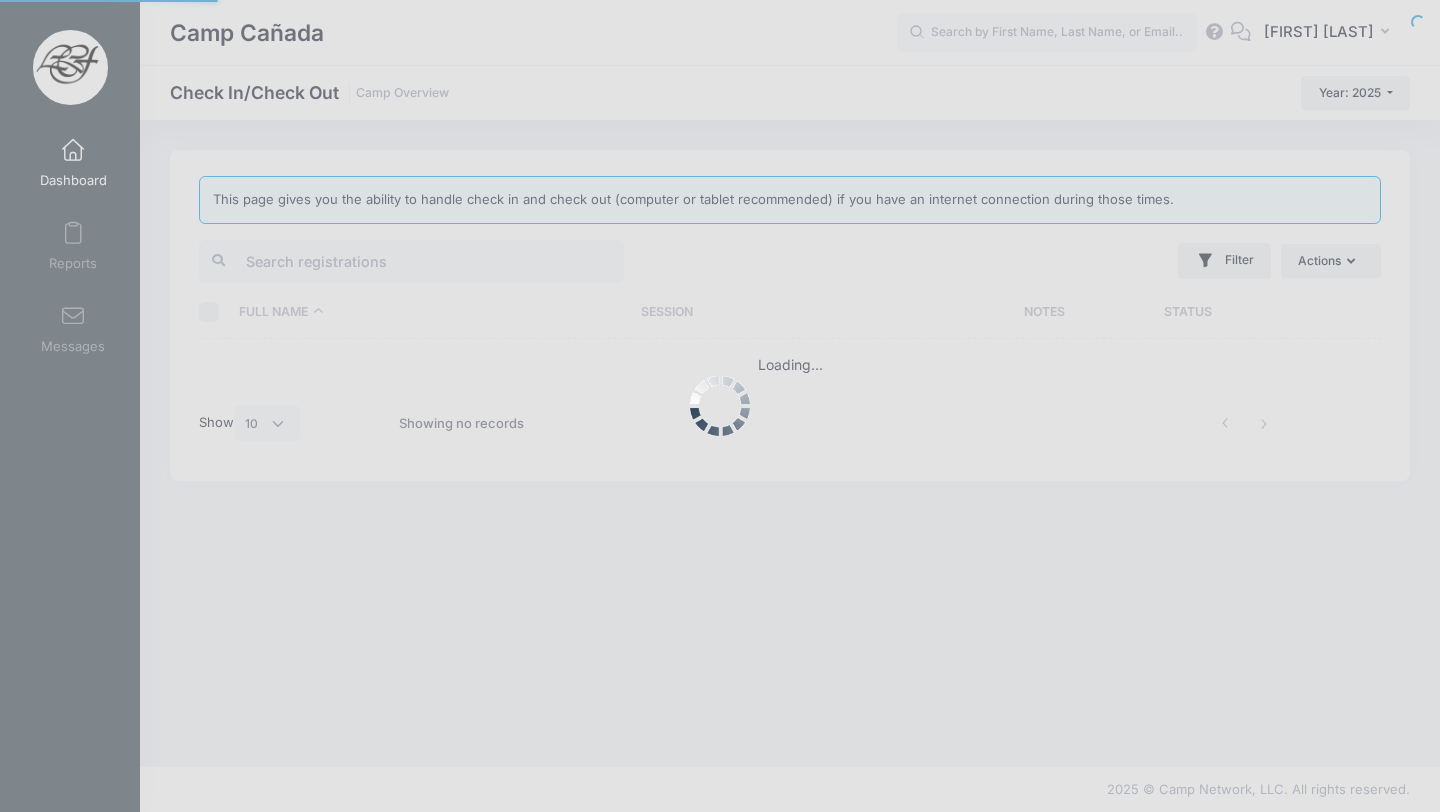 scroll, scrollTop: 0, scrollLeft: 0, axis: both 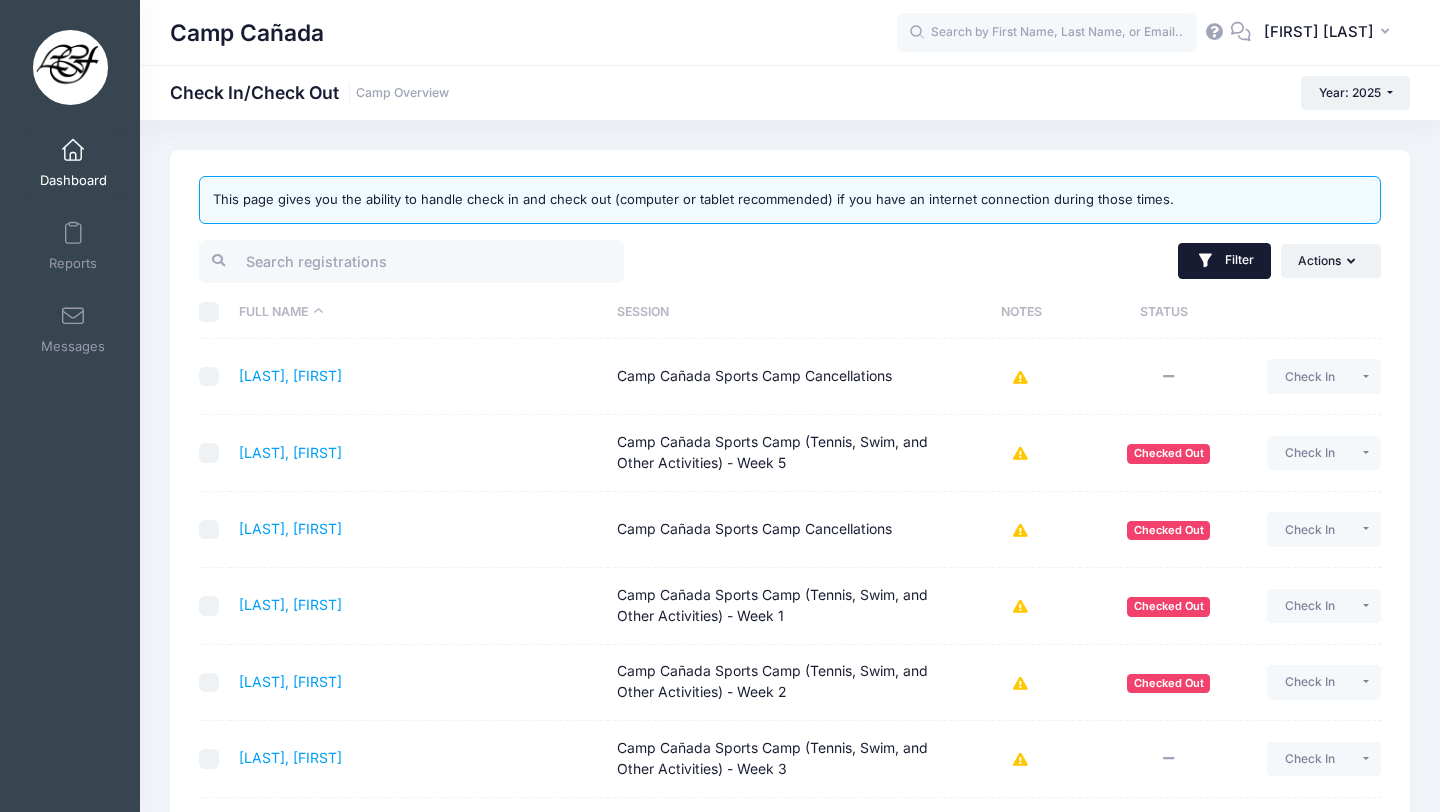 click on "Filter" at bounding box center [1224, 261] 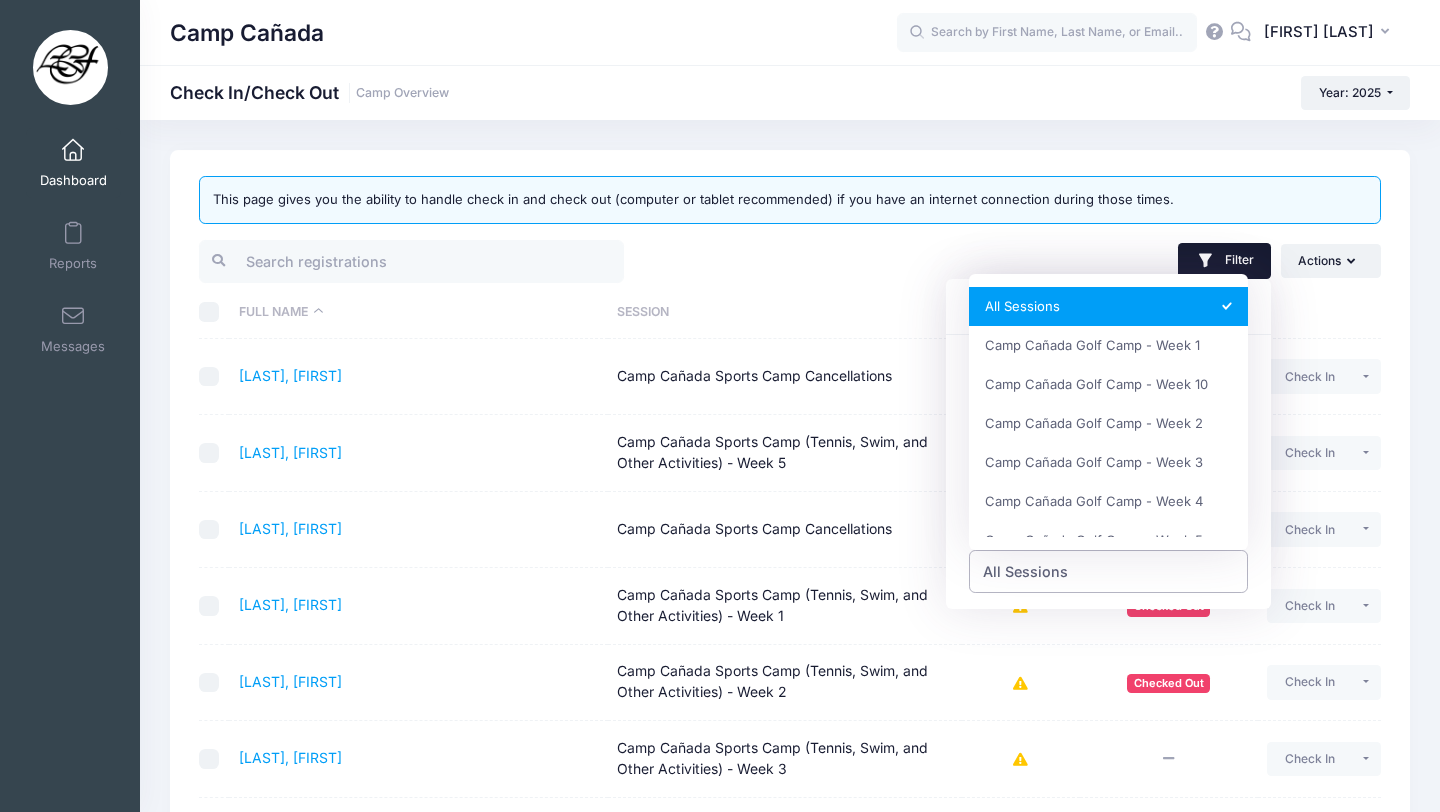 click on "All Sessions" at bounding box center (1109, 571) 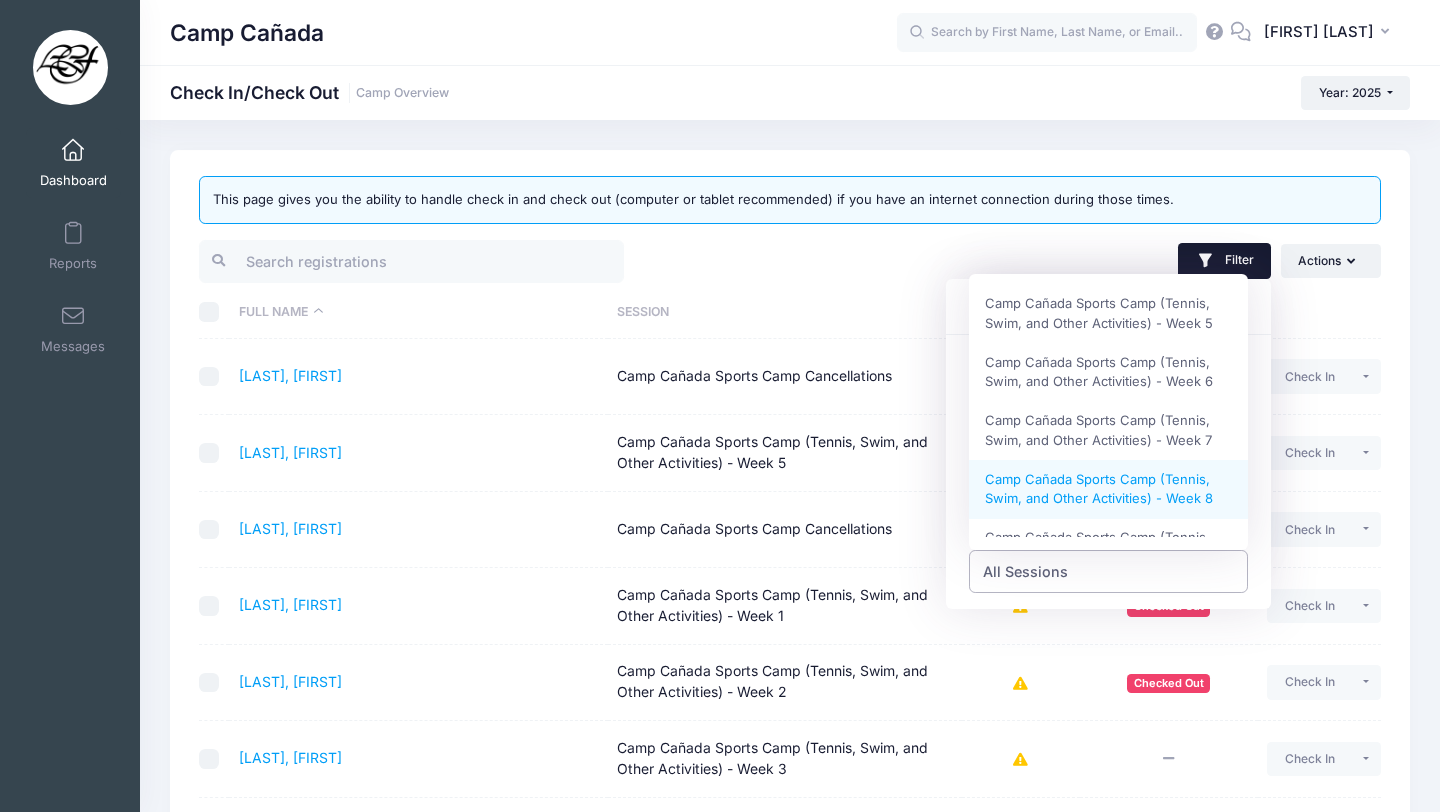 scroll, scrollTop: 822, scrollLeft: 0, axis: vertical 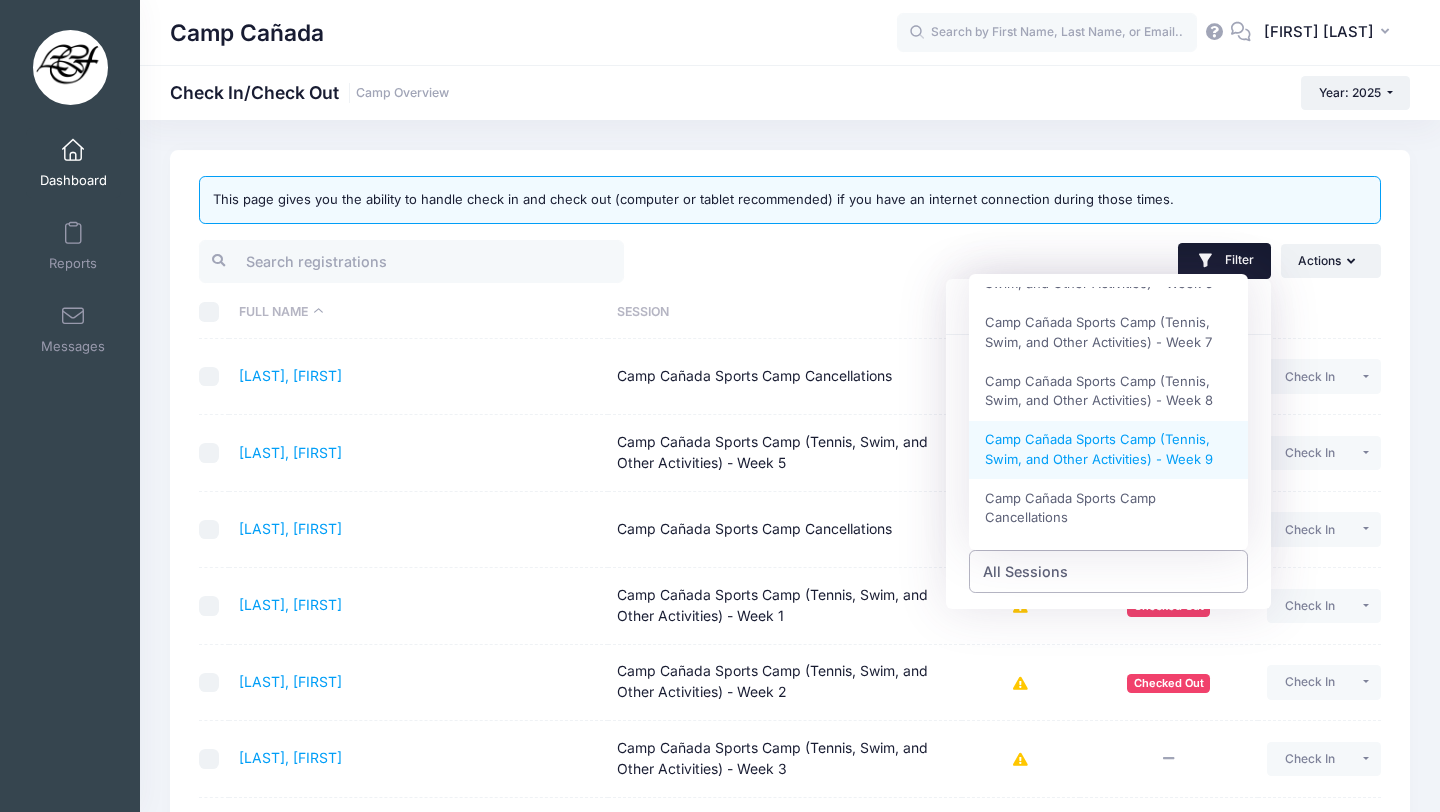 select on "Camp Cañada Sports Camp (Tennis, Swim, and Other Activities) - Week 9" 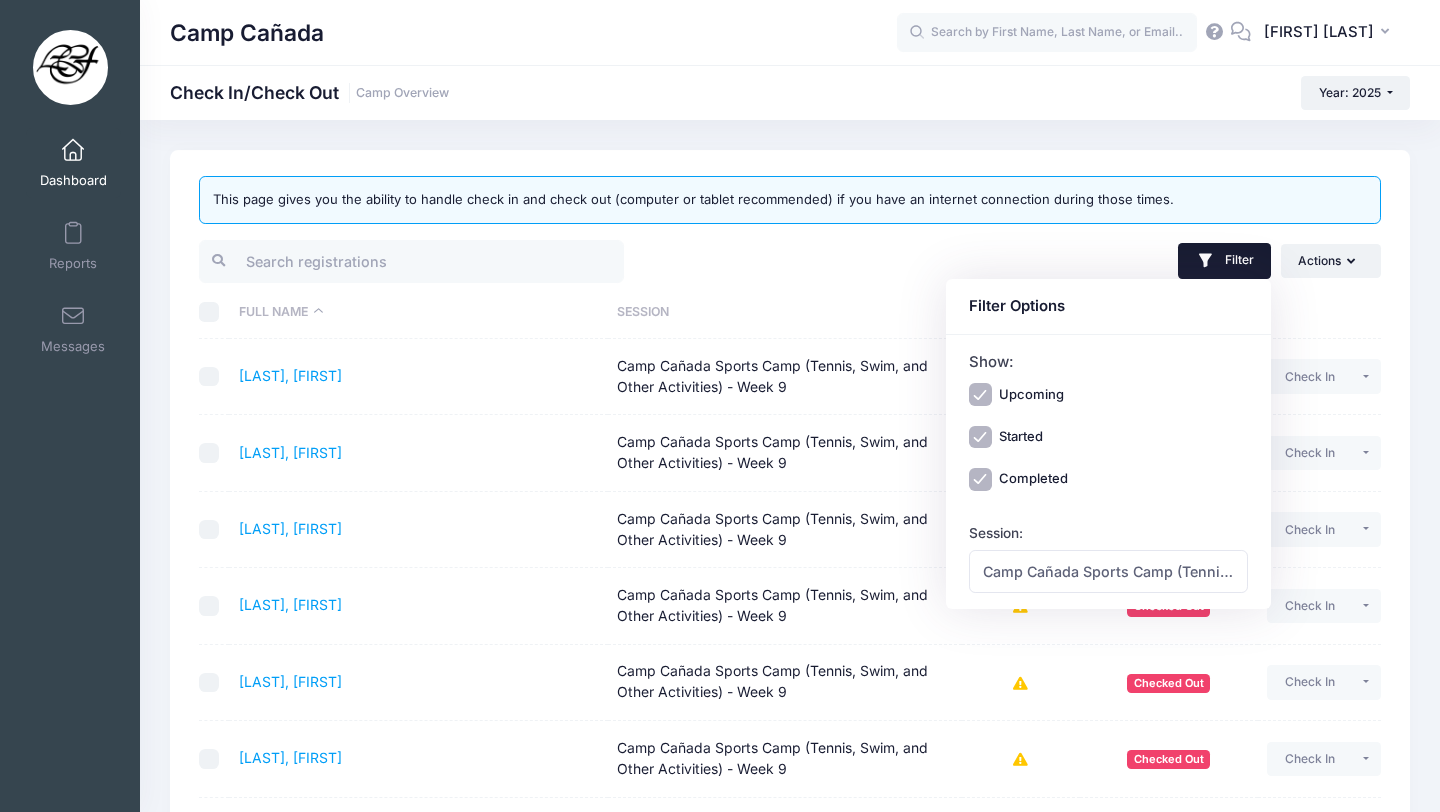 click on "Filter
Filter Options
Show:
Upcoming
Started
Completed
Session:
All Sessions Camp Cañada Golf Camp - Week 1 Camp Cañada Golf Camp - Week 10 Camp Cañada Golf Camp - Week 2 Camp Cañada Golf Camp - Week 3 Camp Cañada Golf Camp - Week 4 Camp Cañada Golf Camp - Week 5" at bounding box center (1090, 261) 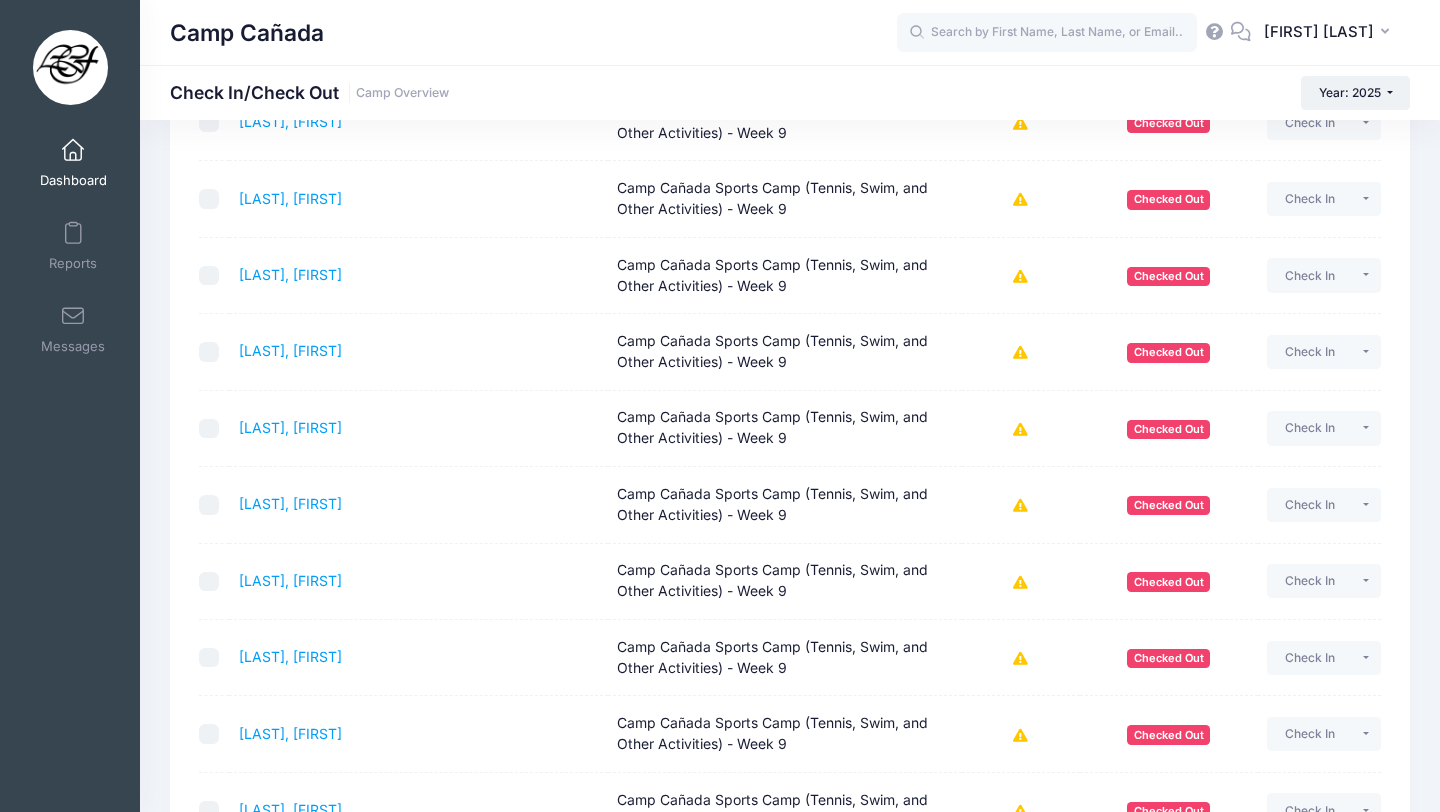 scroll, scrollTop: 457, scrollLeft: 0, axis: vertical 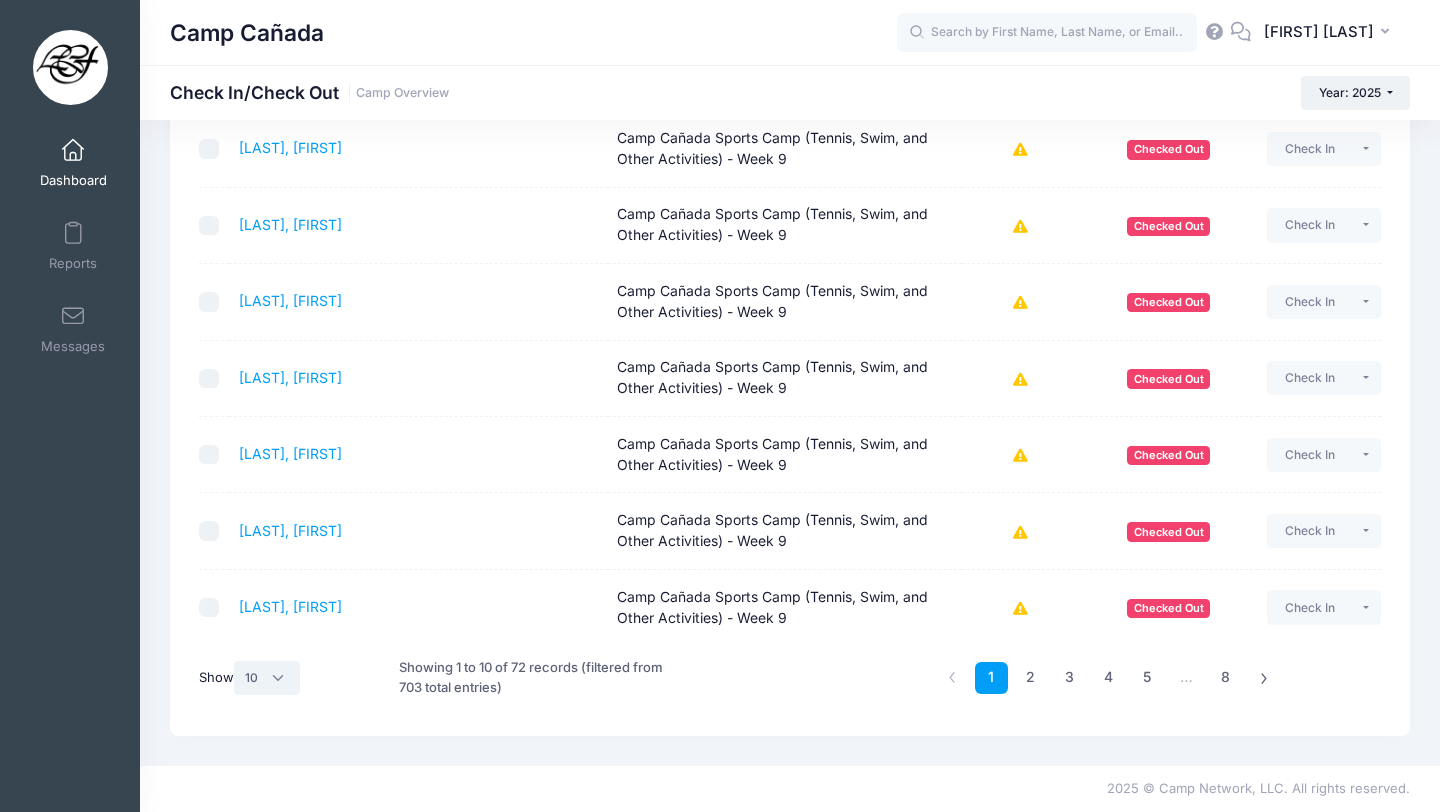 click on "All 10 25 50" at bounding box center (267, 678) 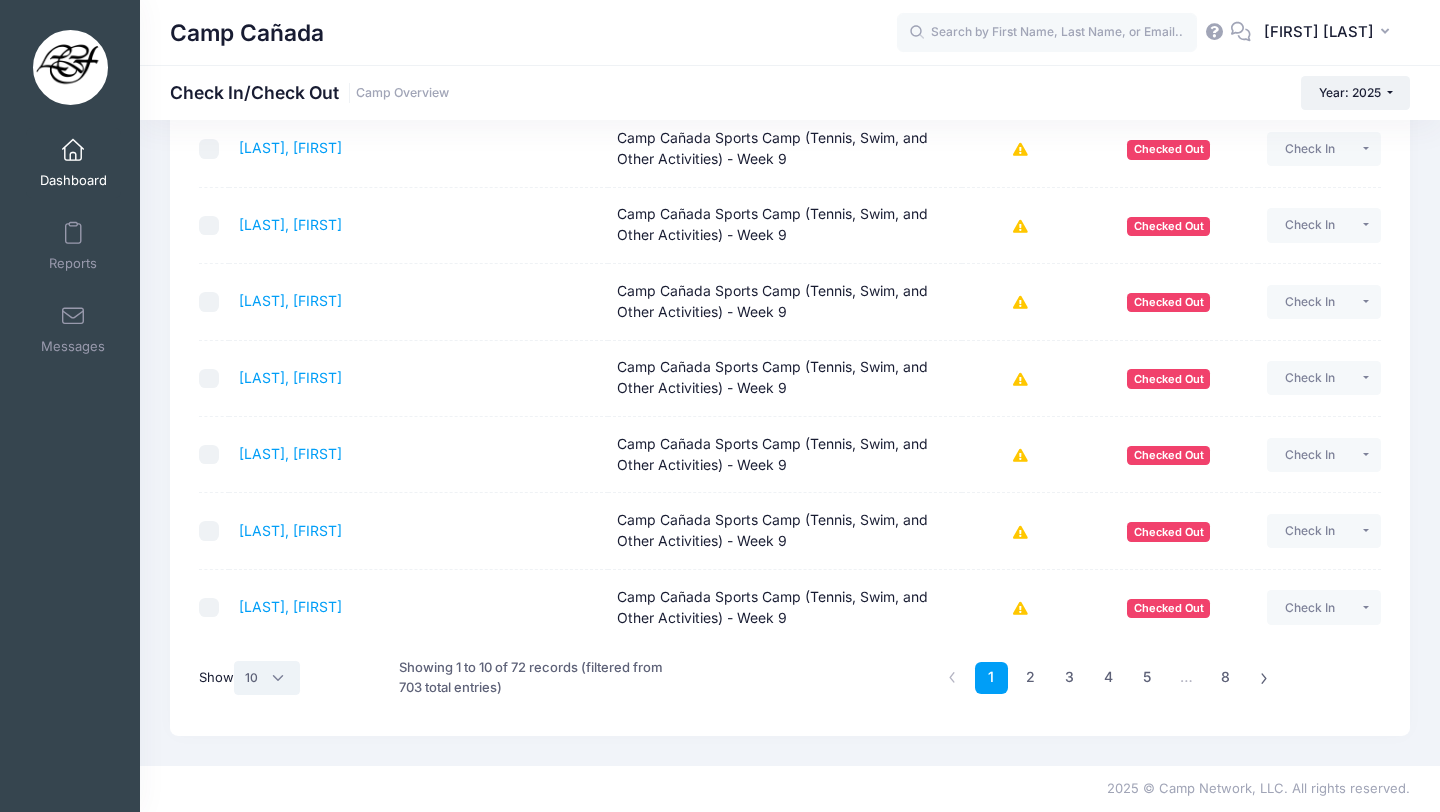 select on "50" 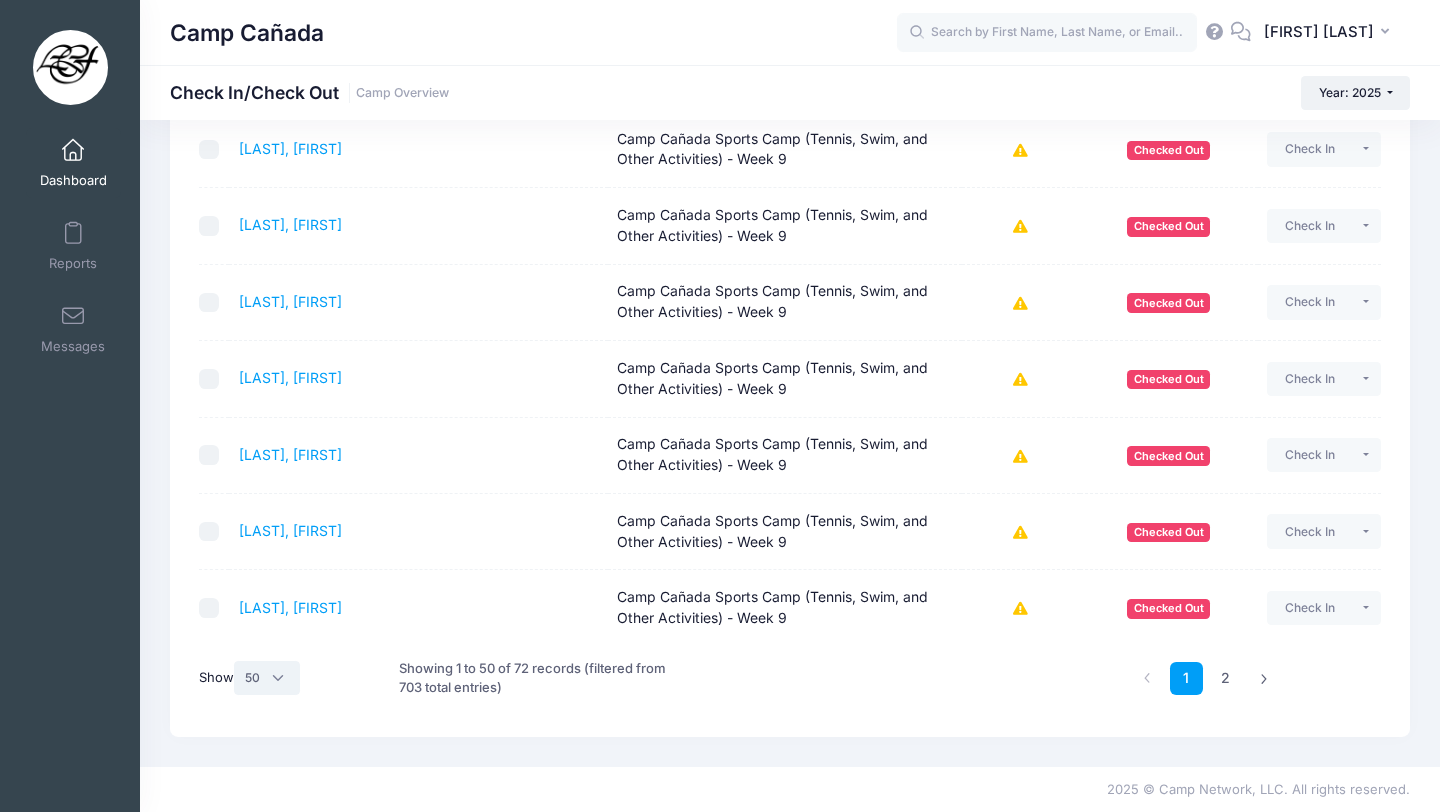 scroll, scrollTop: 3504, scrollLeft: 0, axis: vertical 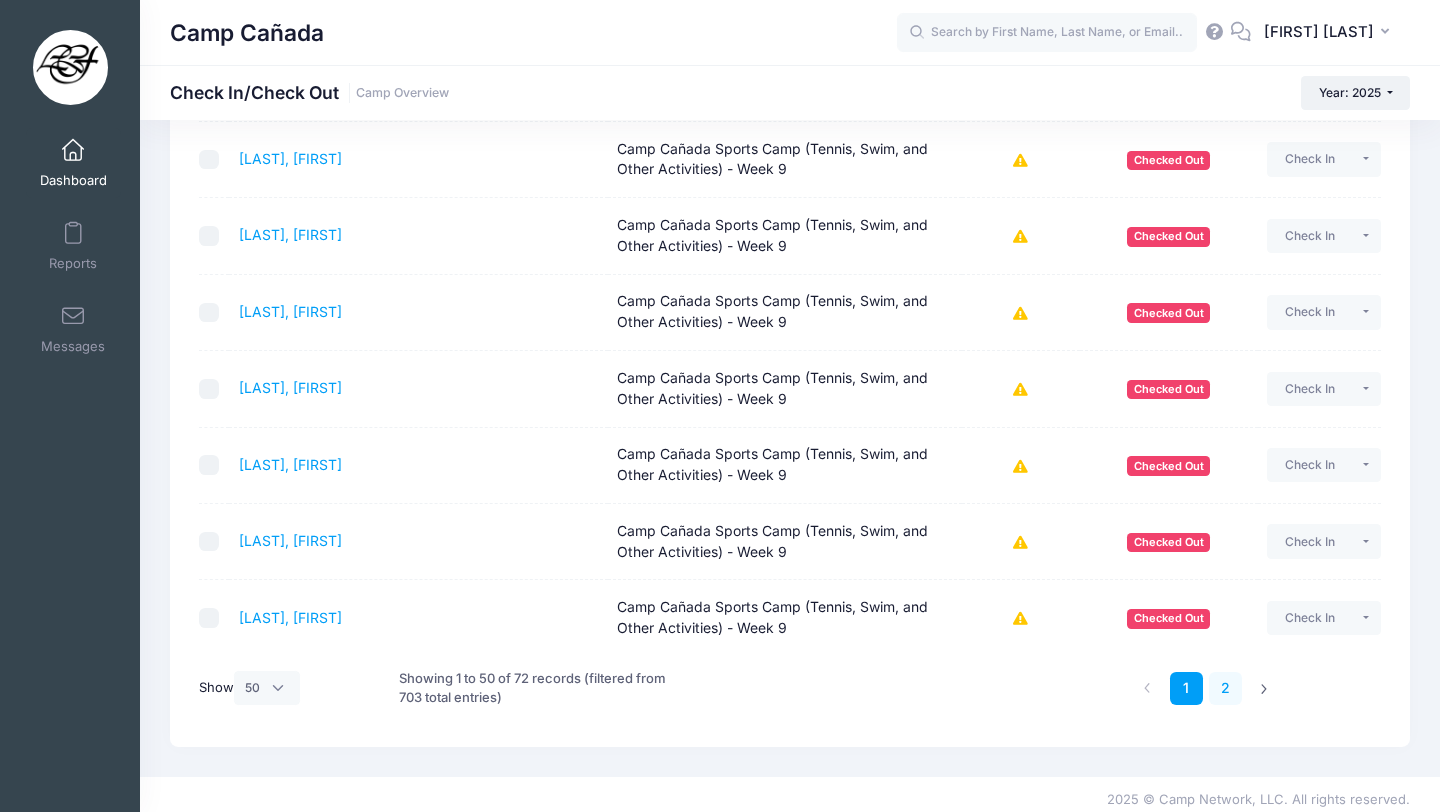 click on "2" at bounding box center (1225, 688) 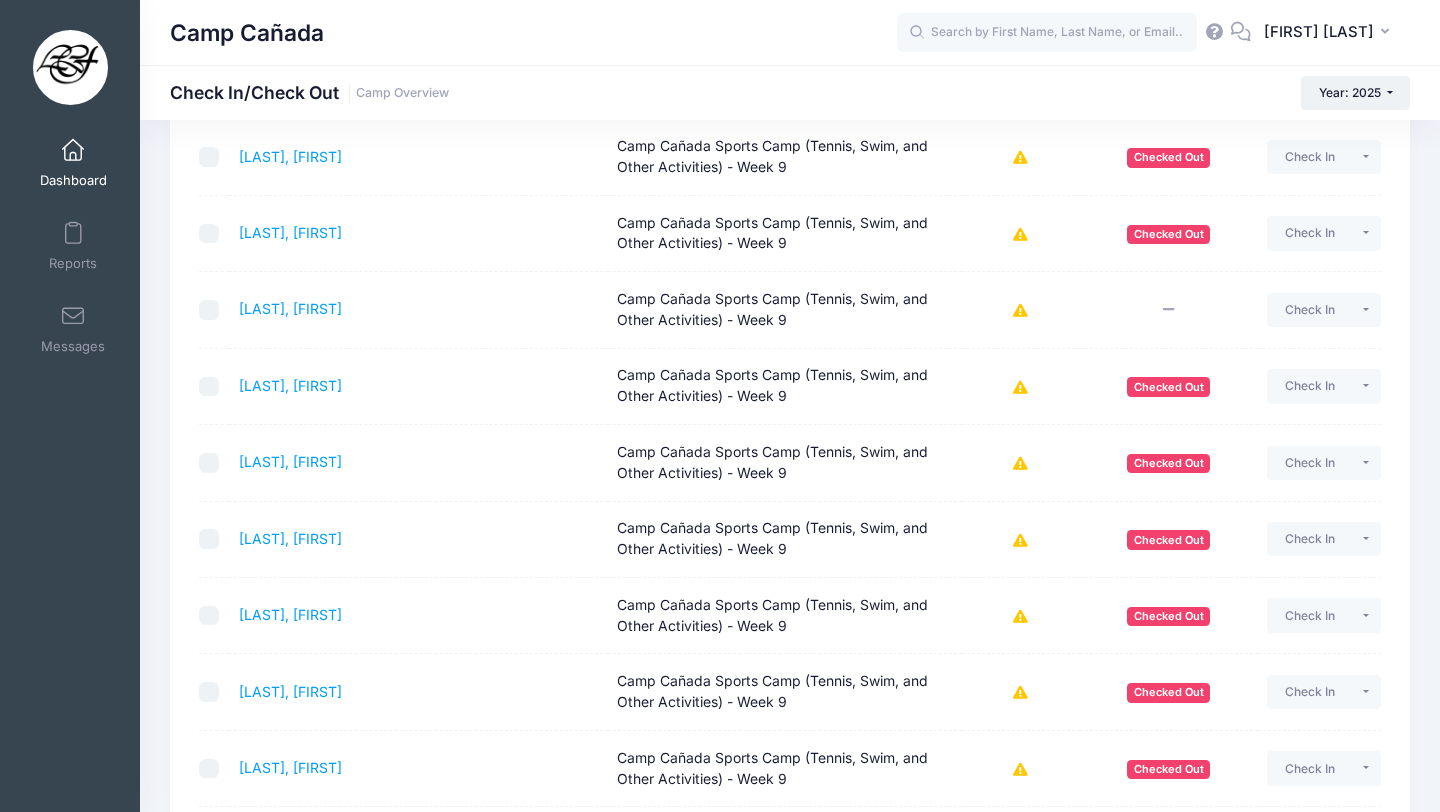 scroll, scrollTop: 1374, scrollLeft: 0, axis: vertical 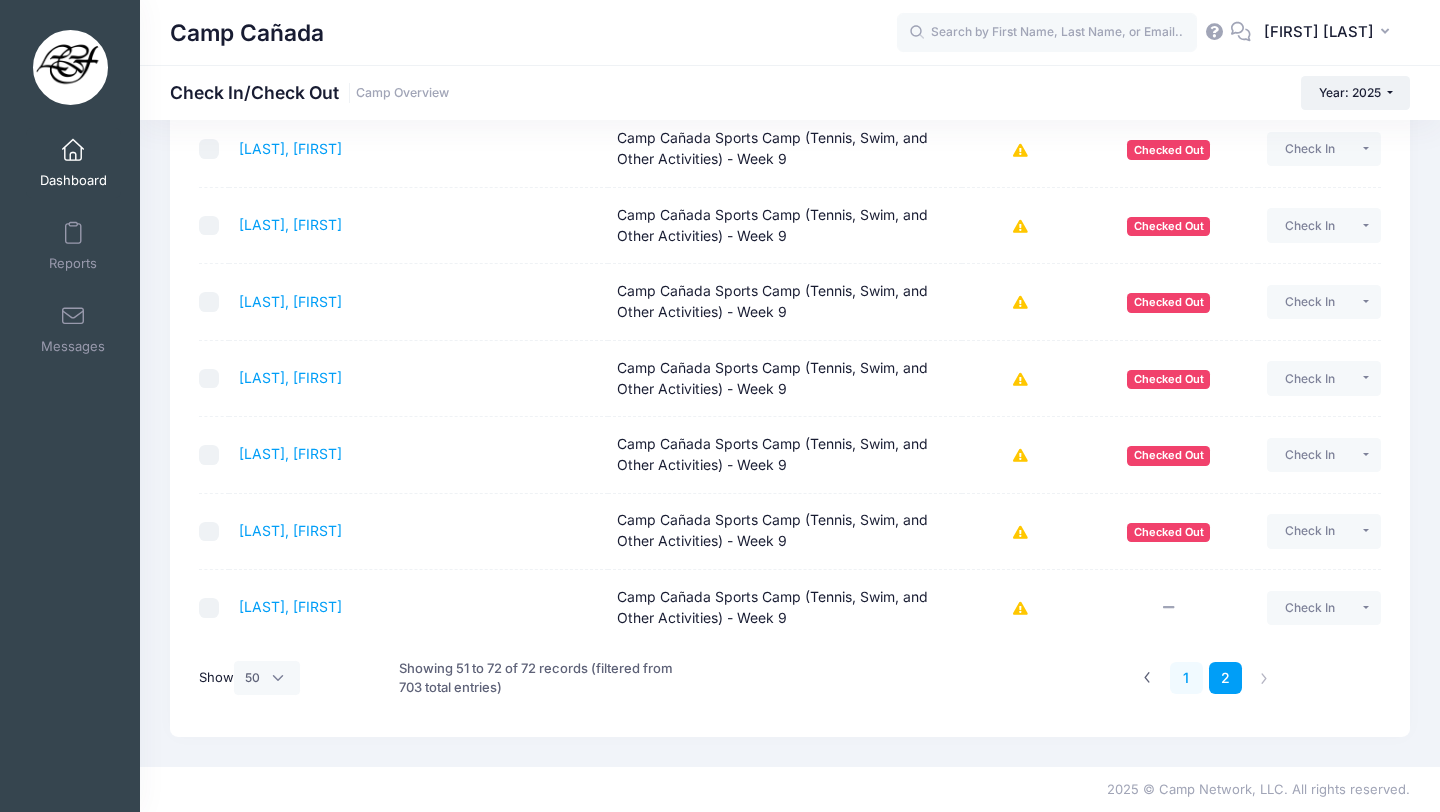 click on "1" at bounding box center (1186, 678) 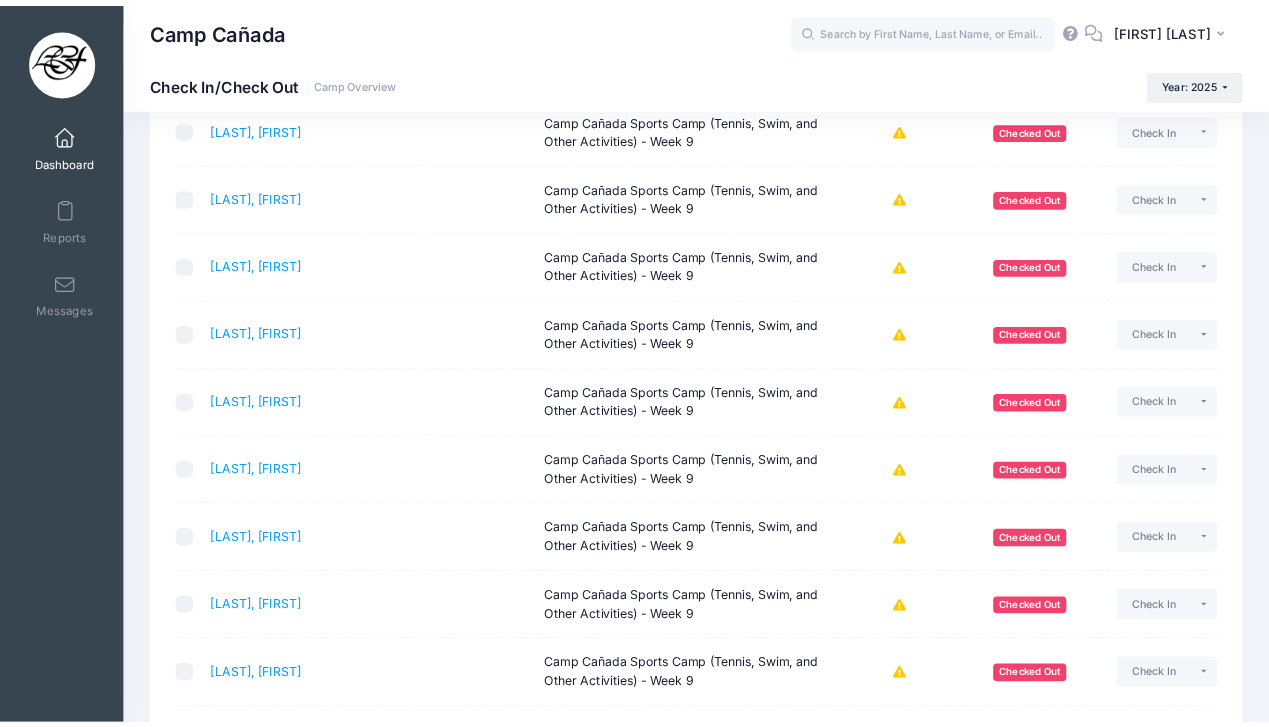 scroll, scrollTop: 0, scrollLeft: 0, axis: both 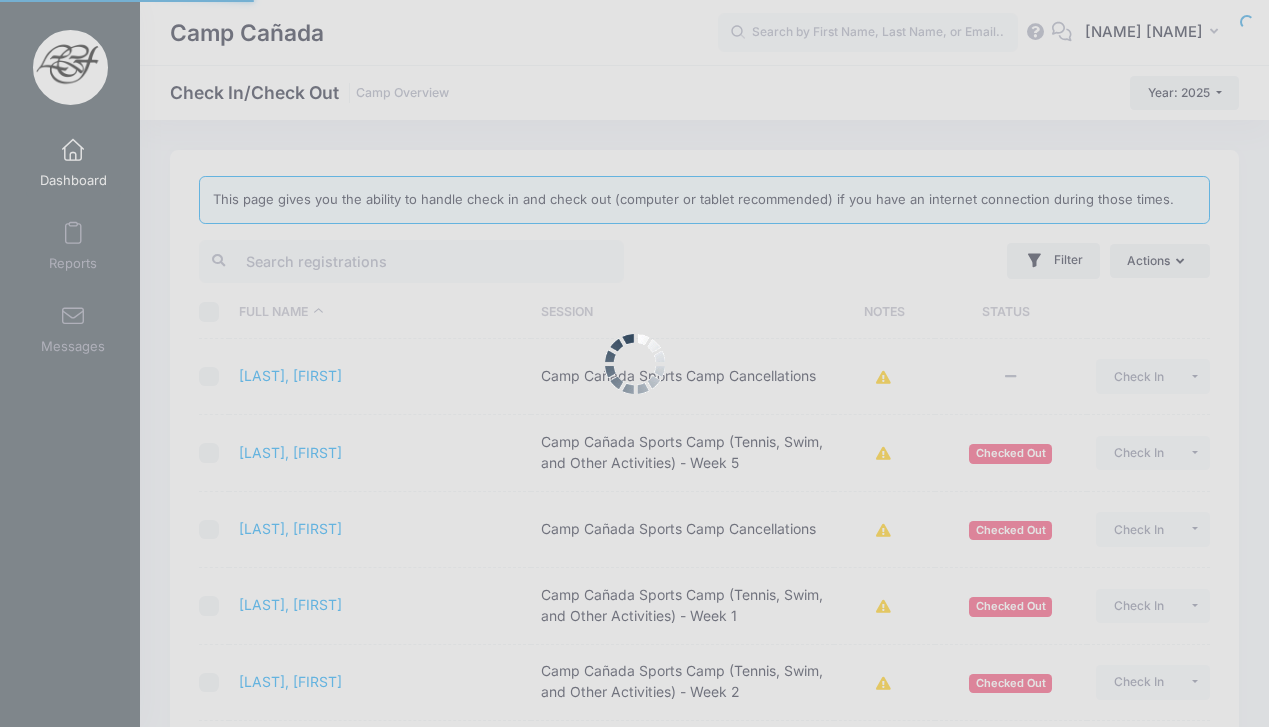select on "50" 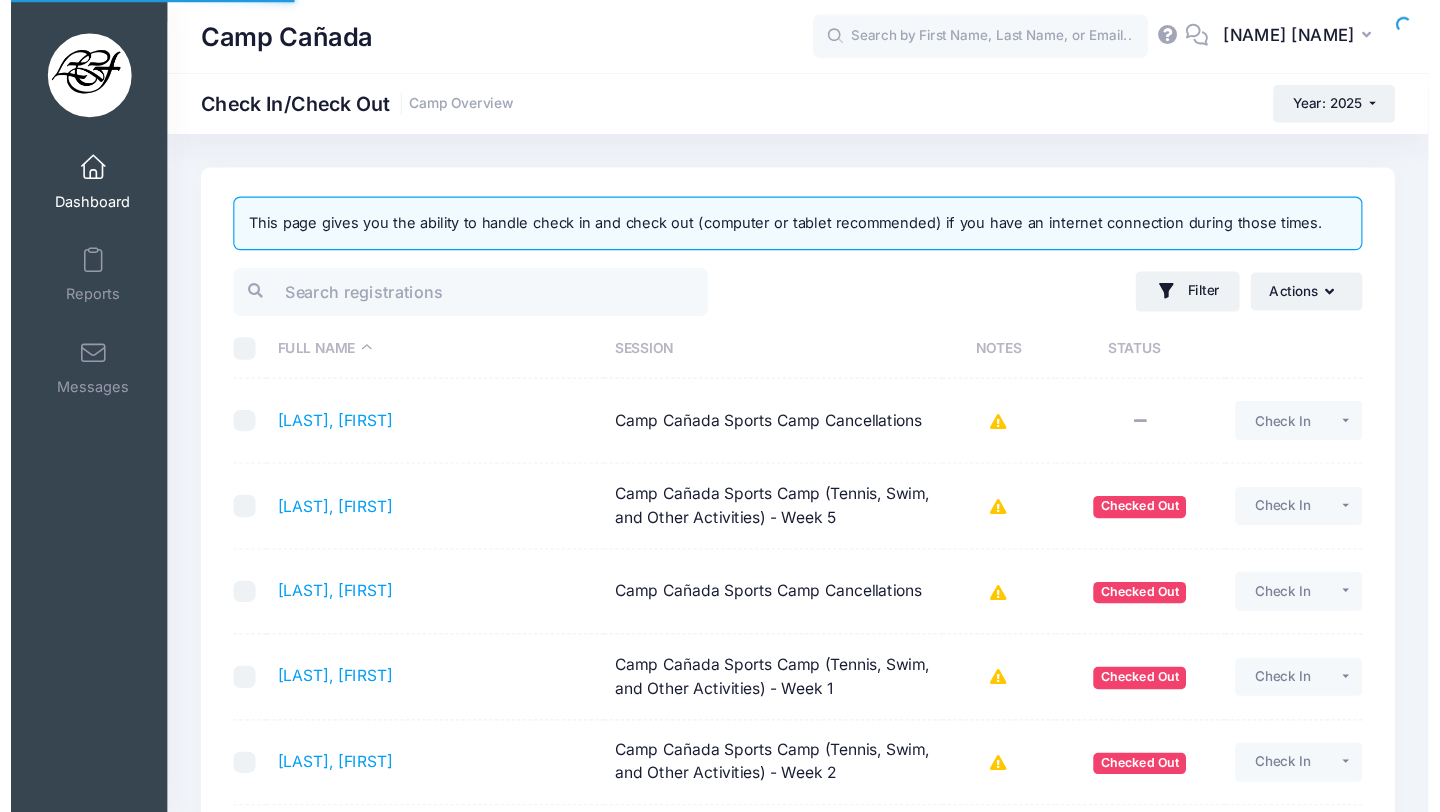 scroll, scrollTop: 0, scrollLeft: 0, axis: both 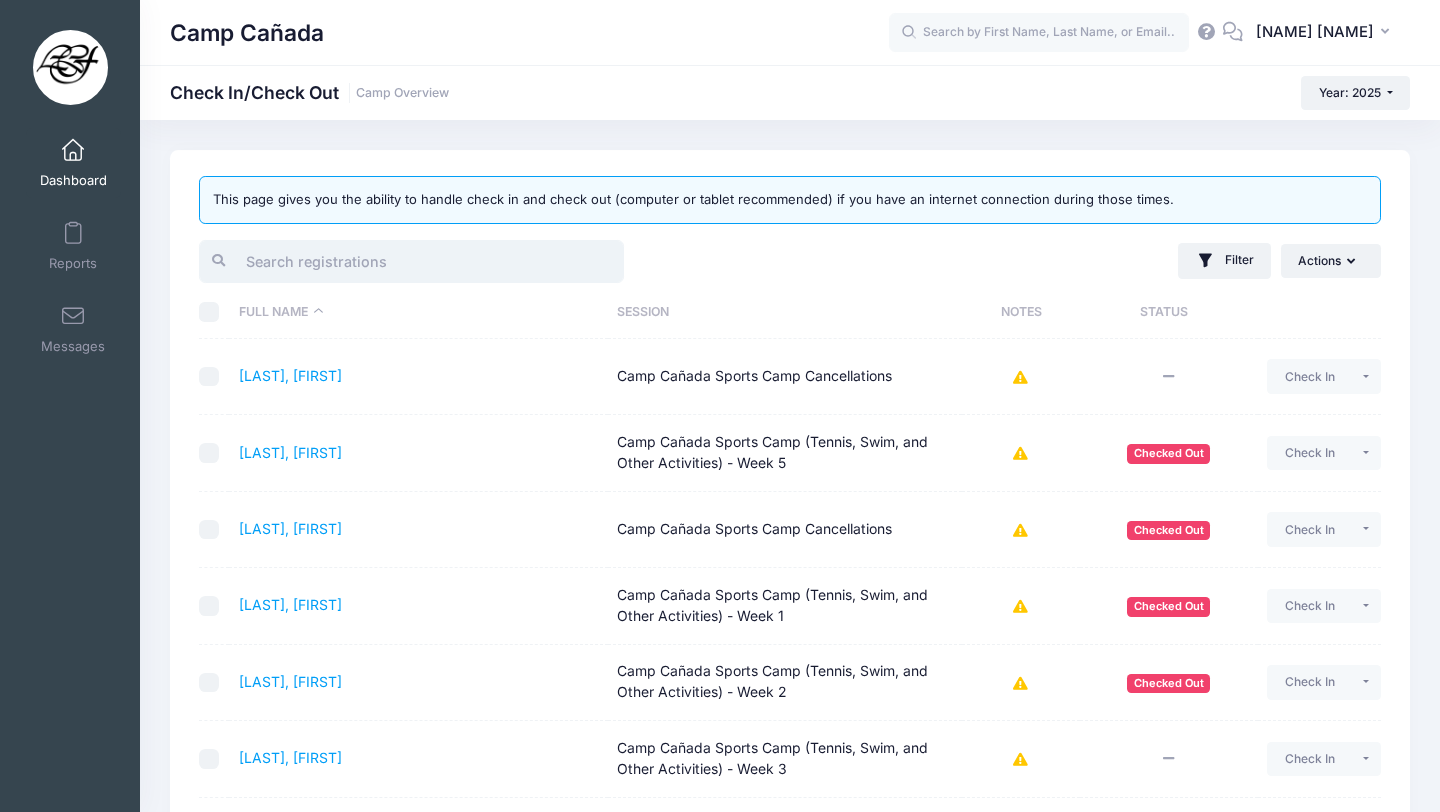 click at bounding box center [411, 261] 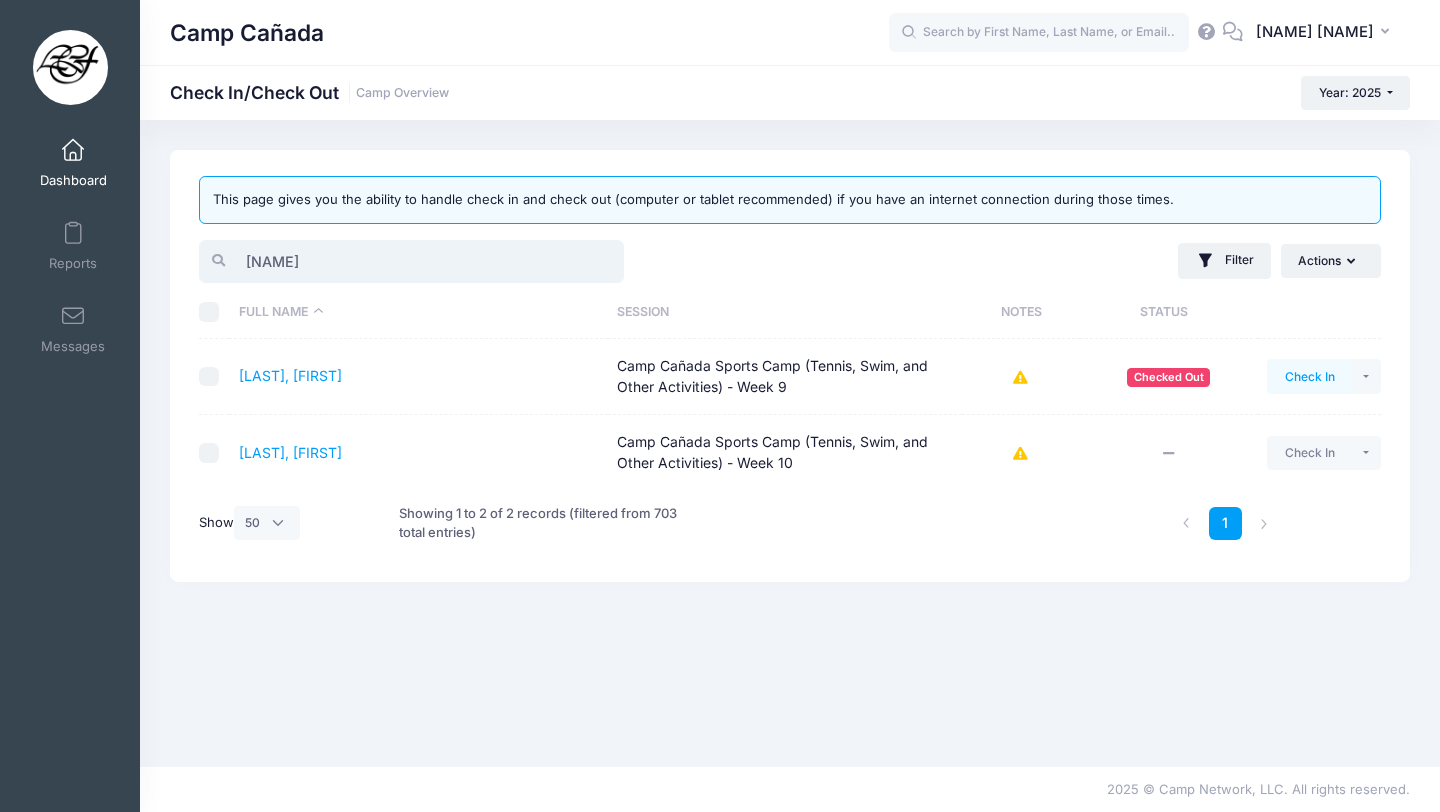 type on "[NAME]" 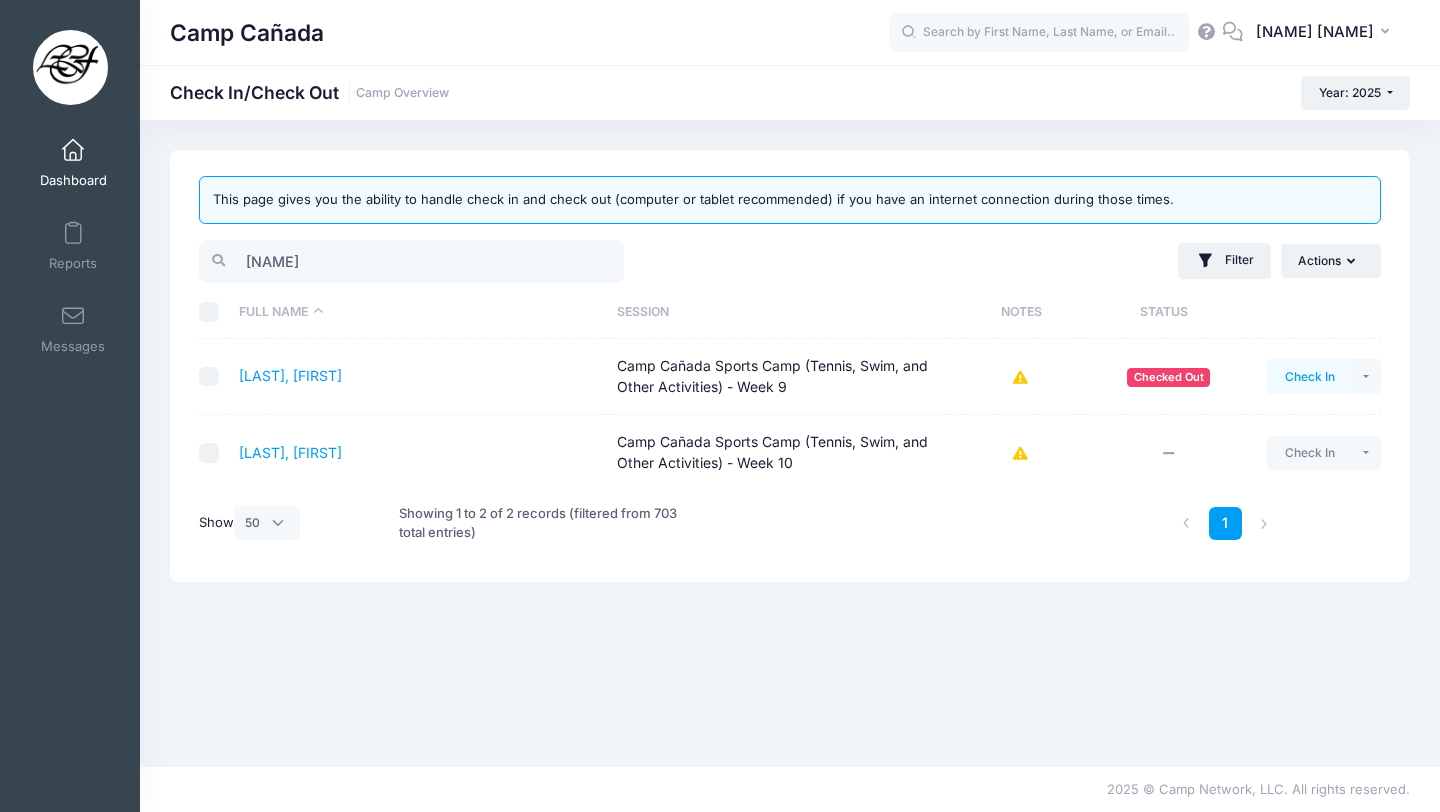 click on "Check In" at bounding box center [1309, 376] 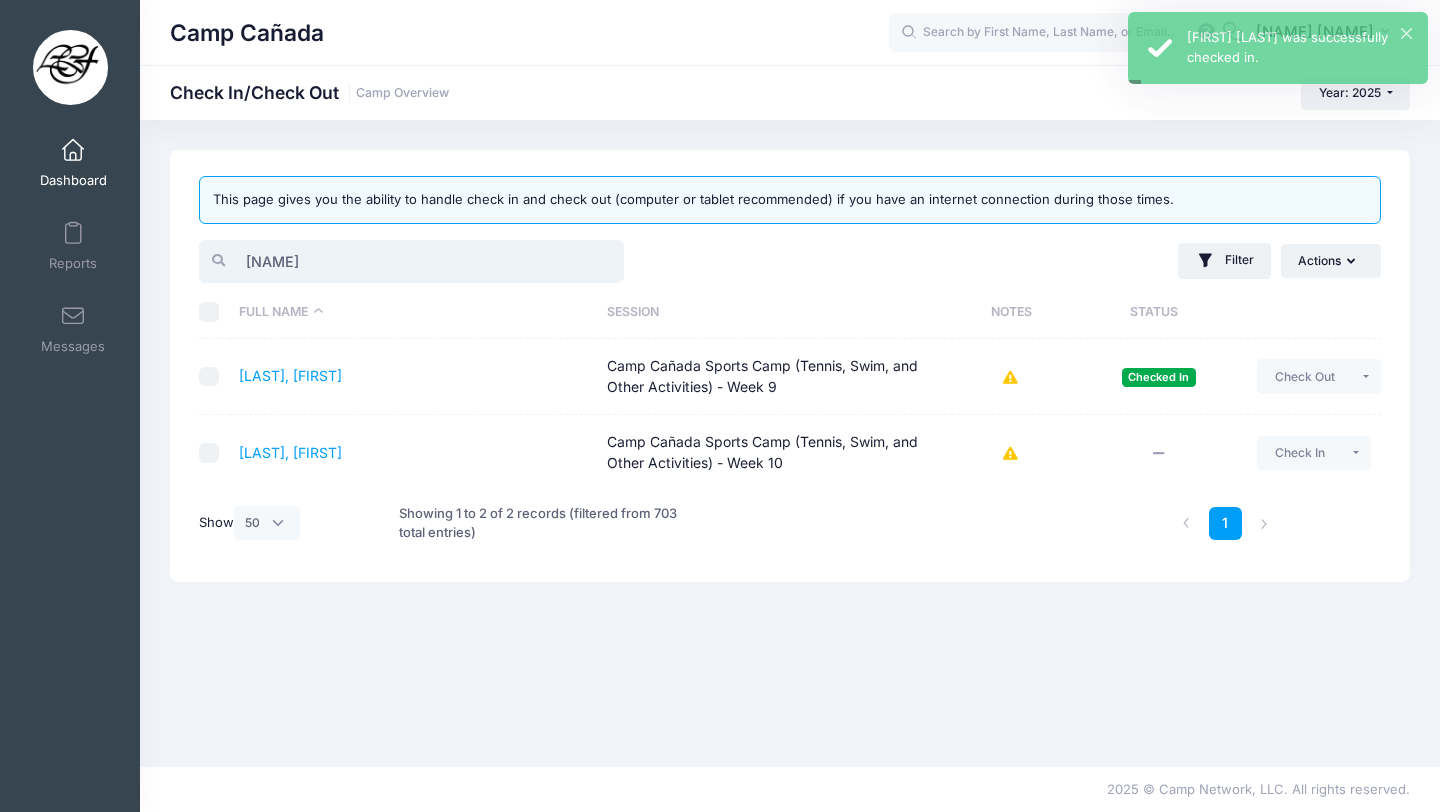 drag, startPoint x: 299, startPoint y: 264, endPoint x: 167, endPoint y: 257, distance: 132.18547 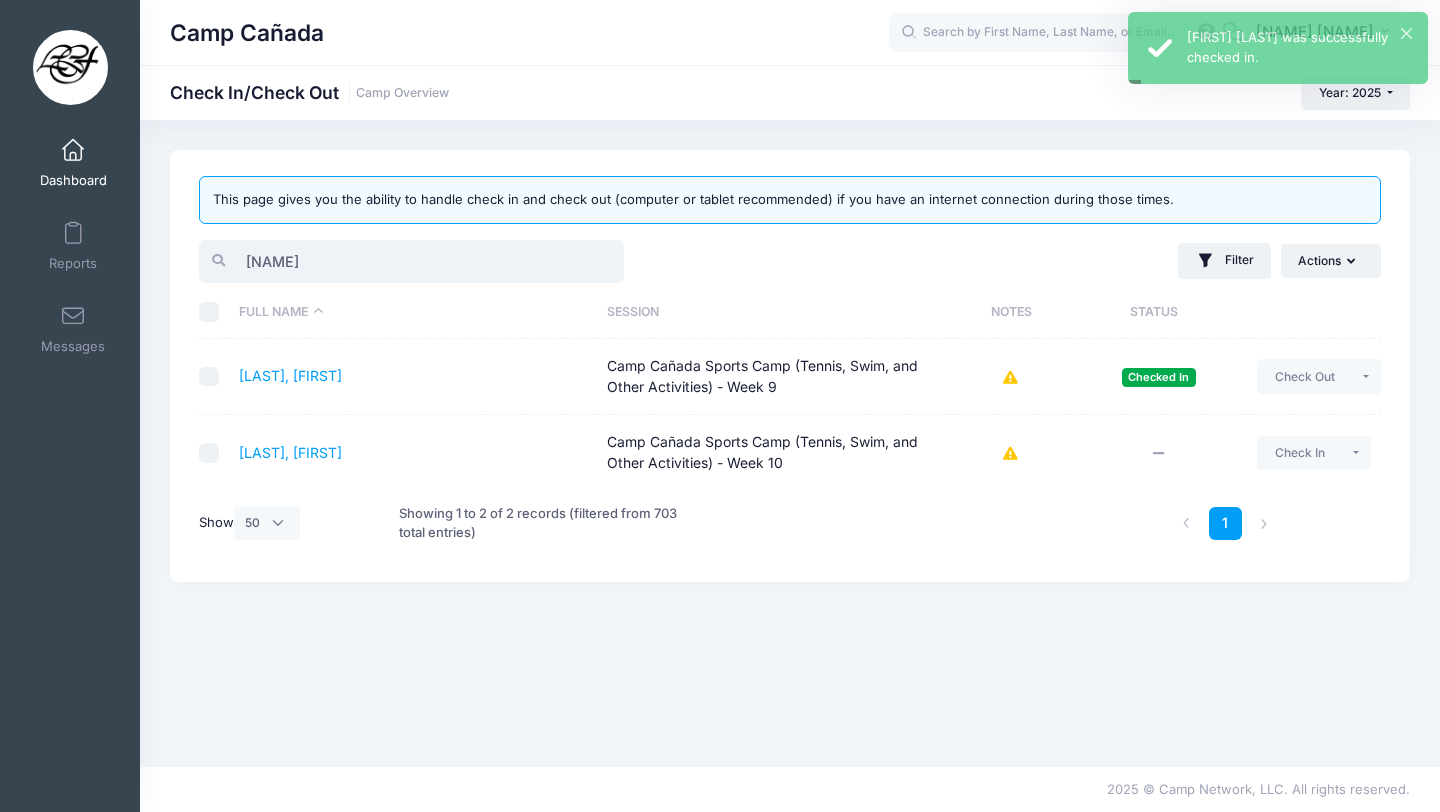 click on "This page gives you the ability to handle check in and check out (computer or tablet recommended) if you have an internet connection during those times.
[NAME]
Filter
Filter Options
Show:
Upcoming
Started
Completed
Session:
All Sessions" at bounding box center (790, 366) 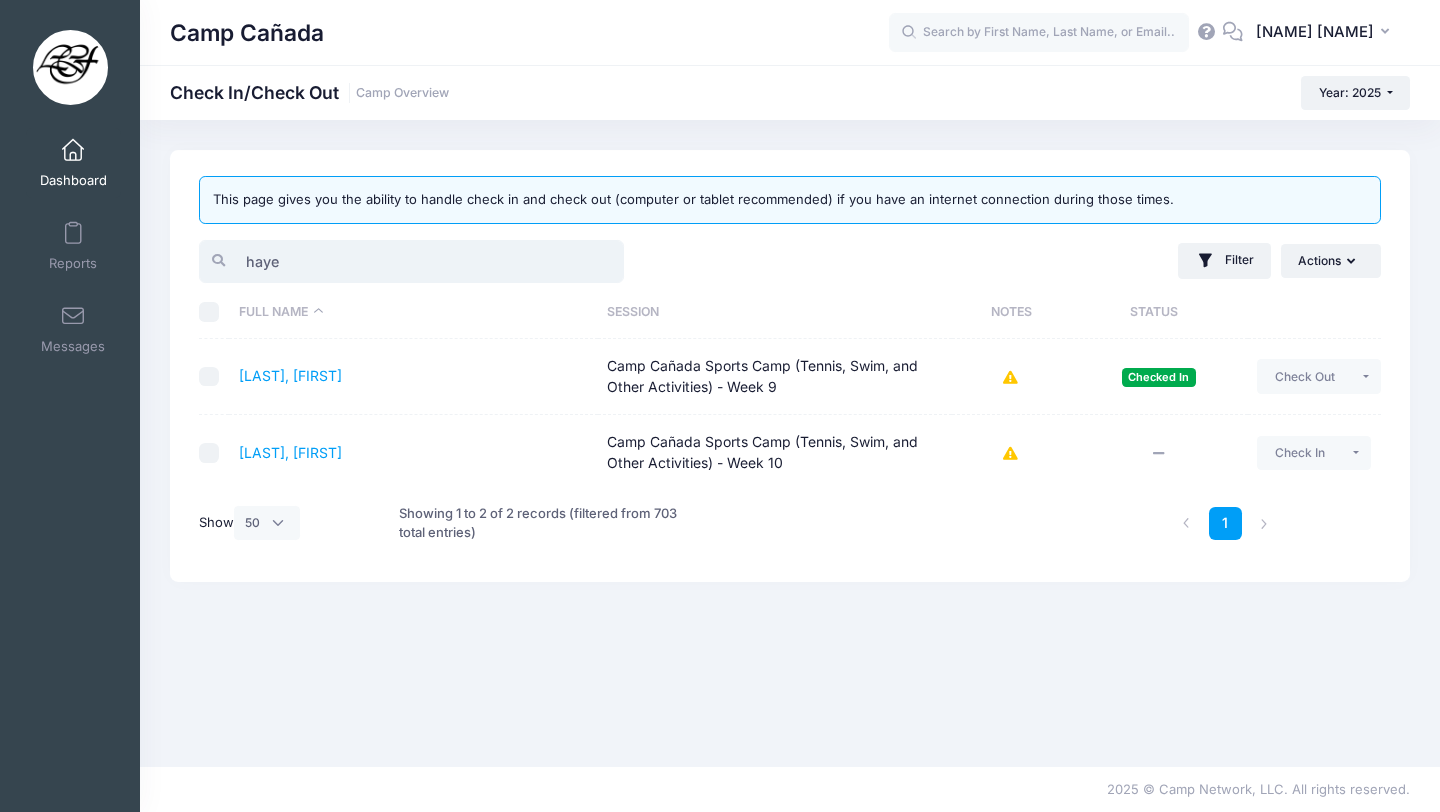 type on "hayes" 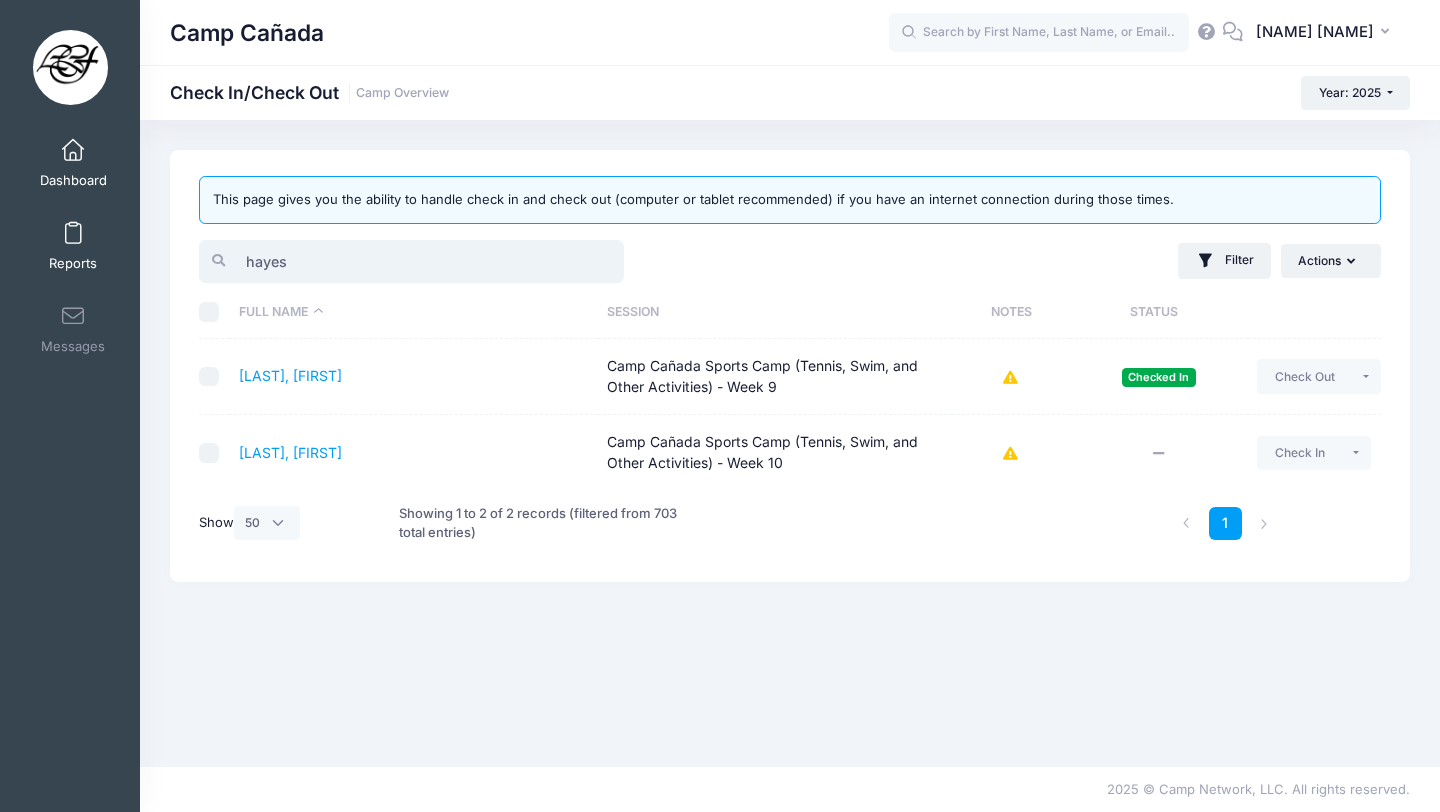drag, startPoint x: 305, startPoint y: 259, endPoint x: 101, endPoint y: 230, distance: 206.05096 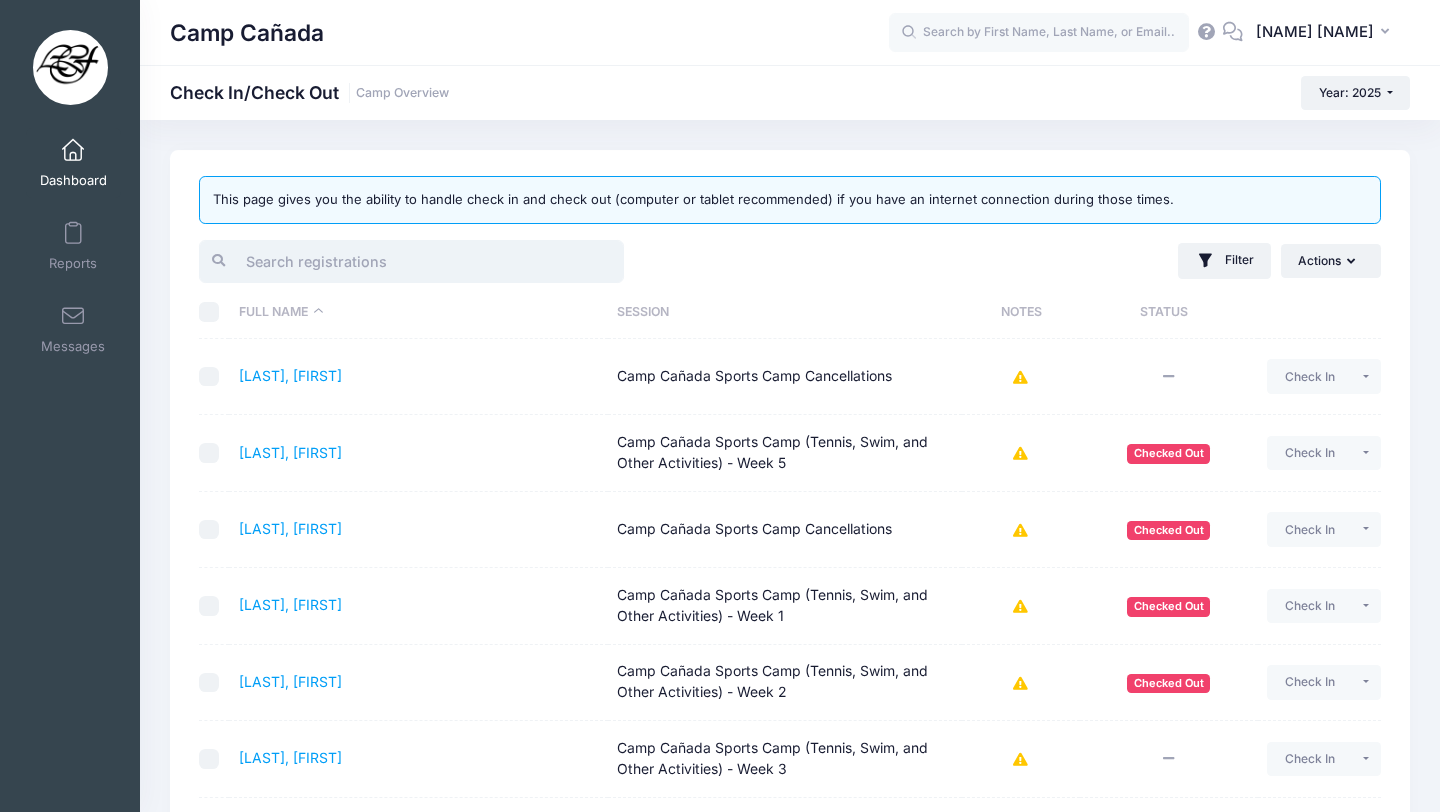 click at bounding box center [411, 261] 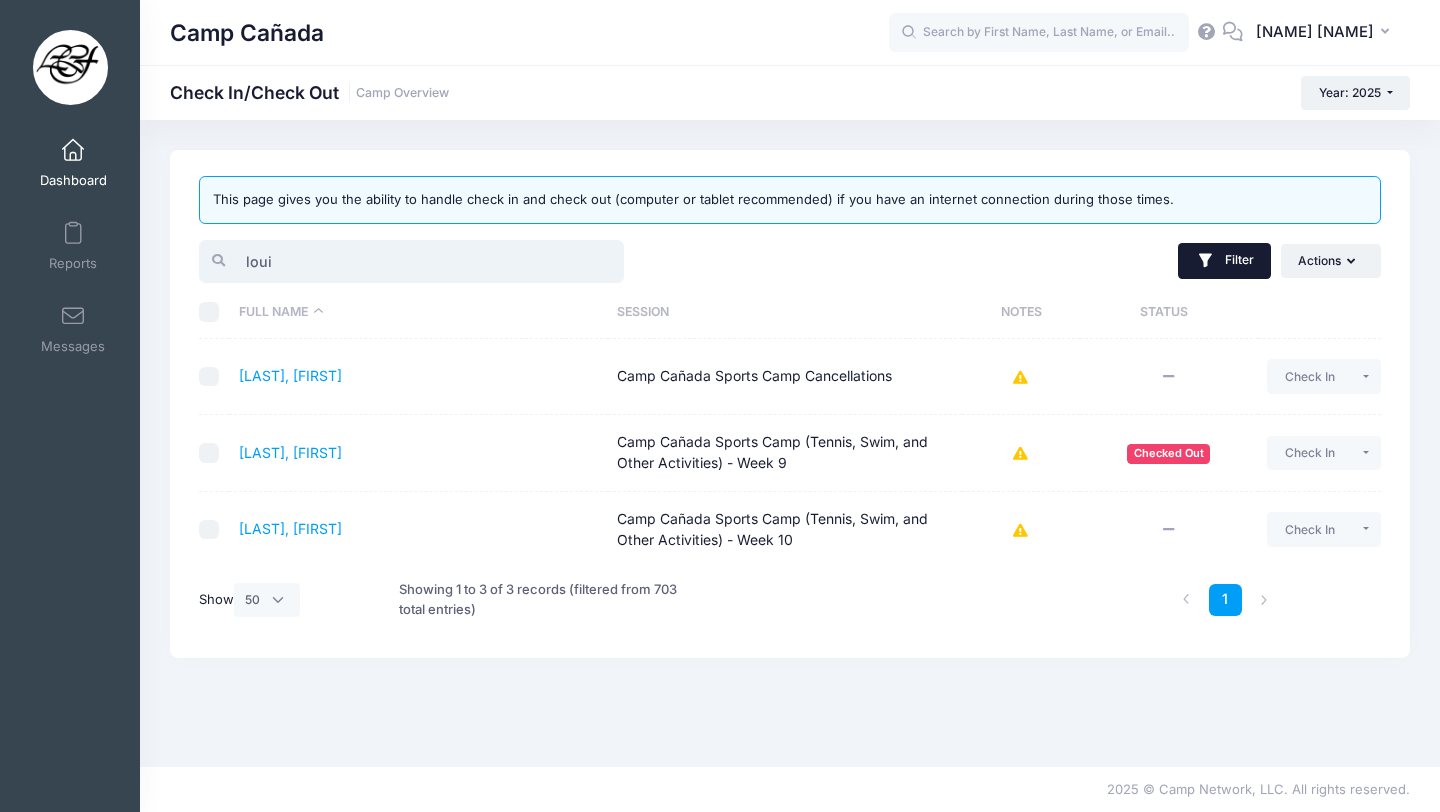 type on "loui" 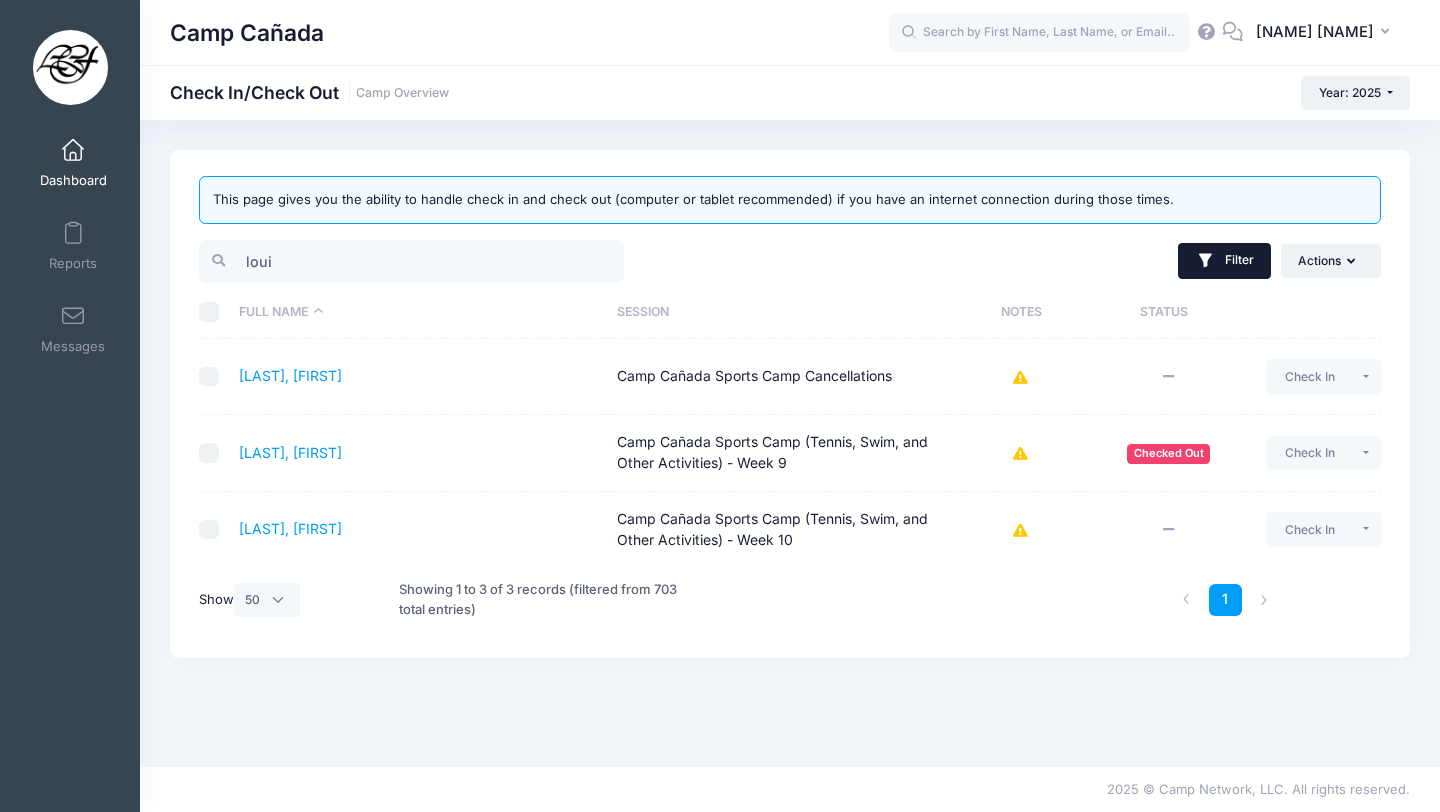 click on "Filter" at bounding box center (1224, 261) 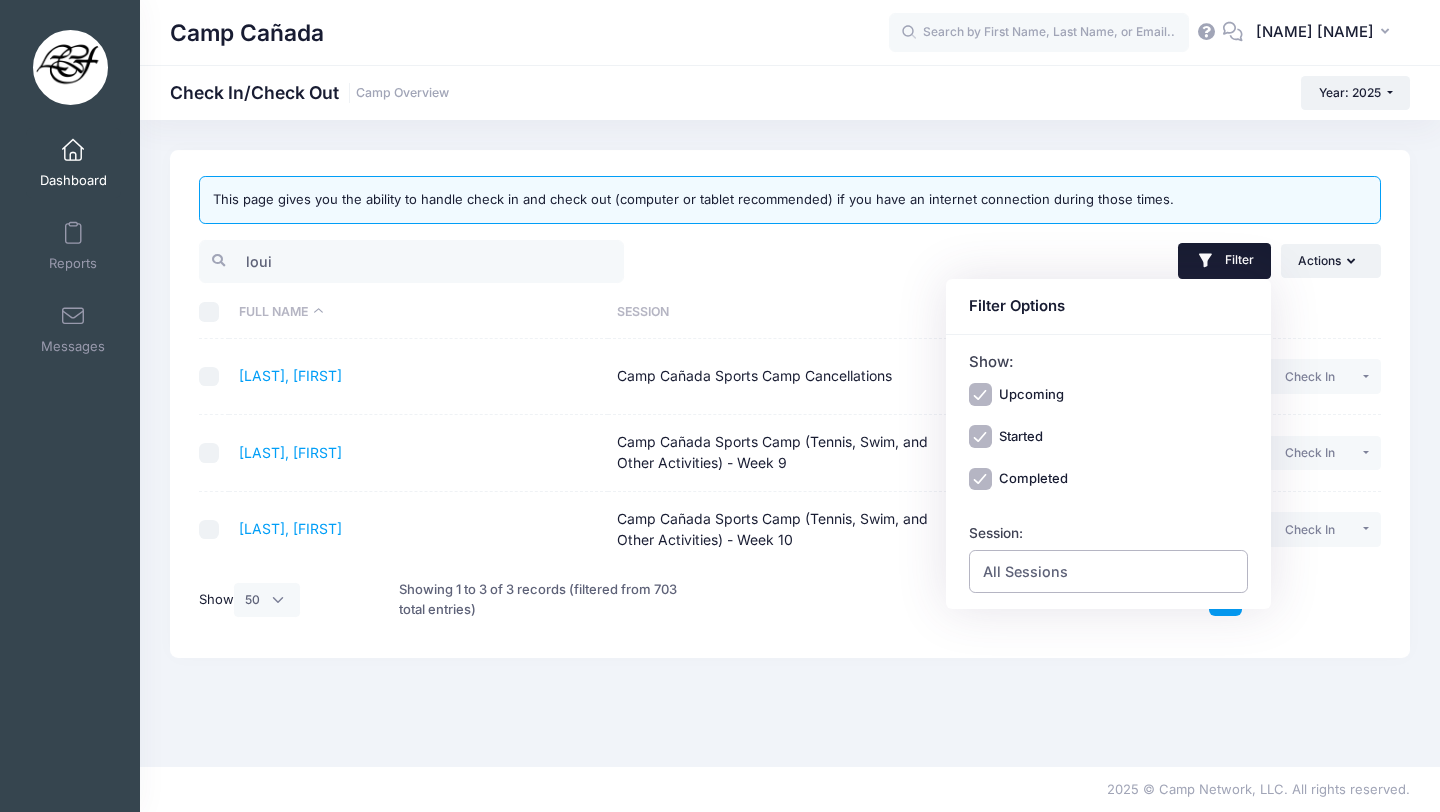 click on "All Sessions" at bounding box center [1109, 571] 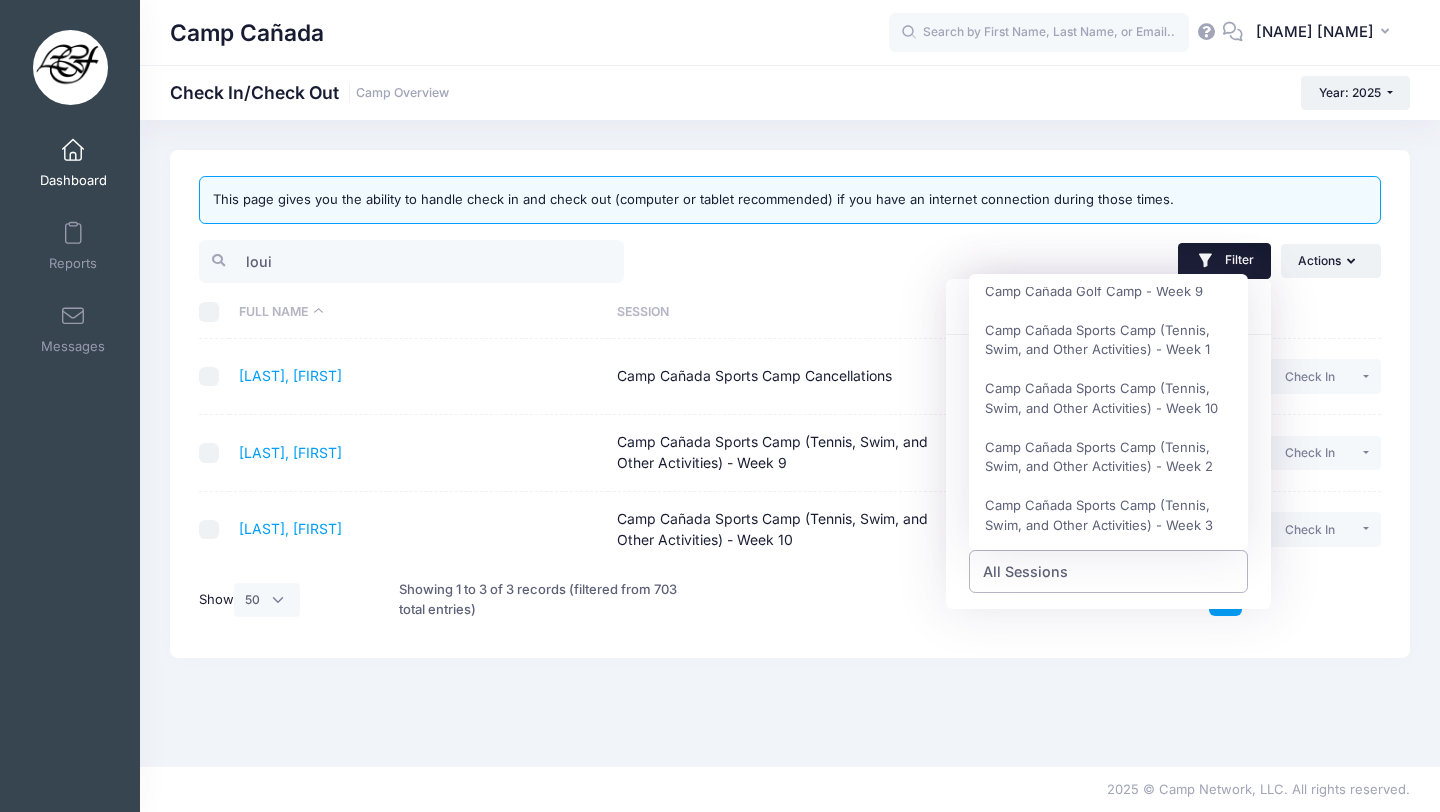 scroll, scrollTop: 822, scrollLeft: 0, axis: vertical 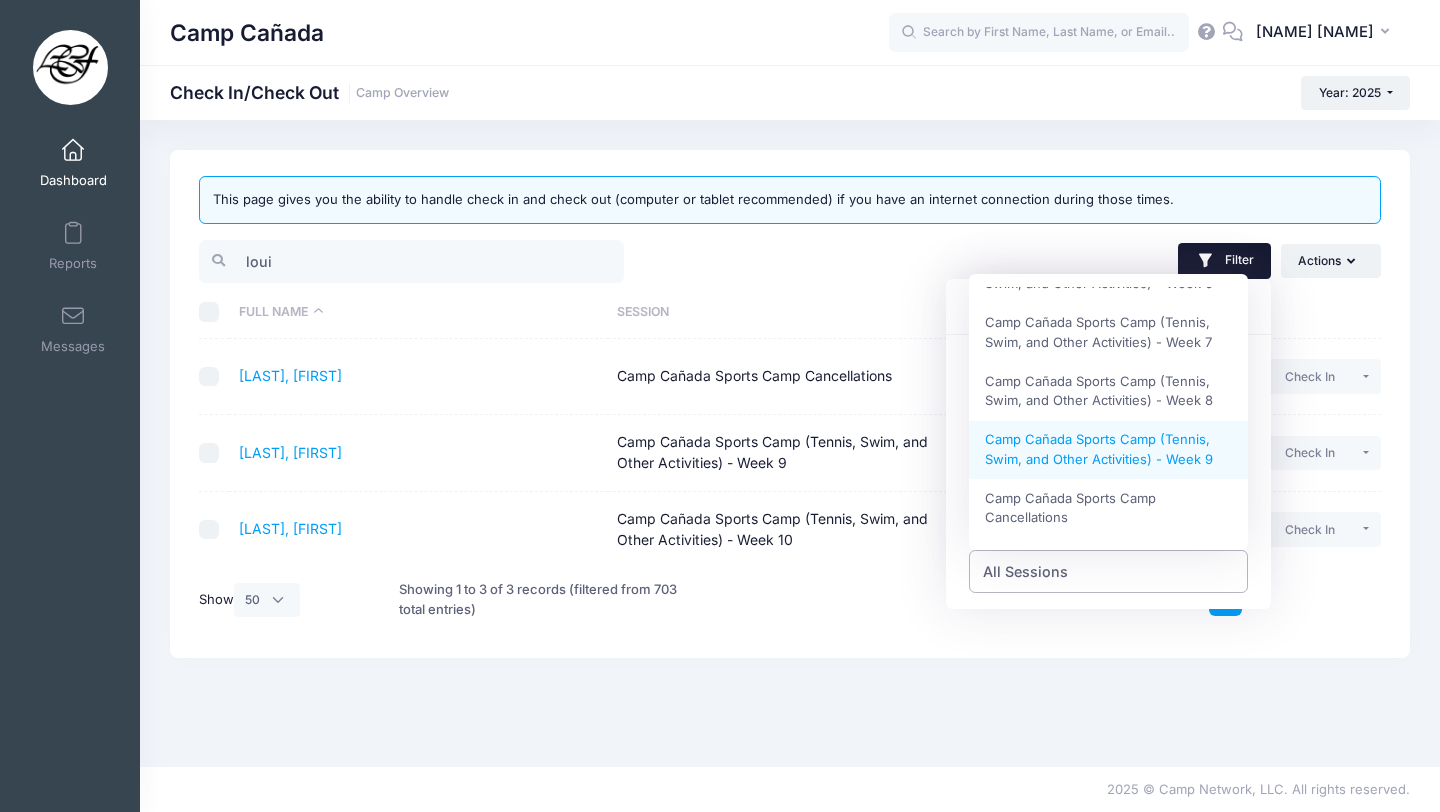 select on "Camp Cañada Sports Camp (Tennis, Swim, and Other Activities) - Week 9" 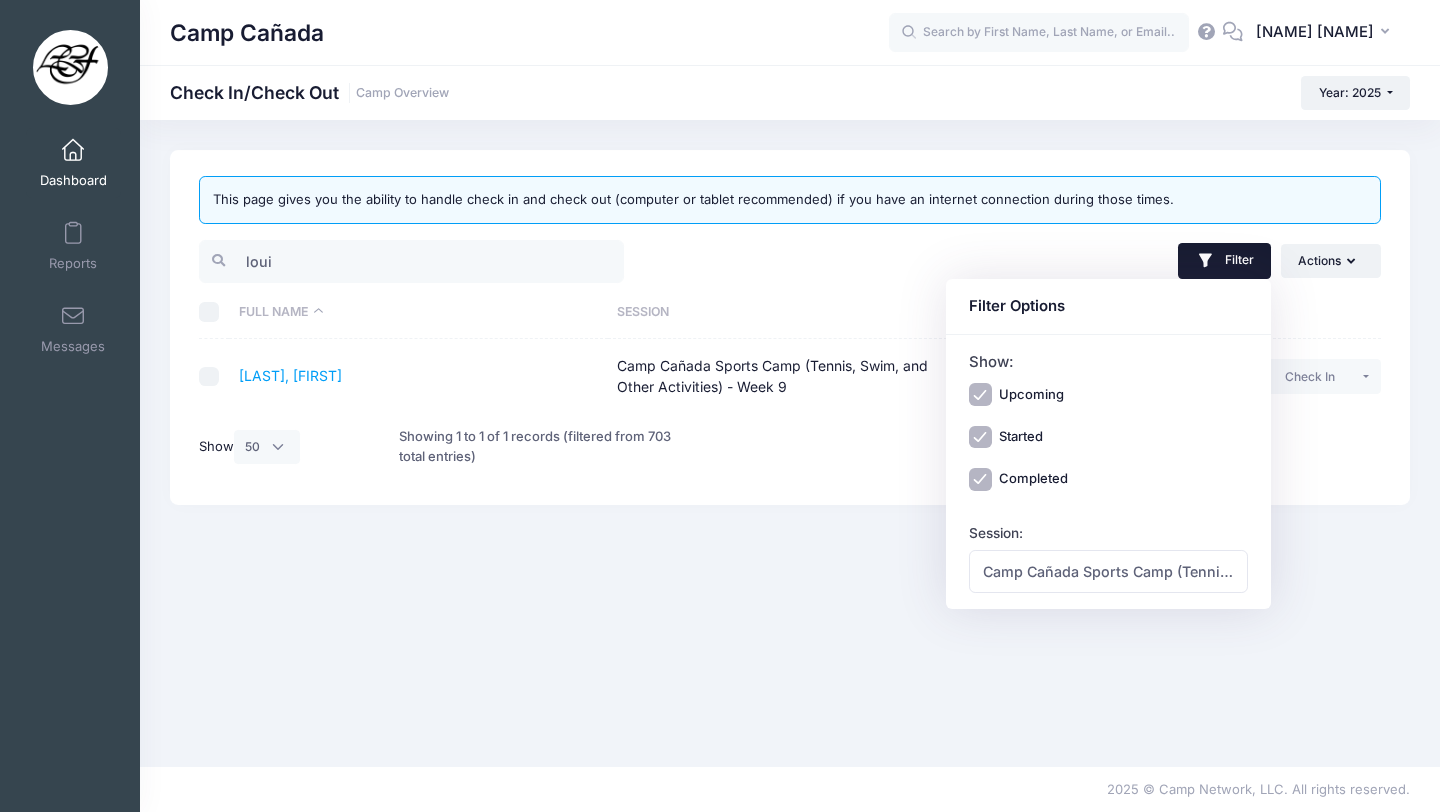 click on "This page gives you the ability to handle check in and check out (computer or tablet recommended) if you have an internet connection during those times.
[NAME]
Filter
Filter Options
Show:
Upcoming
Started
Completed" at bounding box center [790, 443] 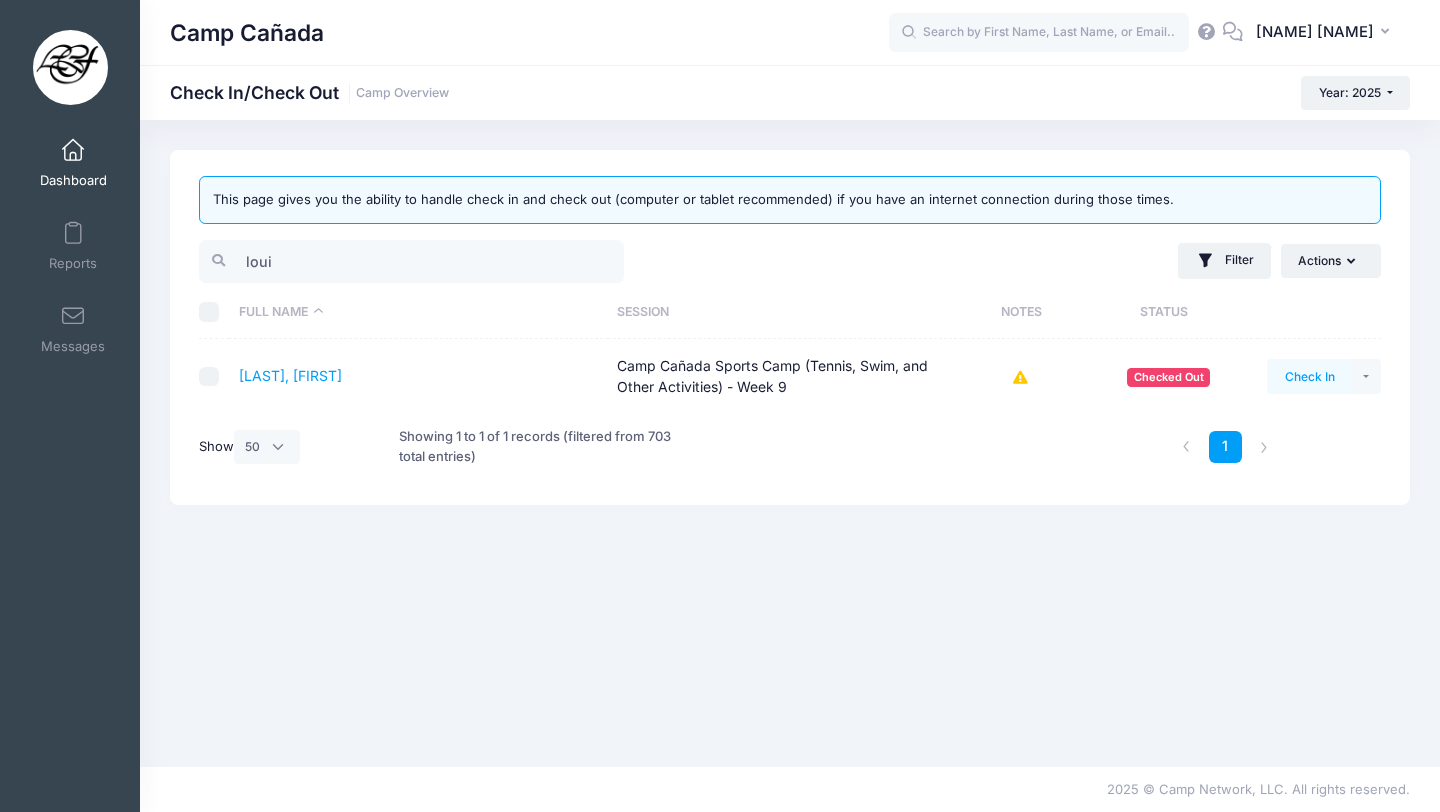 click on "Check In" at bounding box center (1309, 376) 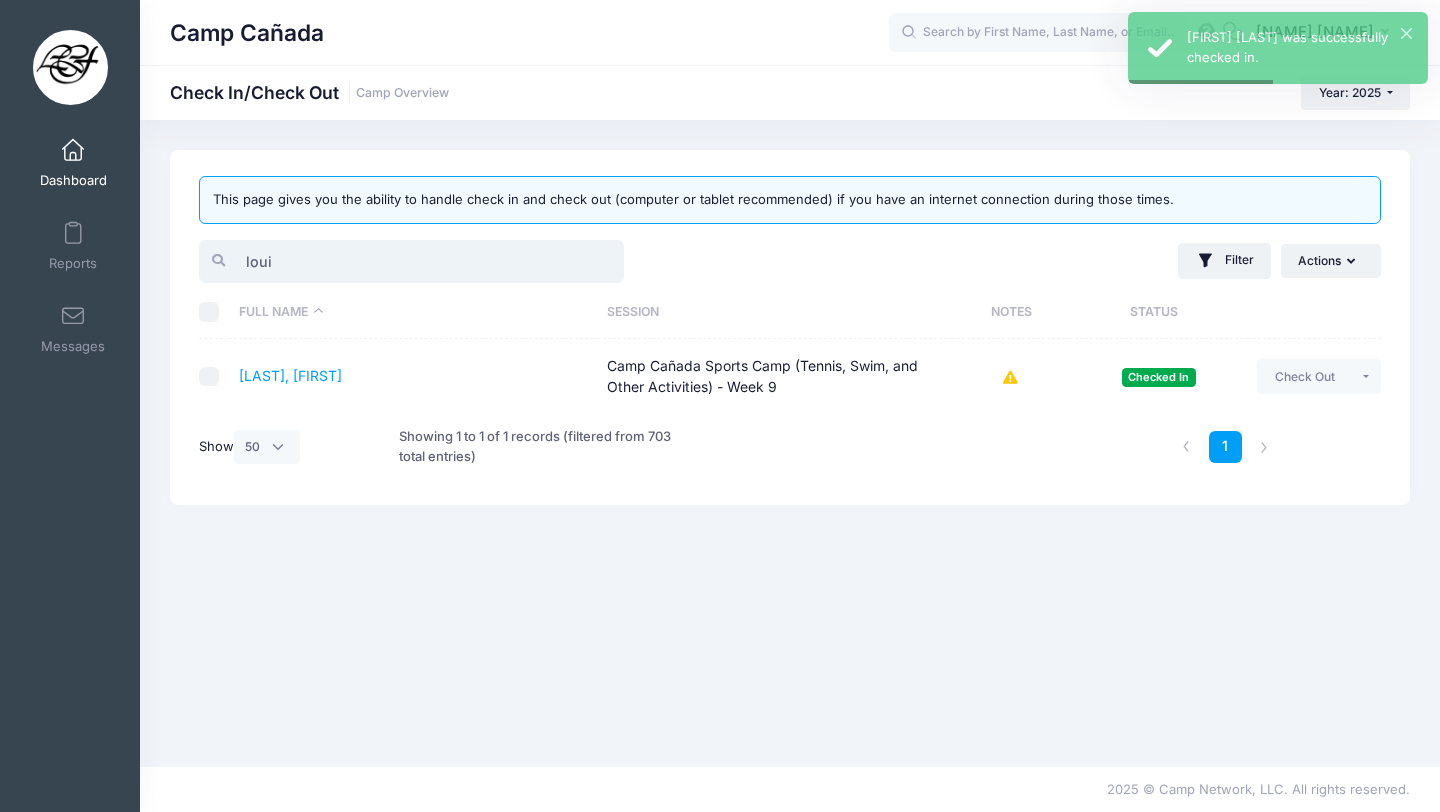 drag, startPoint x: 301, startPoint y: 259, endPoint x: 175, endPoint y: 253, distance: 126.14278 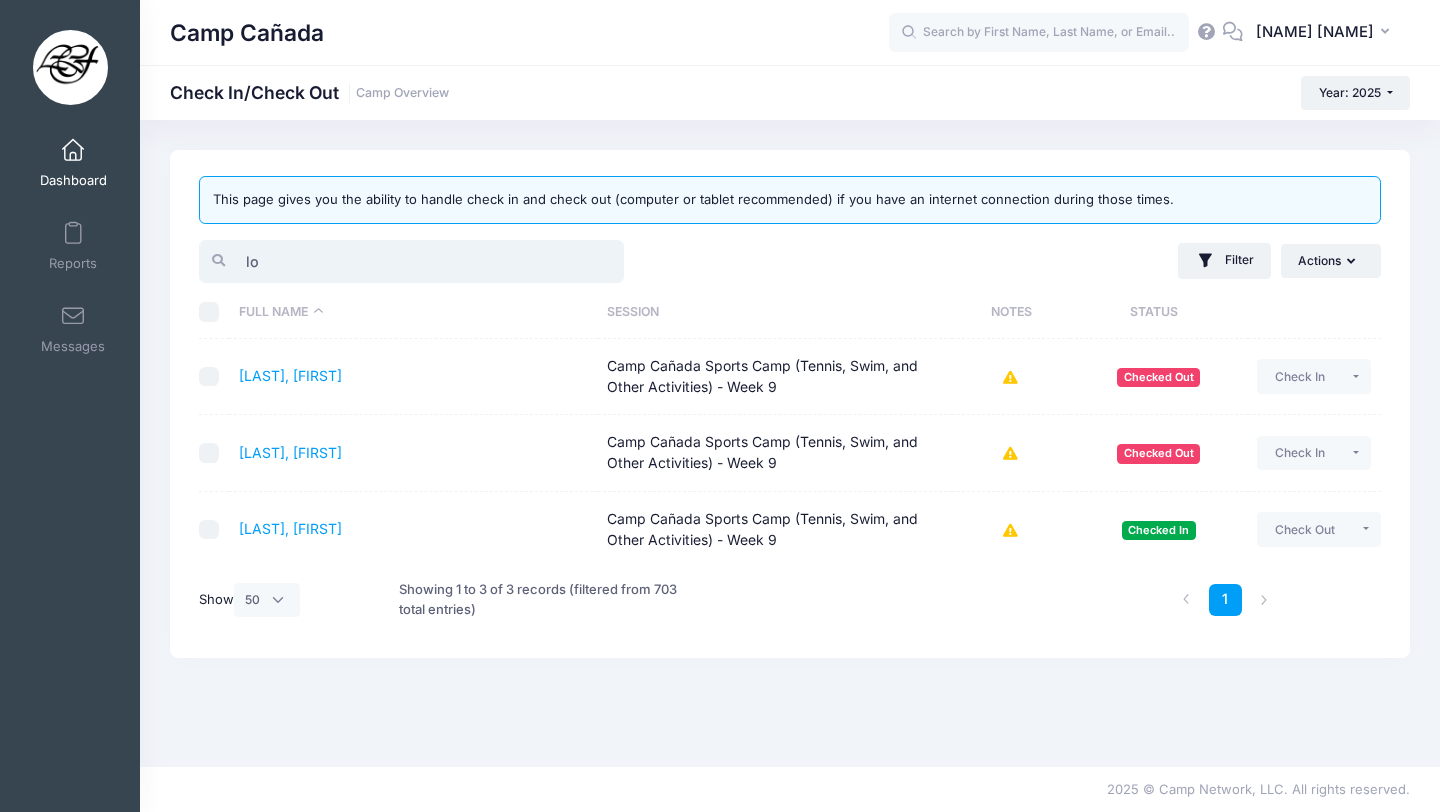type on "l" 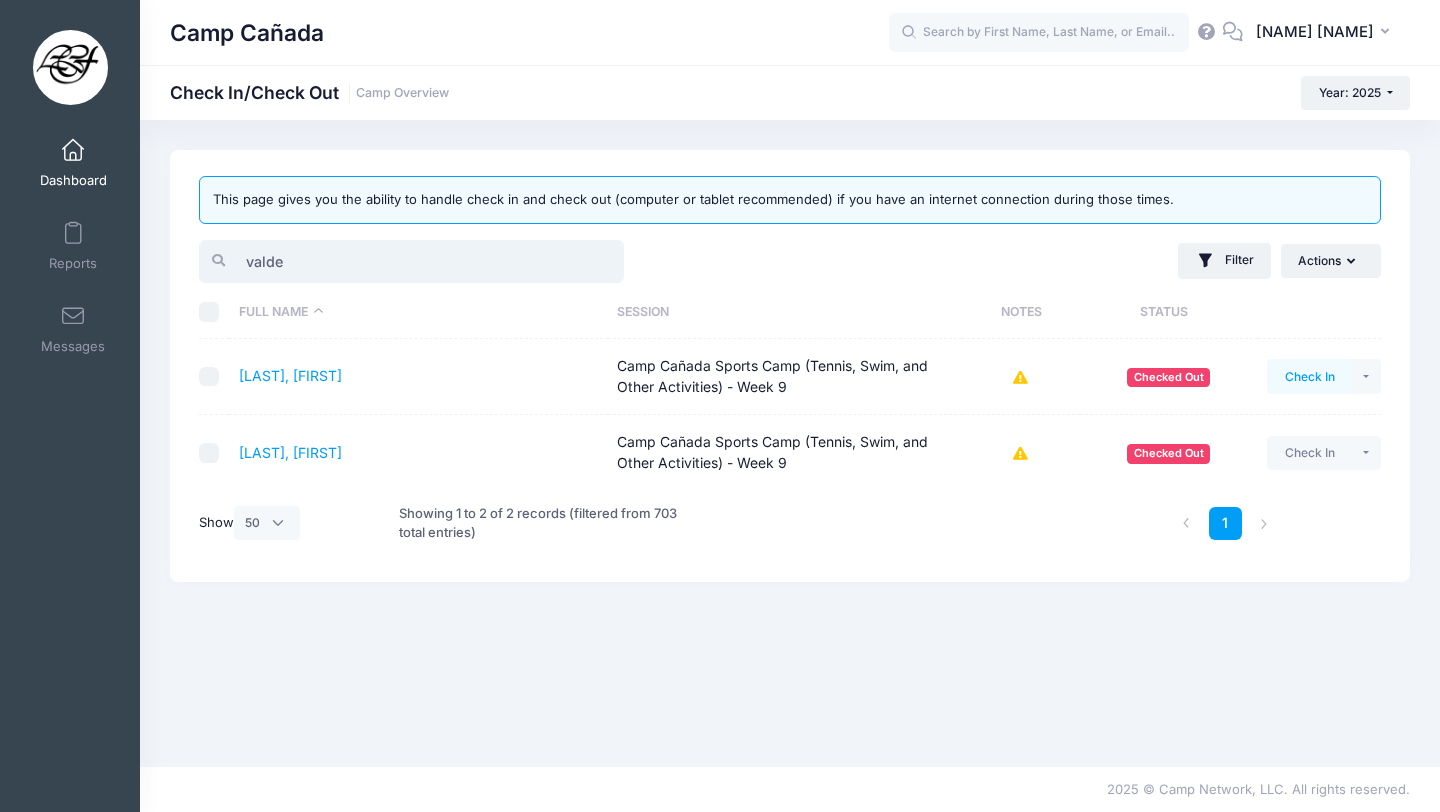 type on "valde" 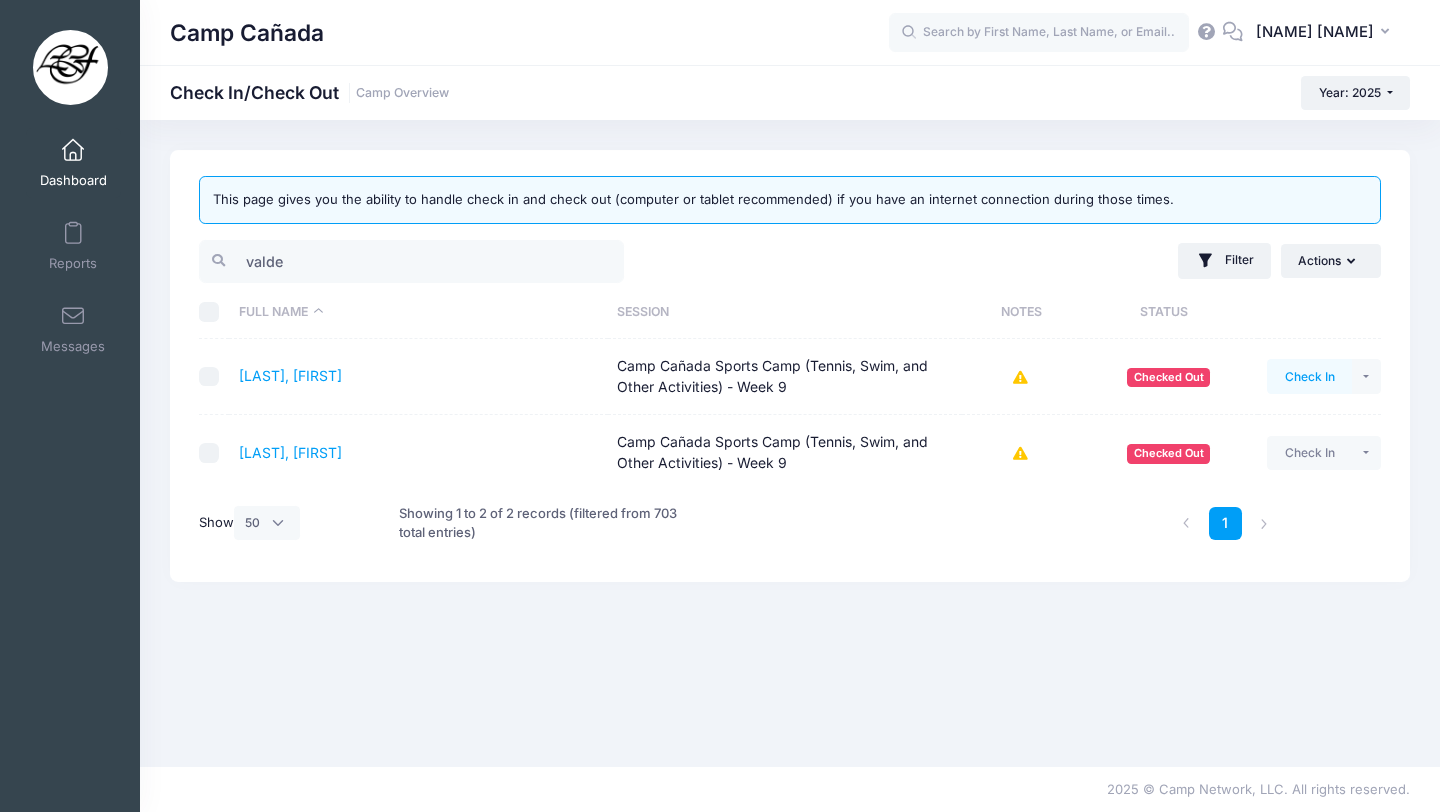 click on "Check In" at bounding box center [1309, 376] 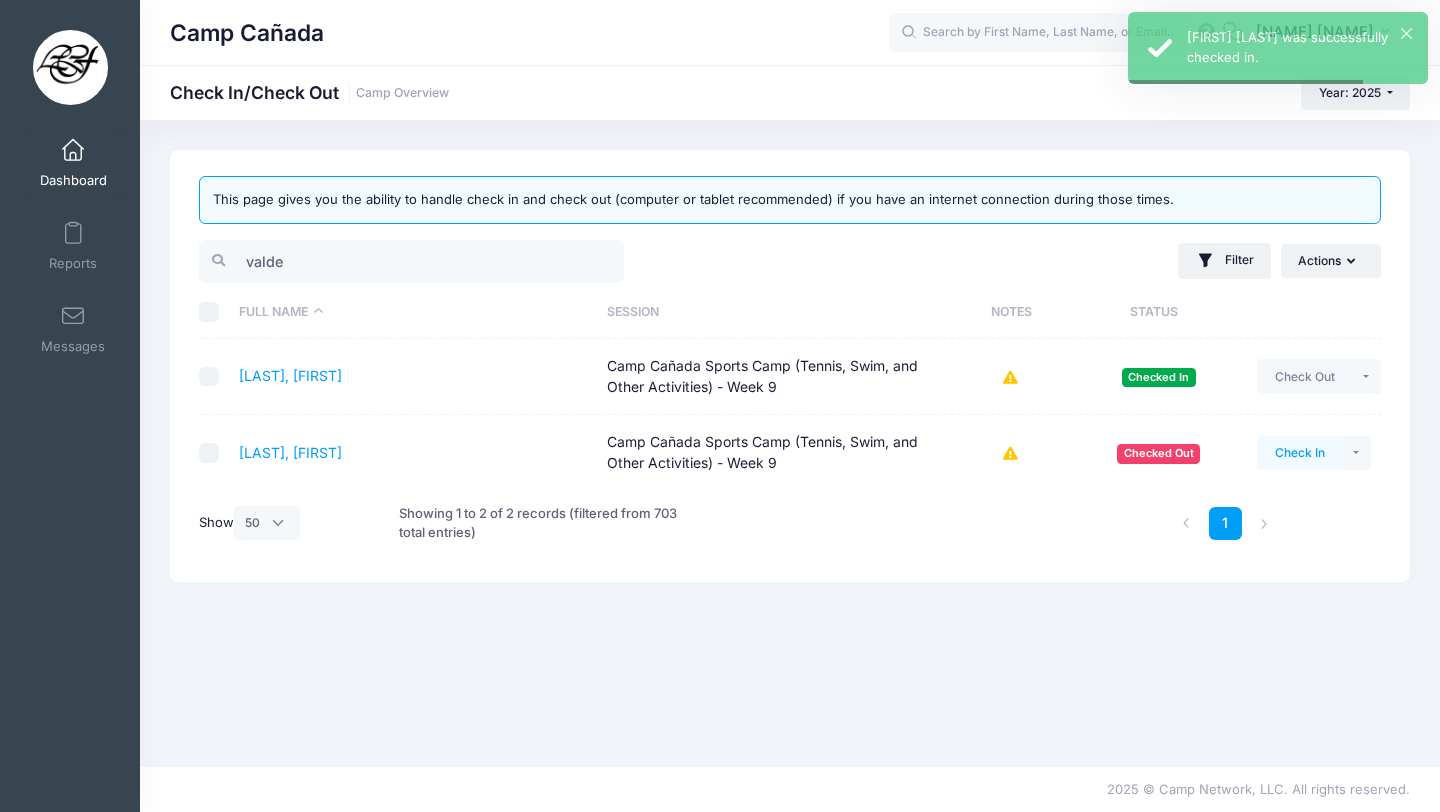 click on "Check In" at bounding box center [1299, 453] 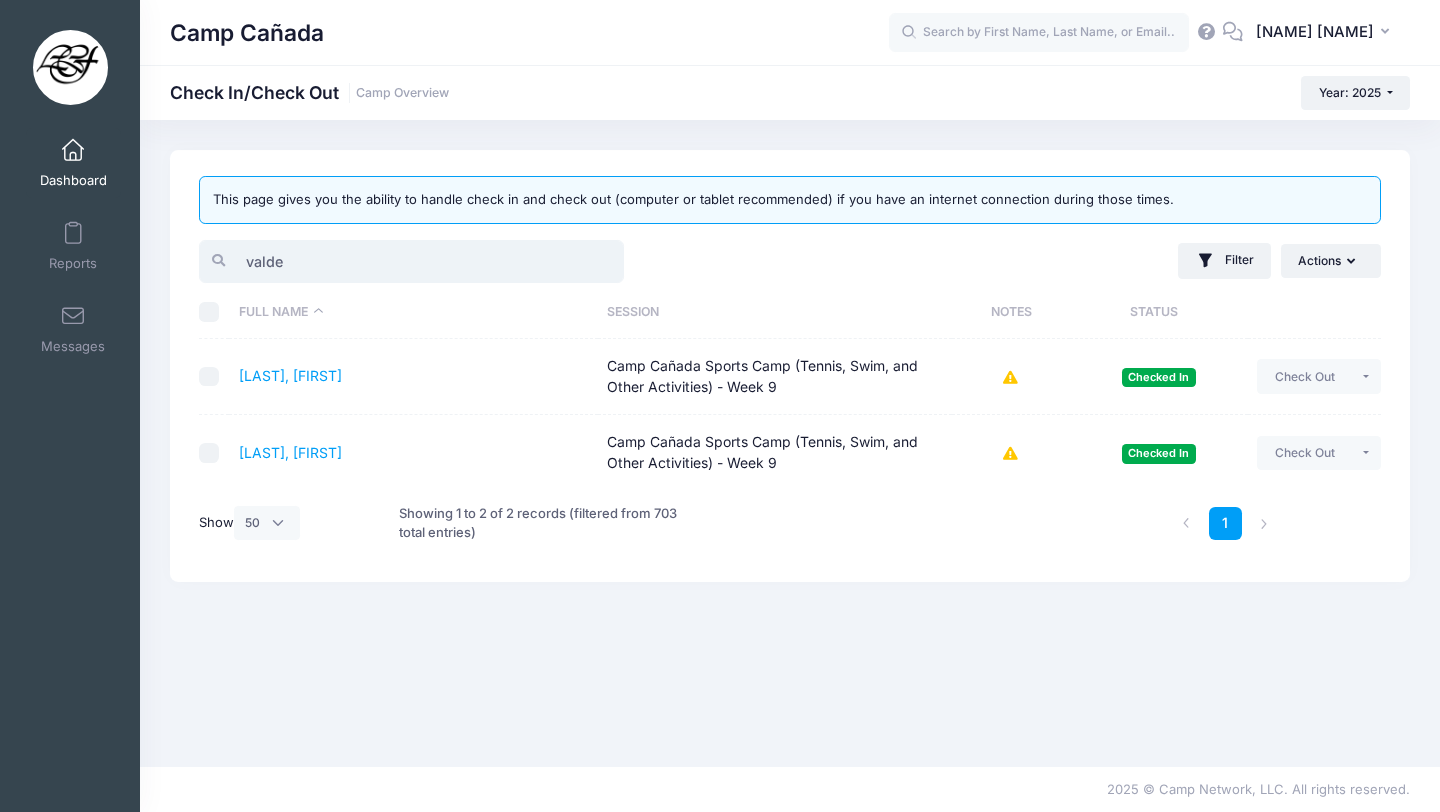 drag, startPoint x: 312, startPoint y: 253, endPoint x: 154, endPoint y: 253, distance: 158 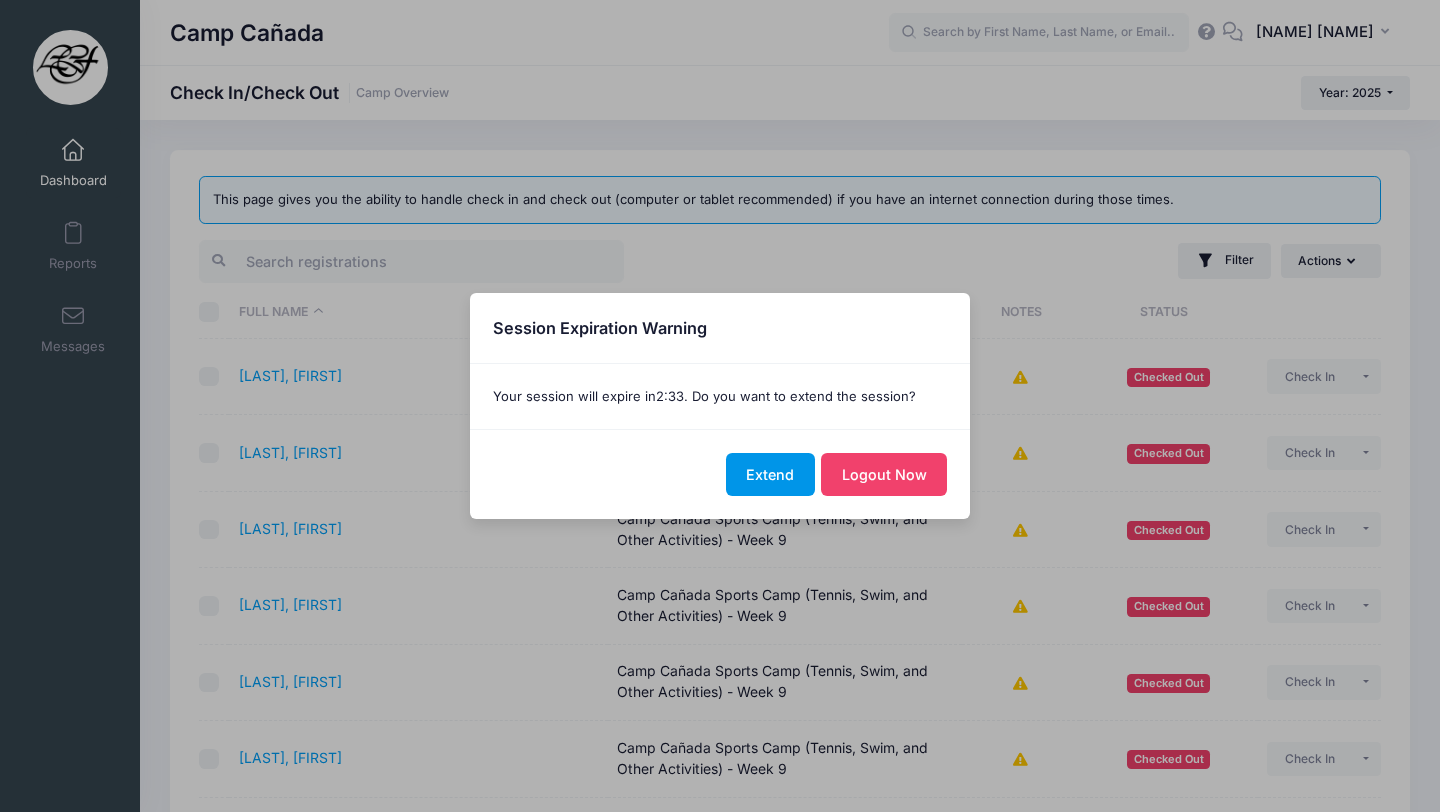 click on "Extend" at bounding box center [770, 474] 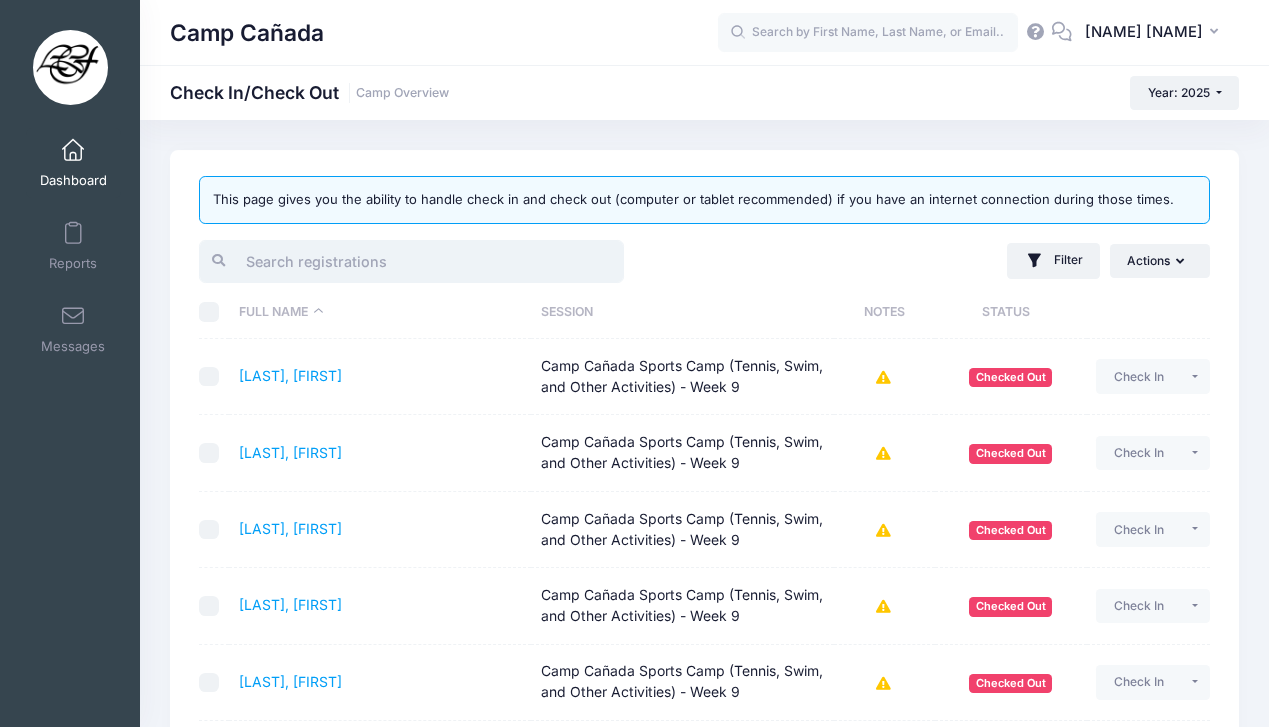 click at bounding box center [411, 261] 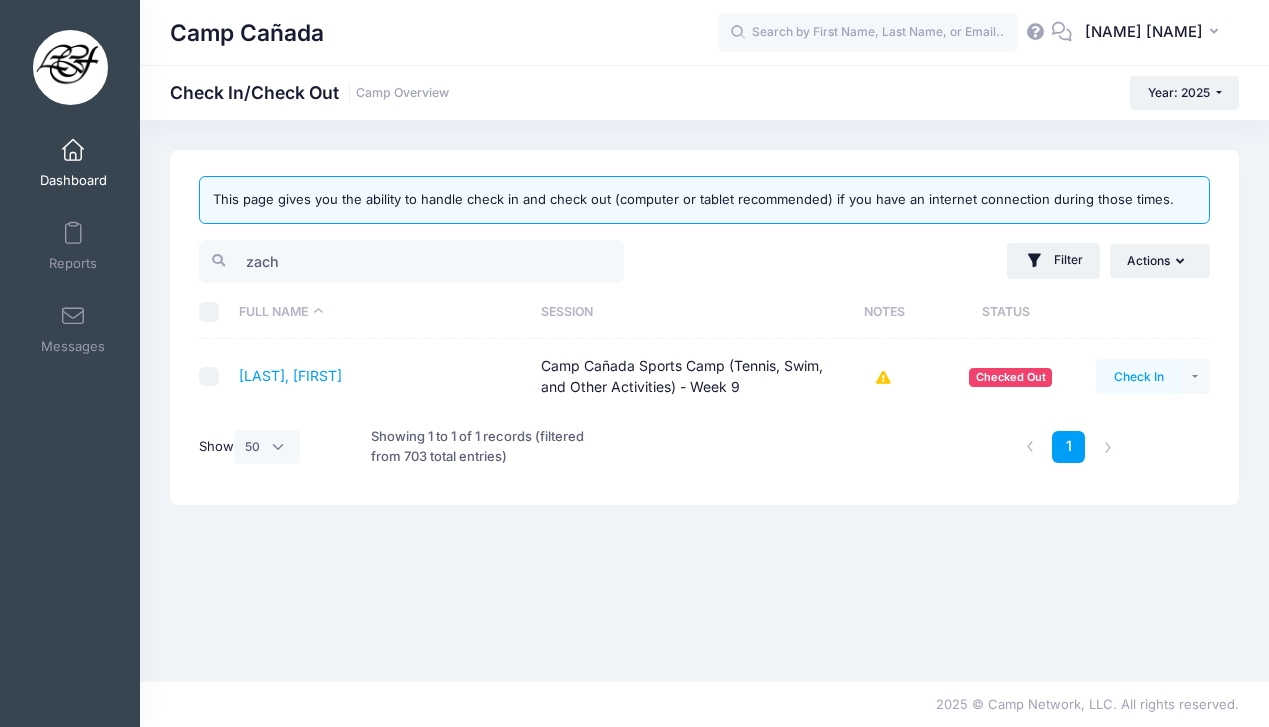 click on "Check In" at bounding box center (1138, 376) 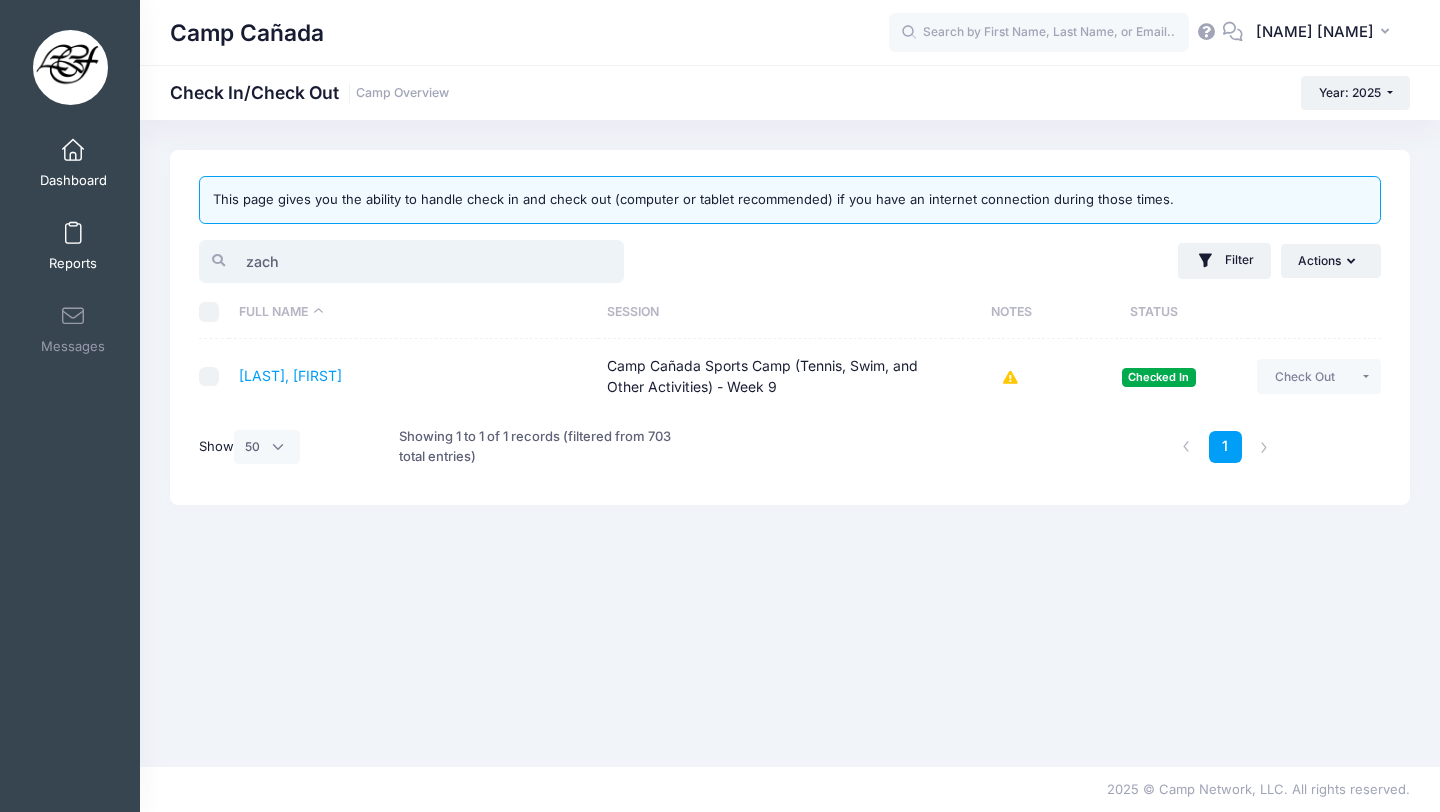 drag, startPoint x: 316, startPoint y: 265, endPoint x: 119, endPoint y: 248, distance: 197.73215 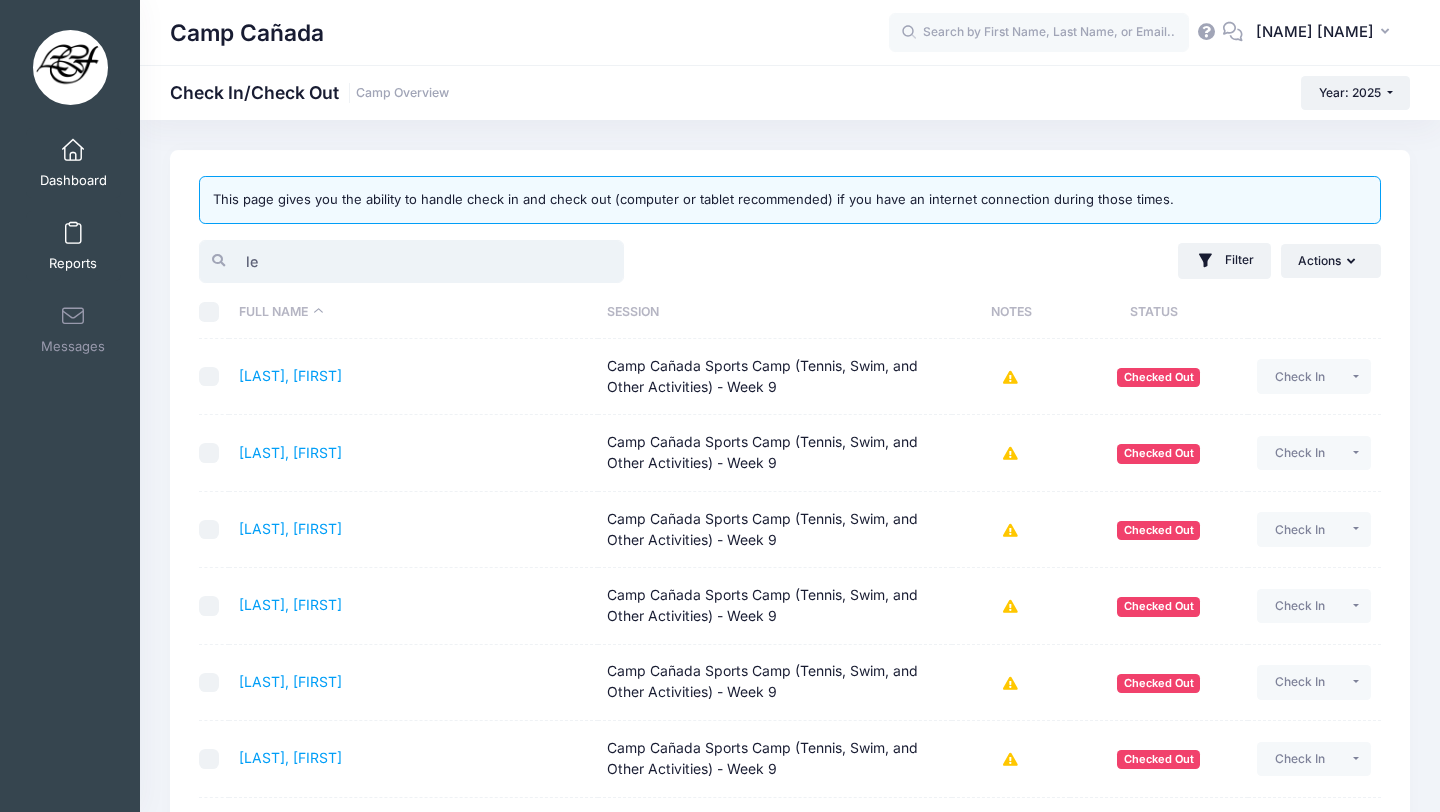 type on "l" 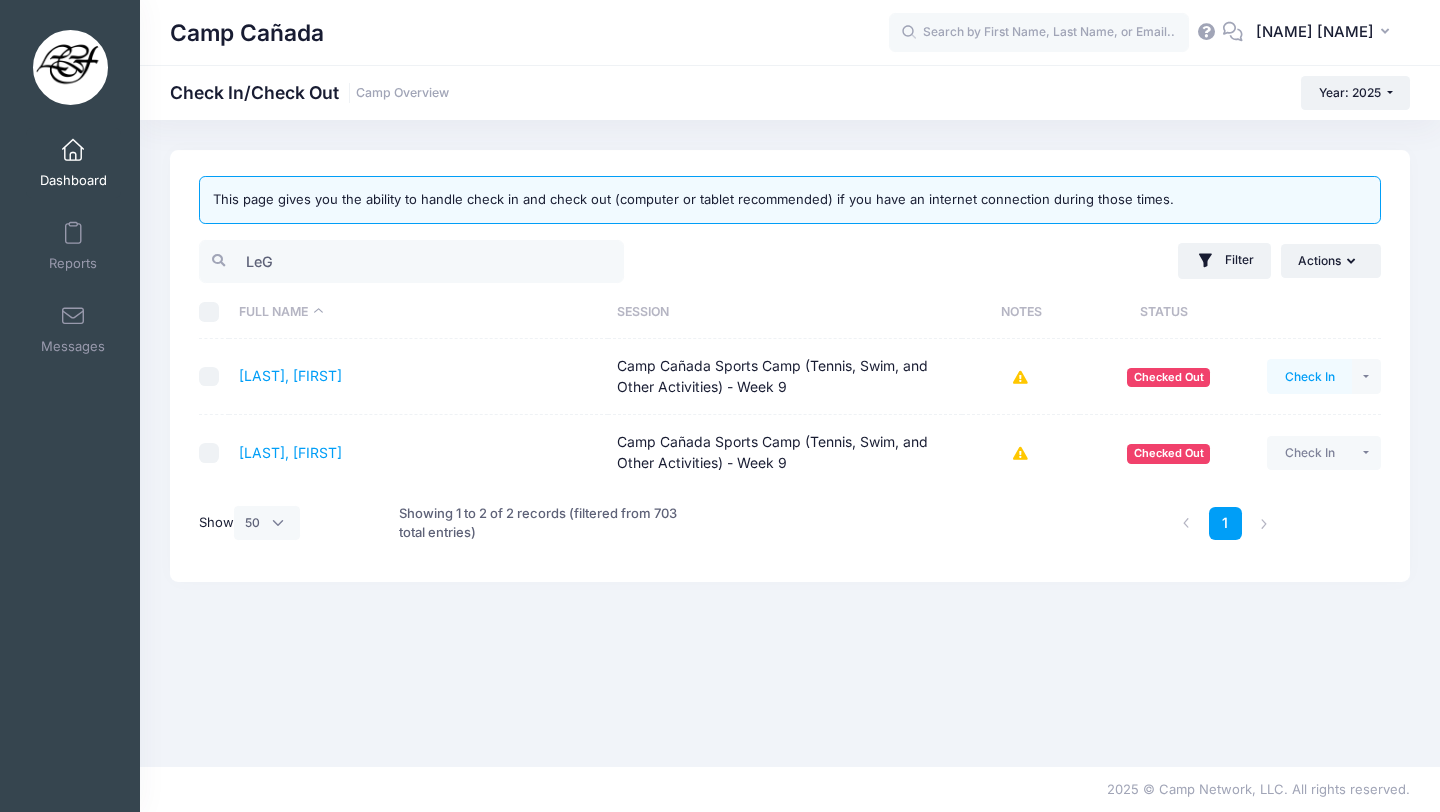 click on "Check In" at bounding box center (1309, 376) 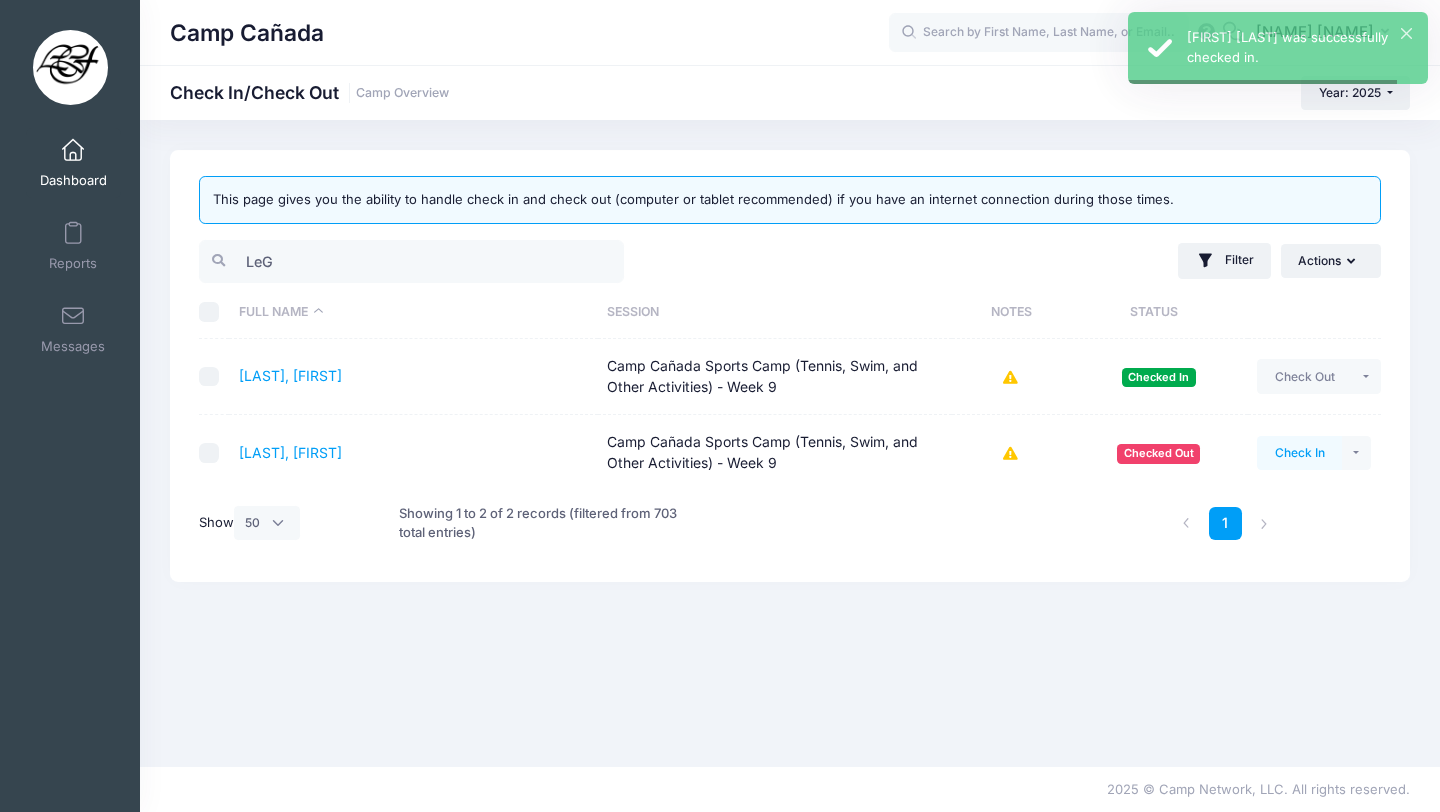 click on "Check In" at bounding box center [1299, 453] 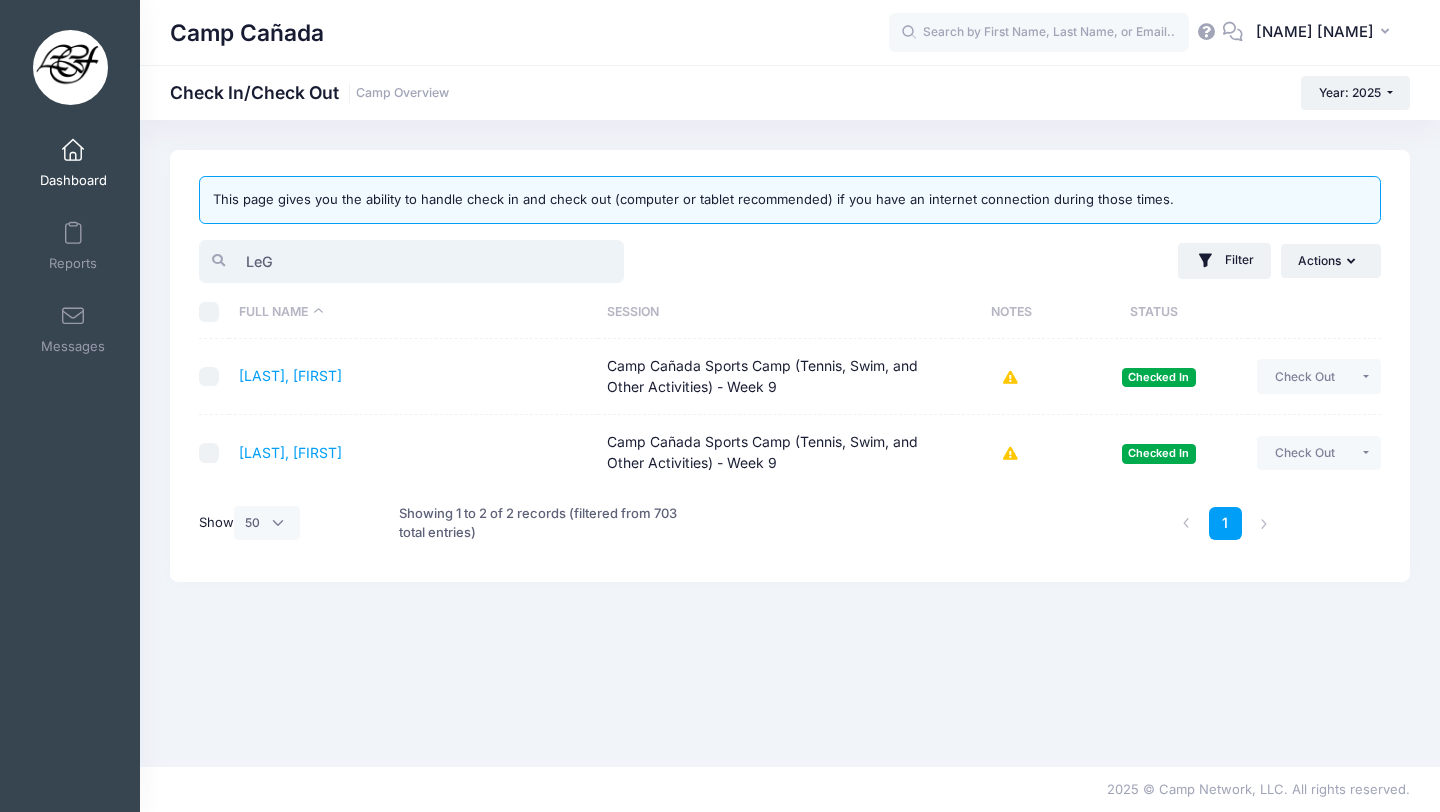 drag, startPoint x: 396, startPoint y: 255, endPoint x: 215, endPoint y: 256, distance: 181.00276 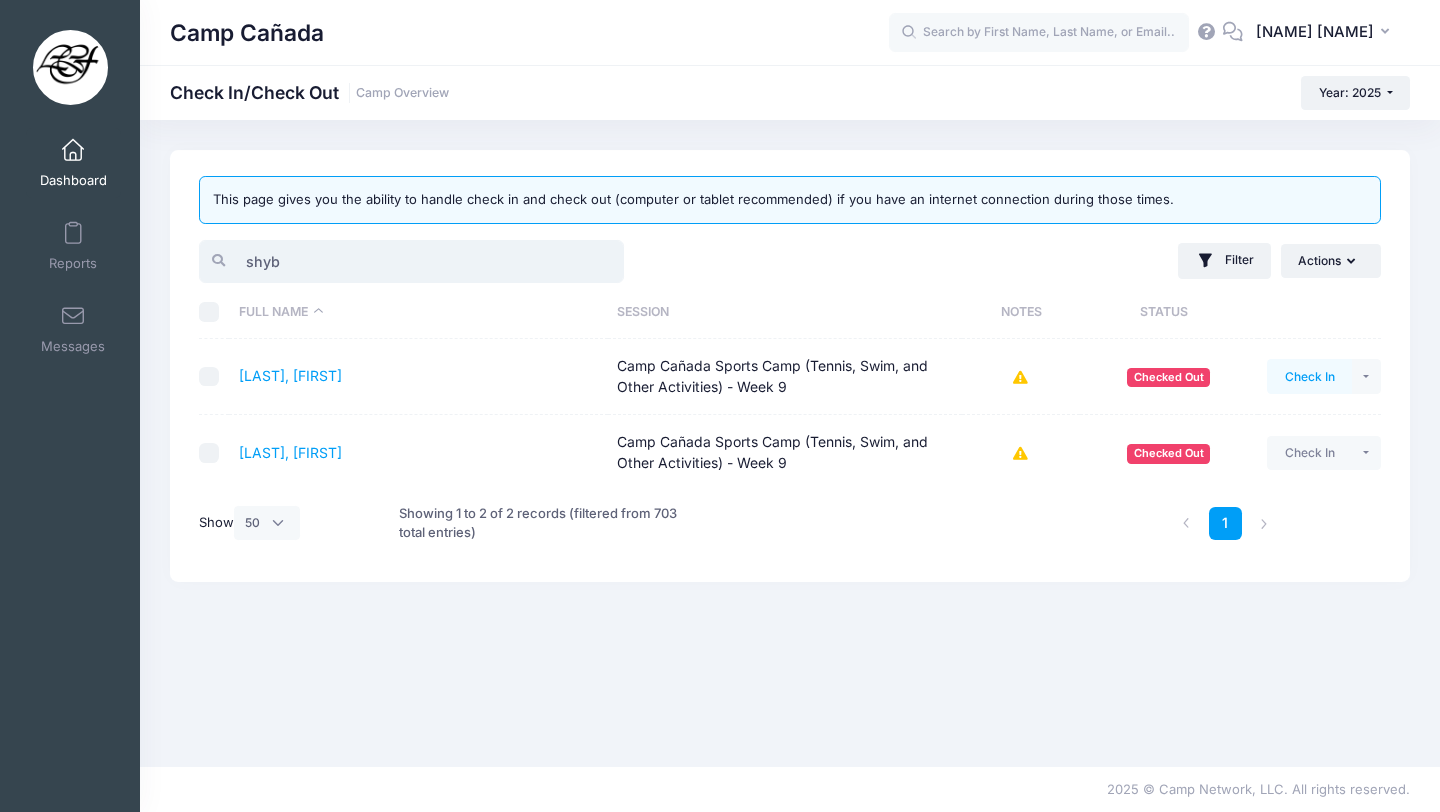 type on "shyb" 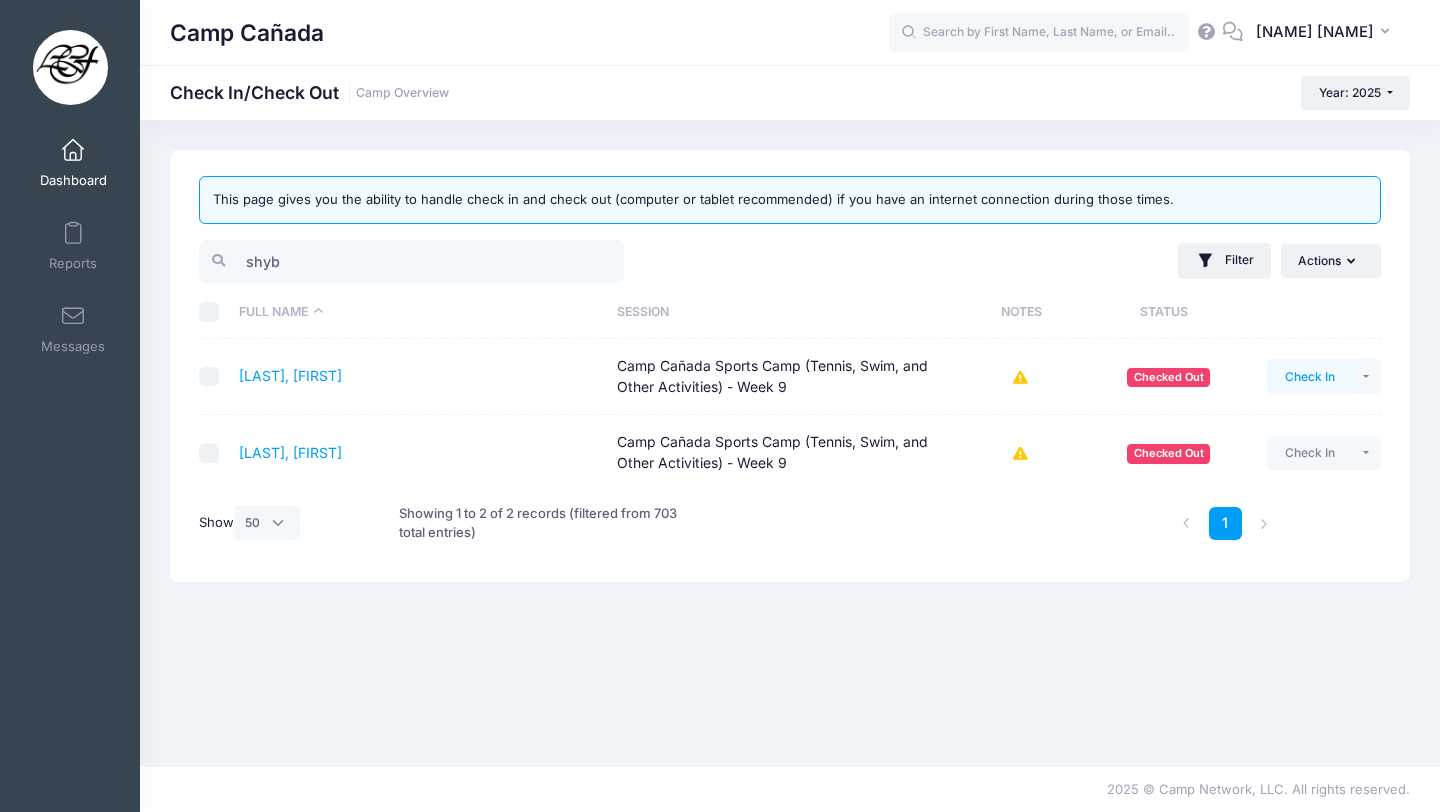 click on "Check In" at bounding box center [1309, 376] 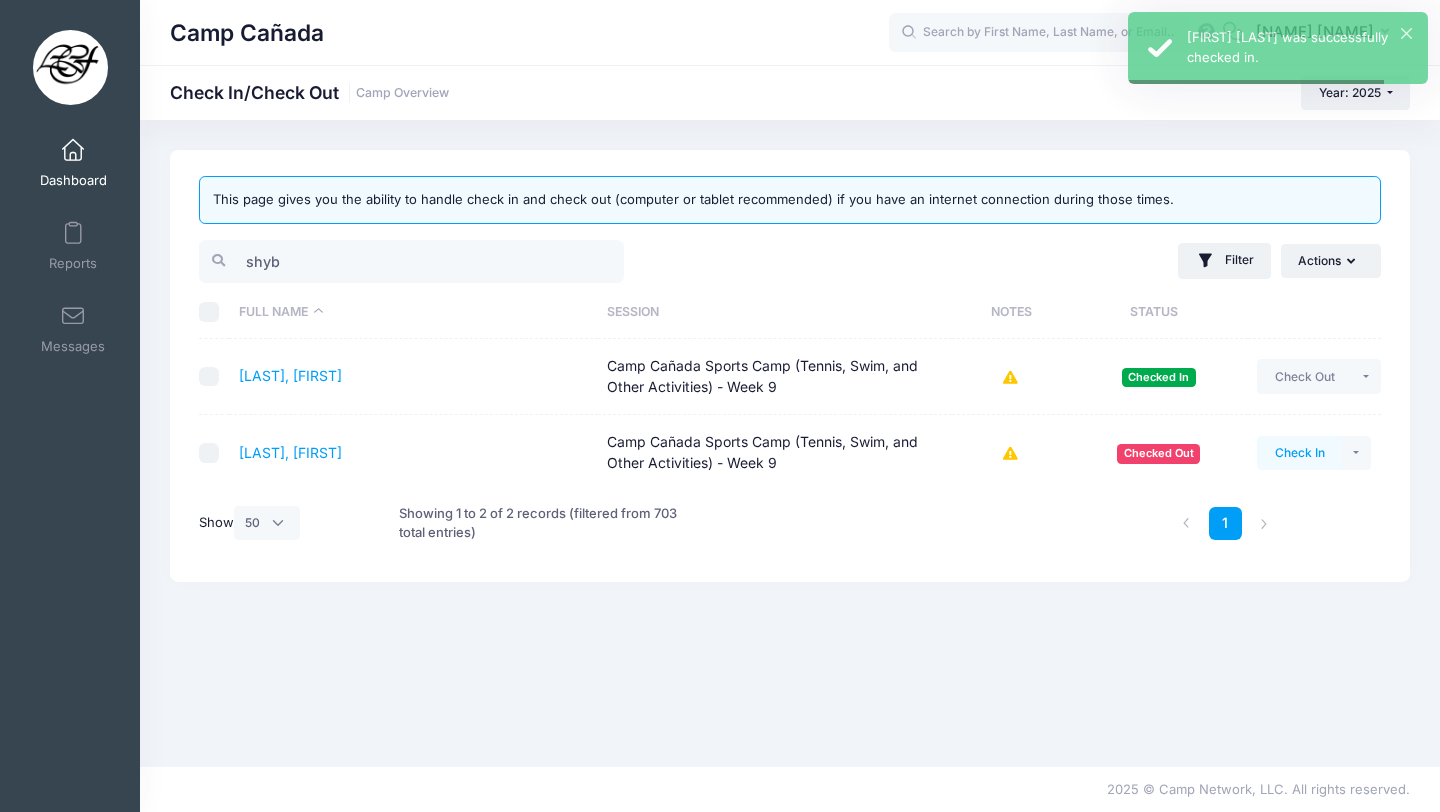 click on "Check In" at bounding box center (1299, 453) 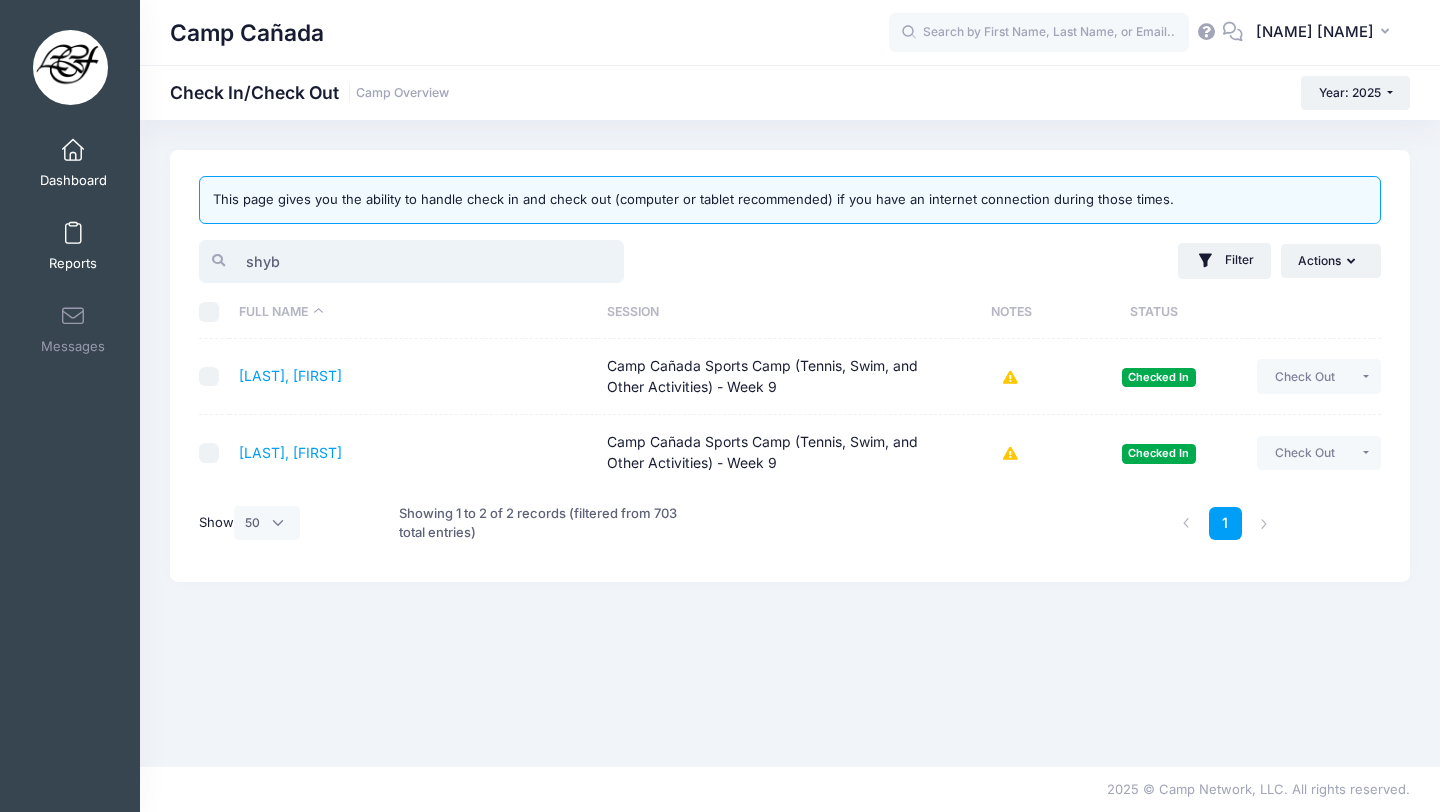 drag, startPoint x: 307, startPoint y: 266, endPoint x: 100, endPoint y: 254, distance: 207.34753 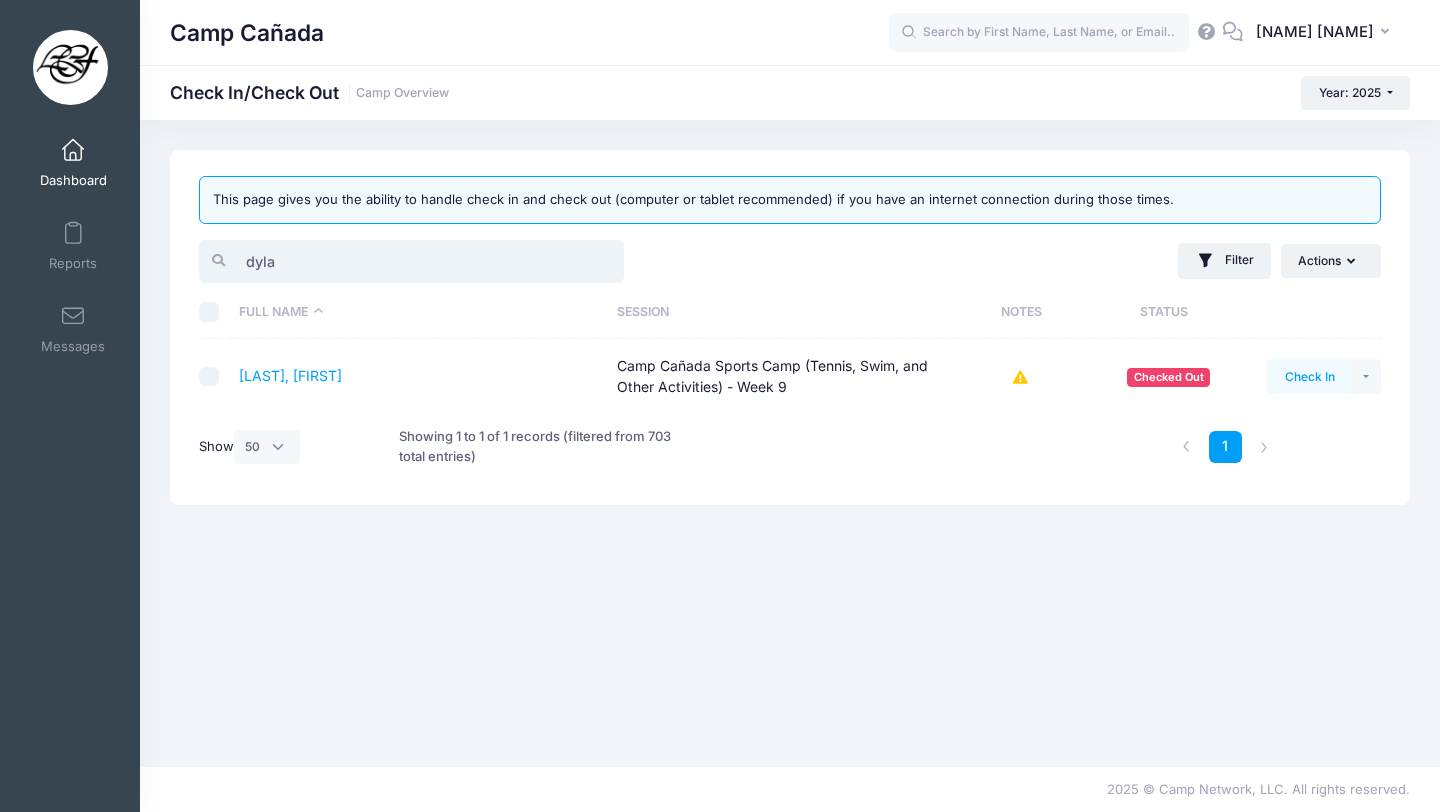 type on "dyla" 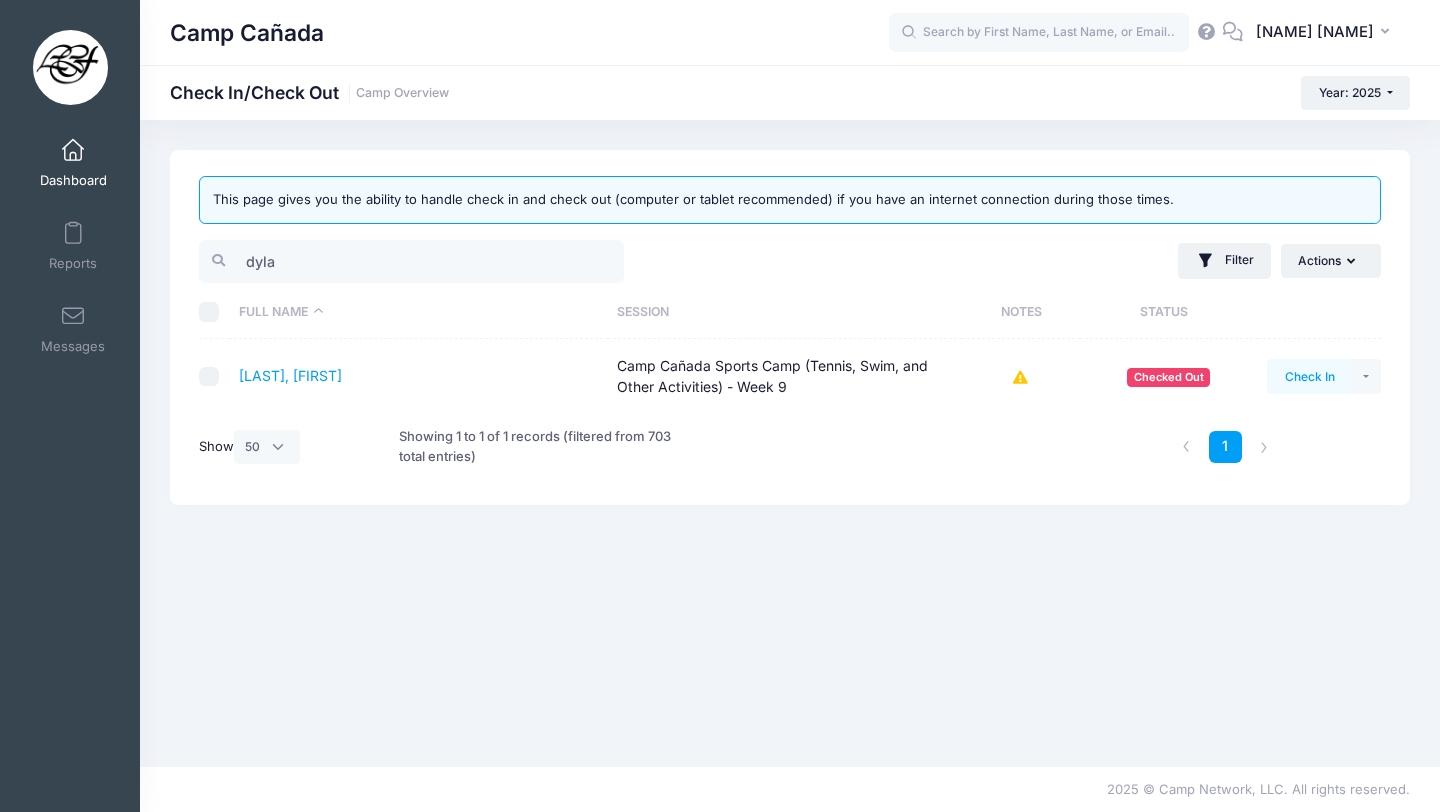 click on "Check In" at bounding box center [1309, 376] 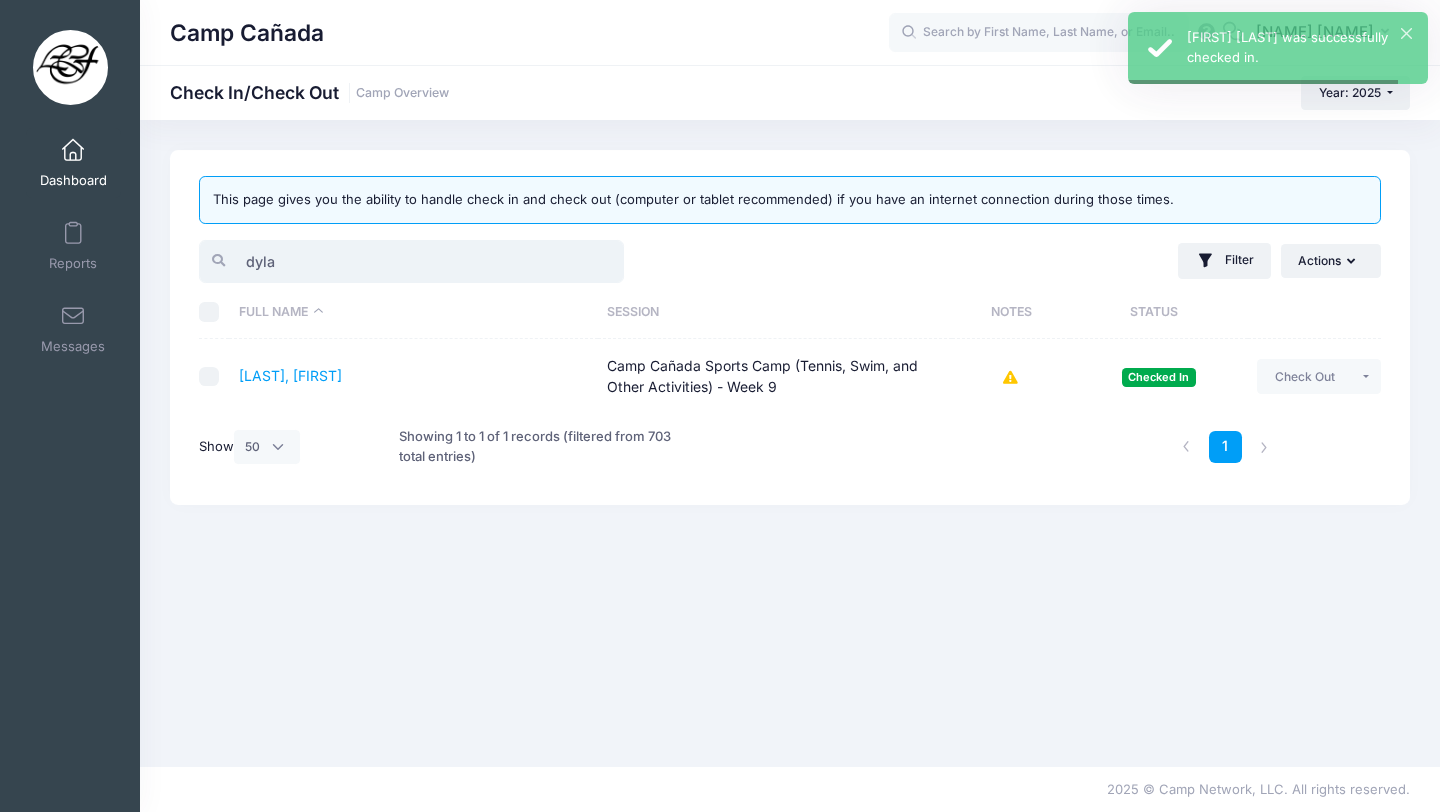 drag, startPoint x: 292, startPoint y: 251, endPoint x: 211, endPoint y: 245, distance: 81.22192 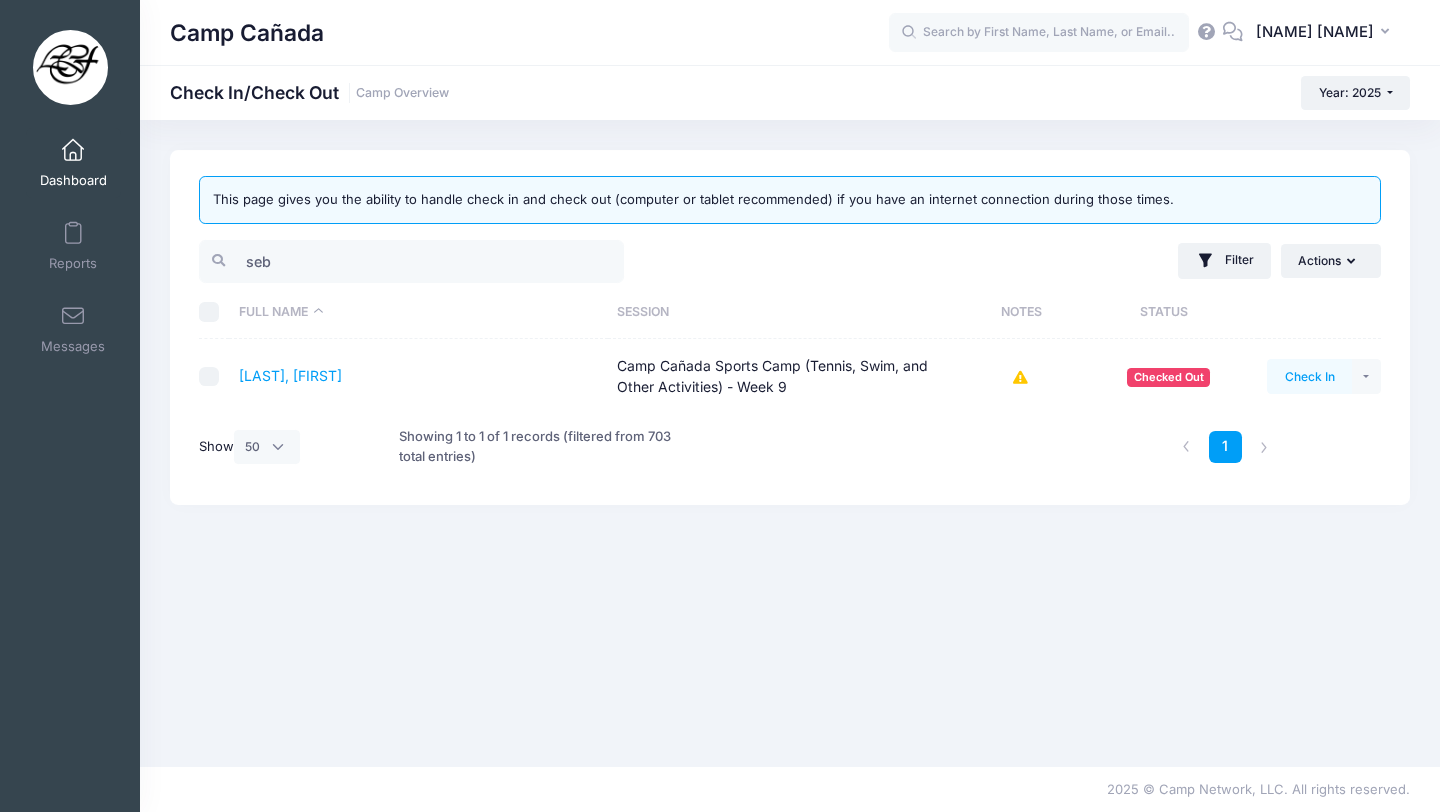 click on "Check In" at bounding box center (1309, 376) 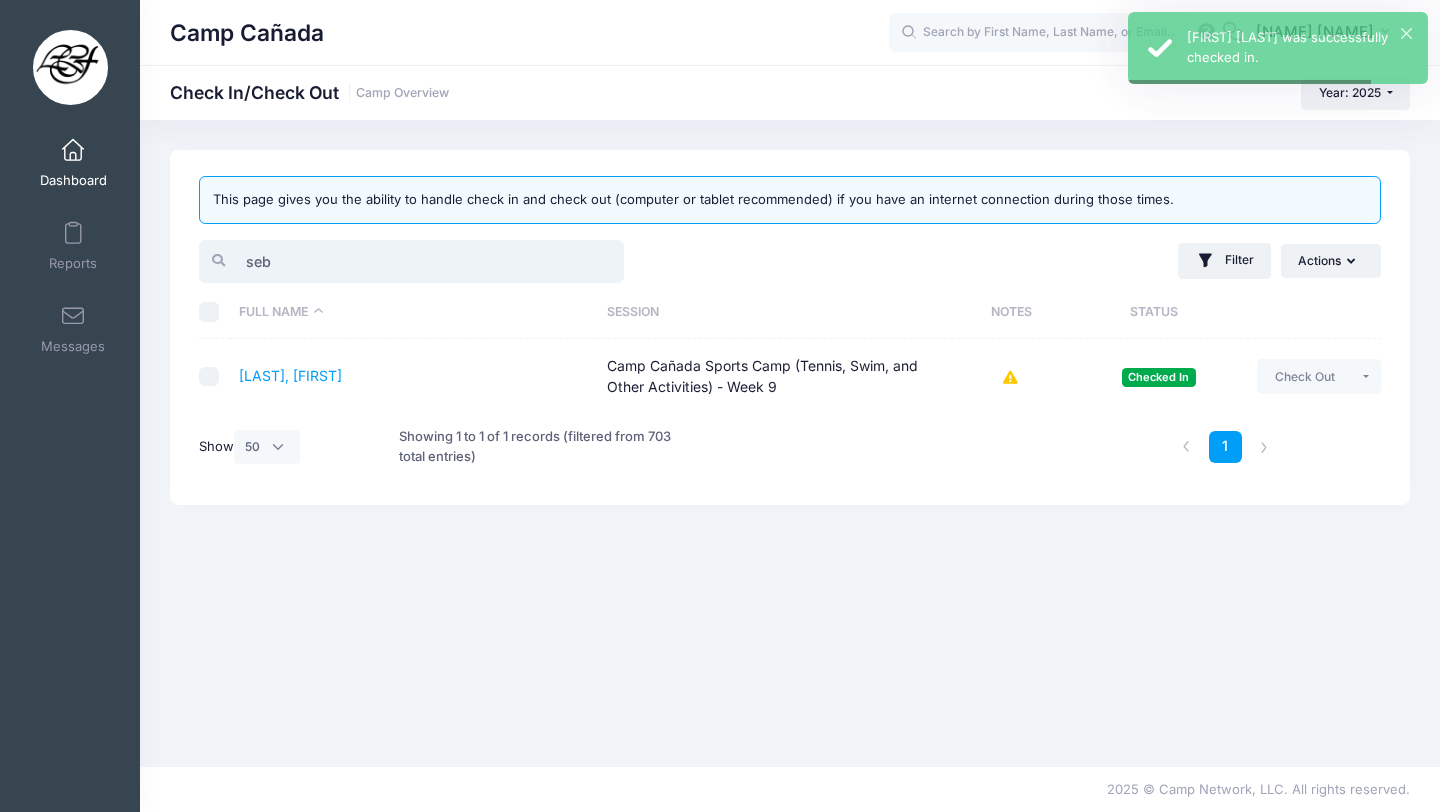 drag, startPoint x: 299, startPoint y: 264, endPoint x: 148, endPoint y: 260, distance: 151.05296 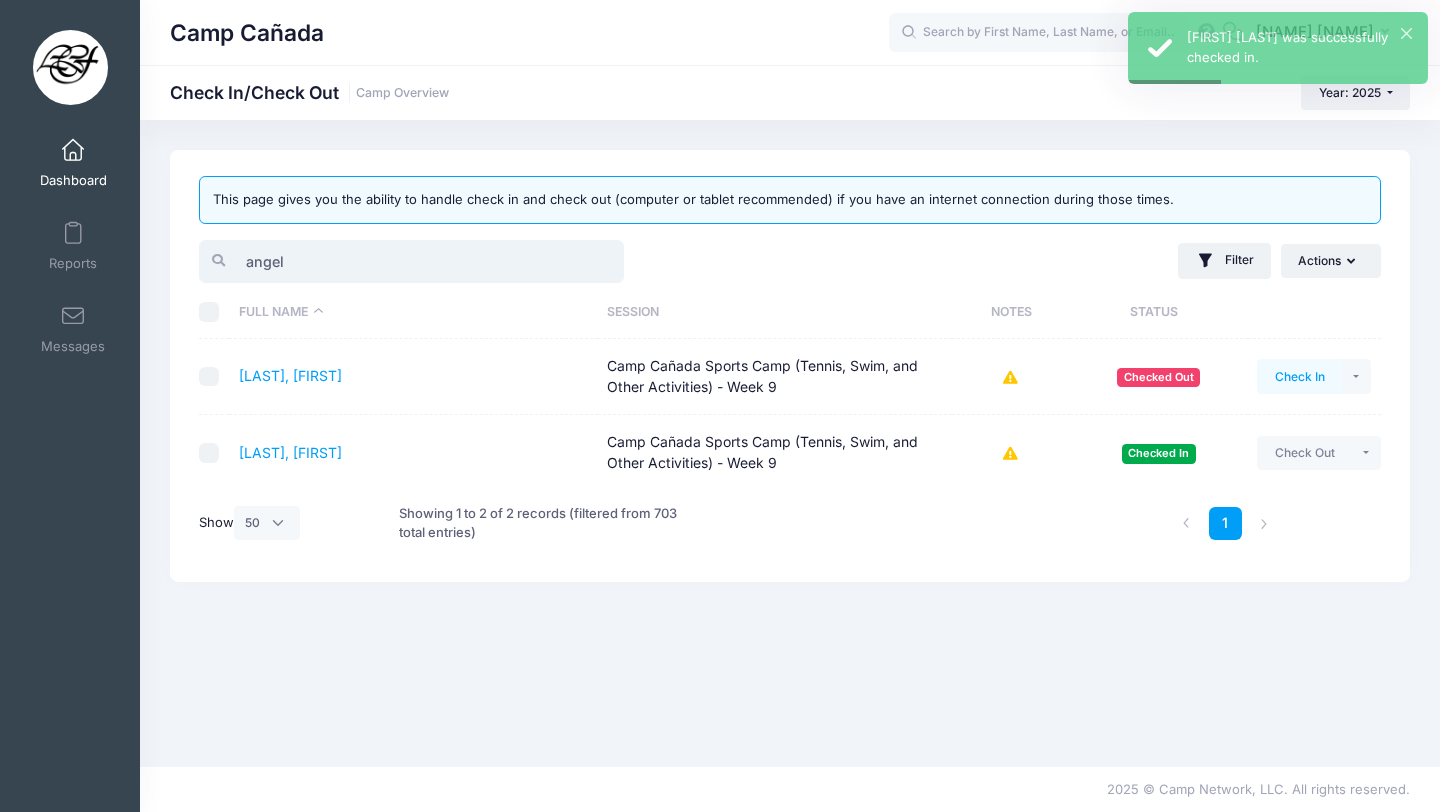 type on "angel" 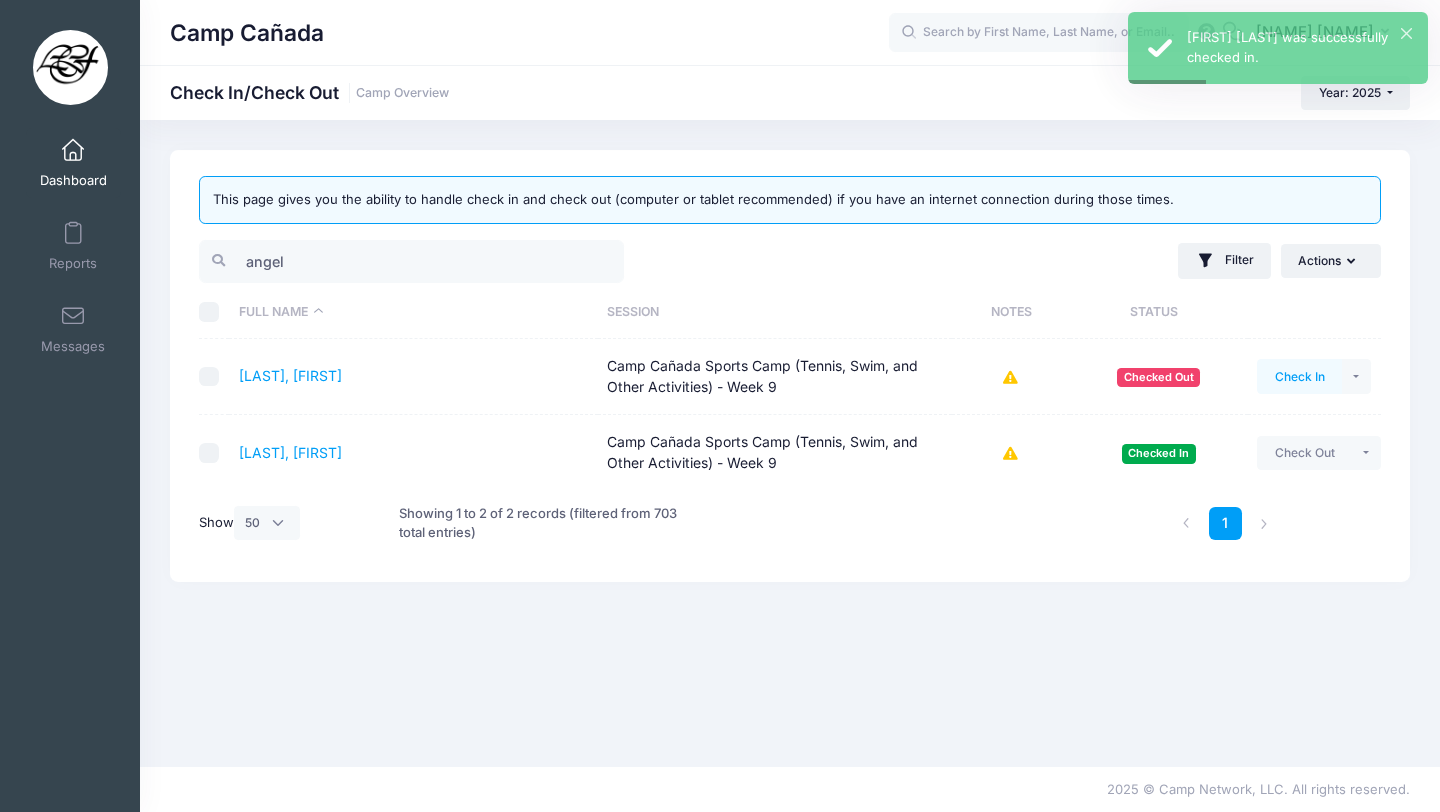 click on "Check In" at bounding box center [1299, 376] 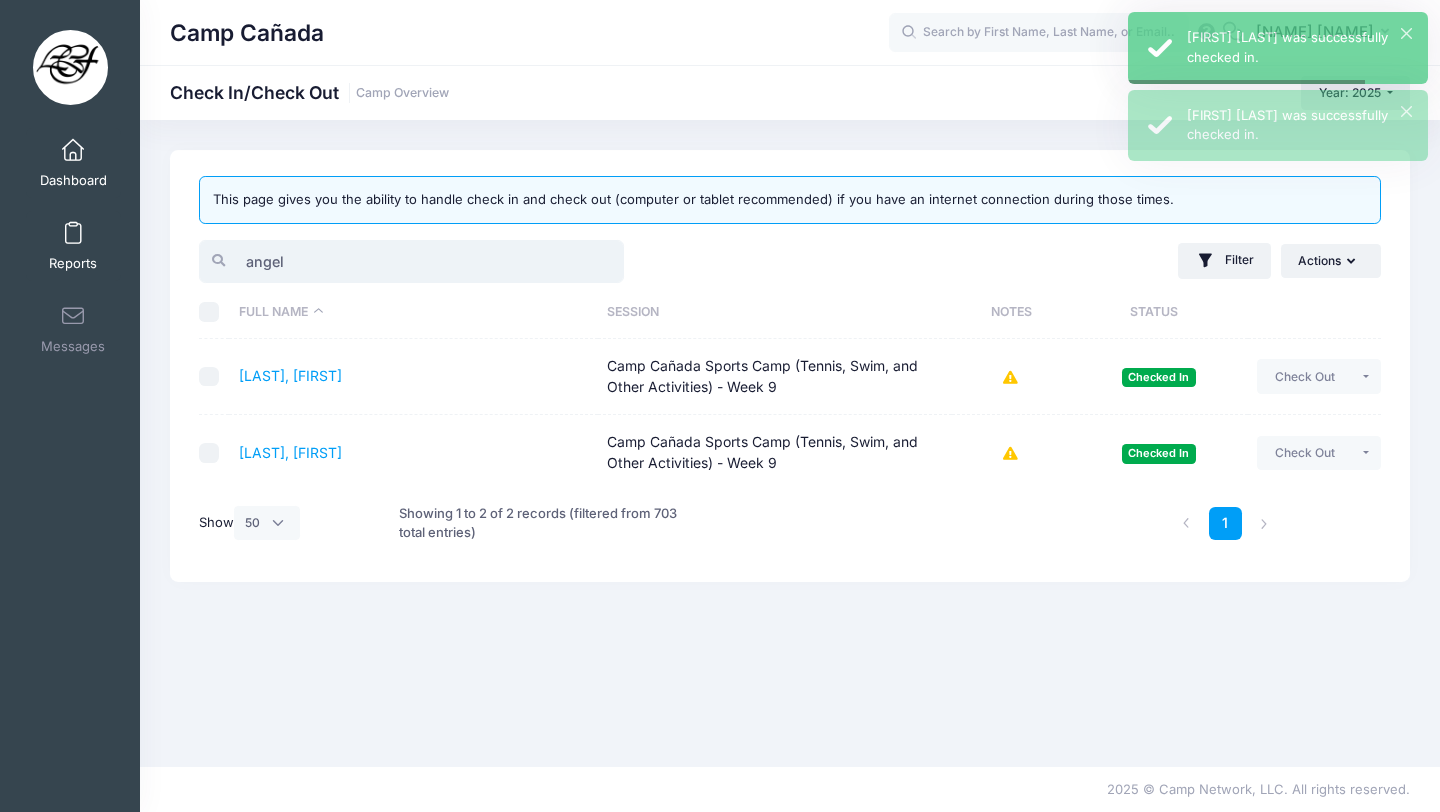drag, startPoint x: 332, startPoint y: 254, endPoint x: 85, endPoint y: 254, distance: 247 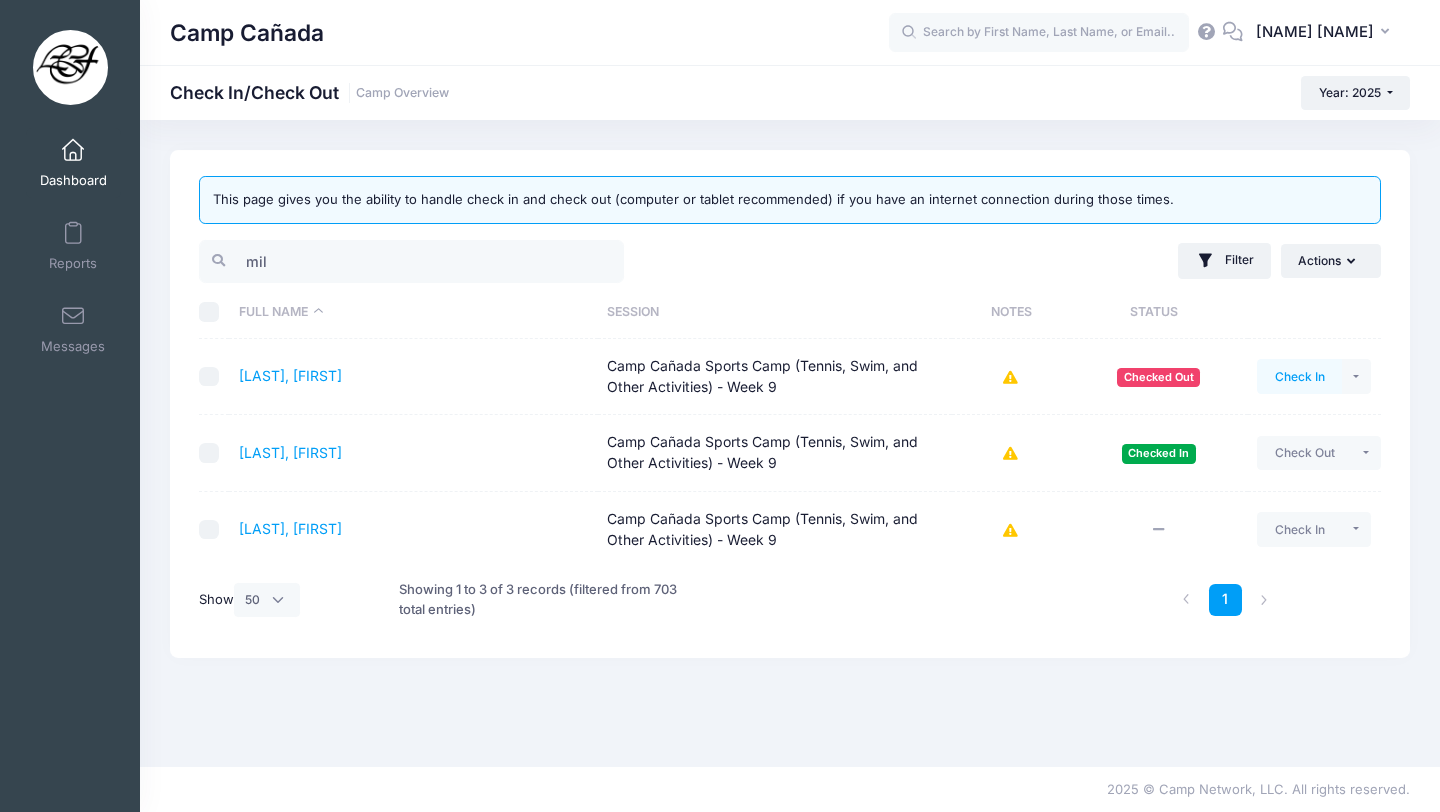click on "Check In" at bounding box center (1299, 376) 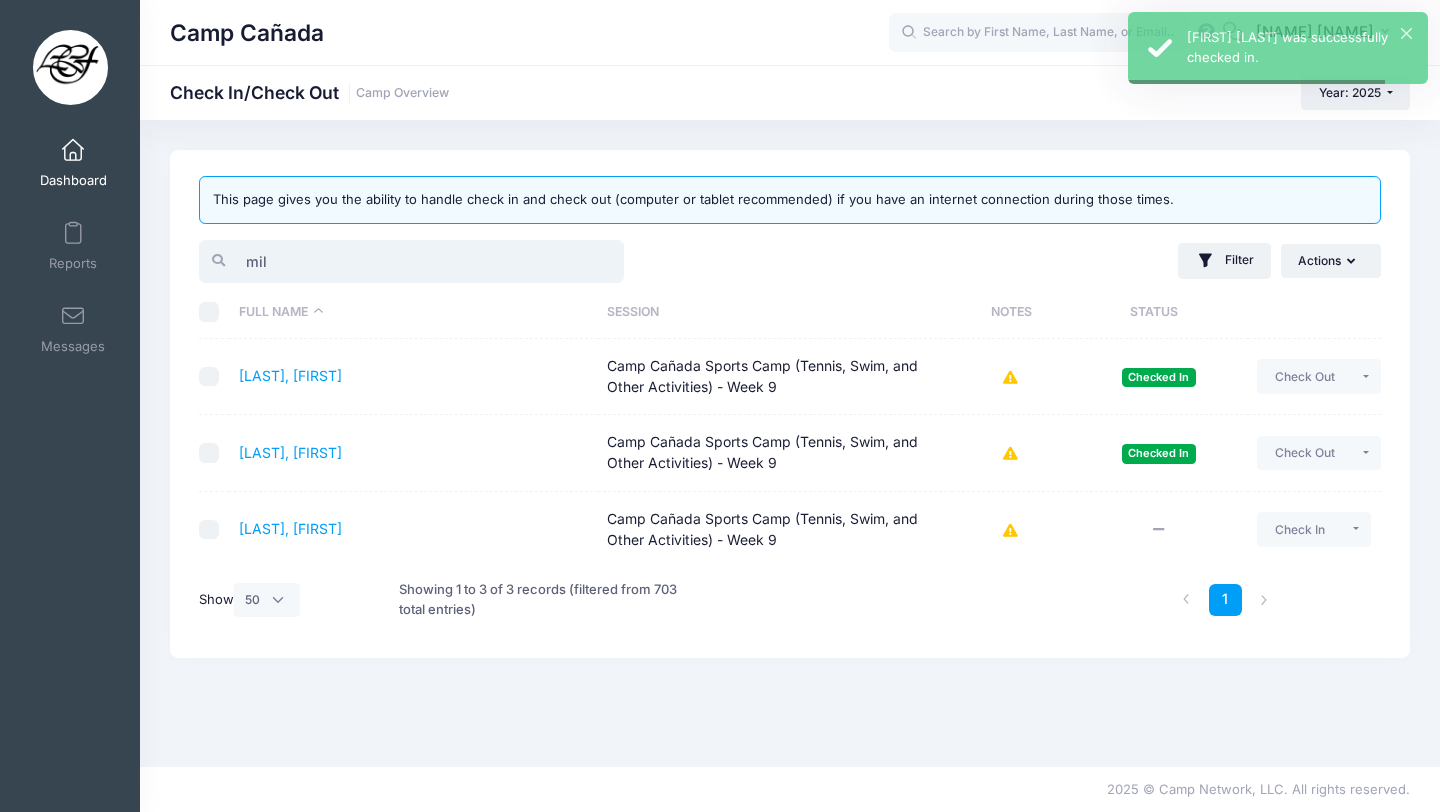 drag, startPoint x: 364, startPoint y: 253, endPoint x: 185, endPoint y: 250, distance: 179.02513 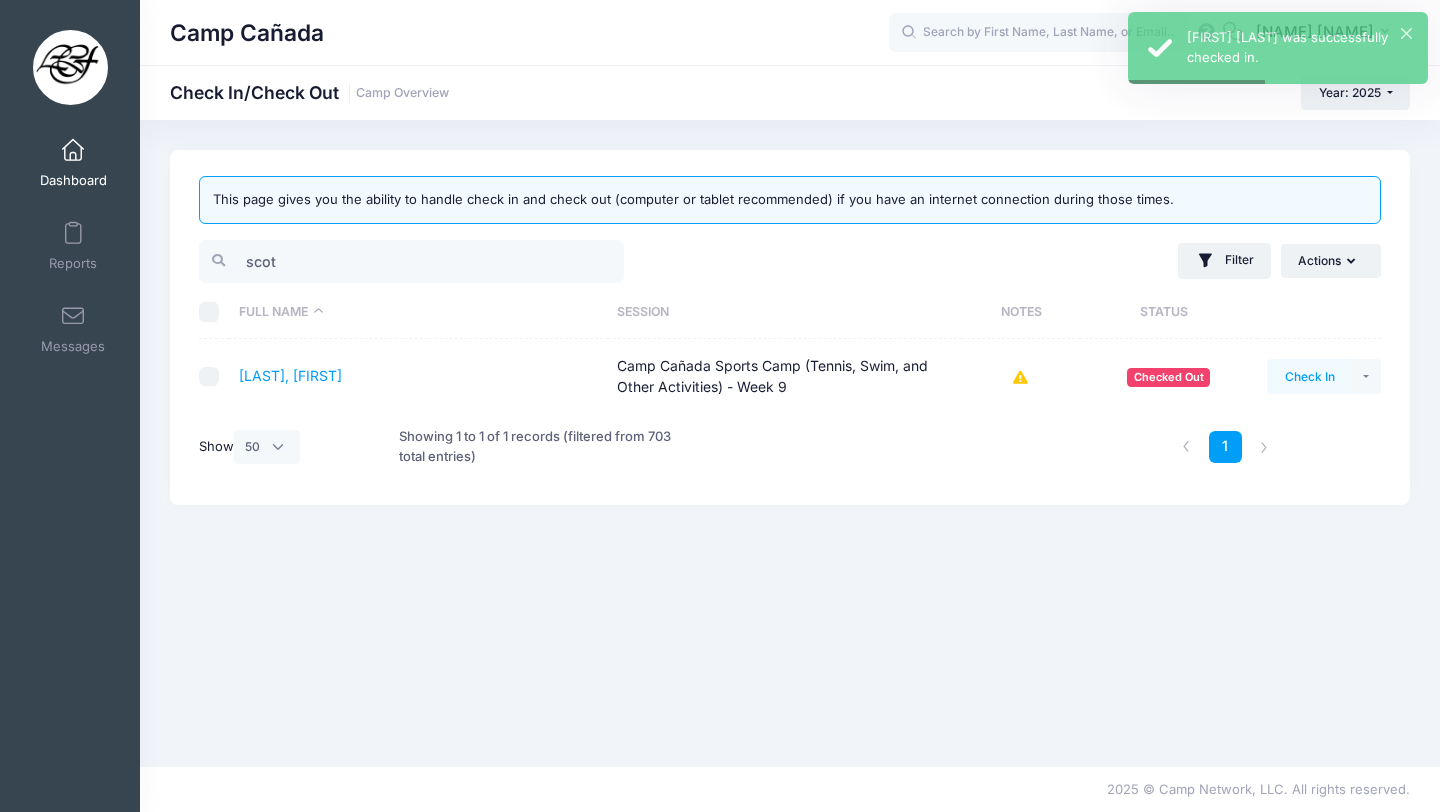 click on "Check In" at bounding box center (1309, 376) 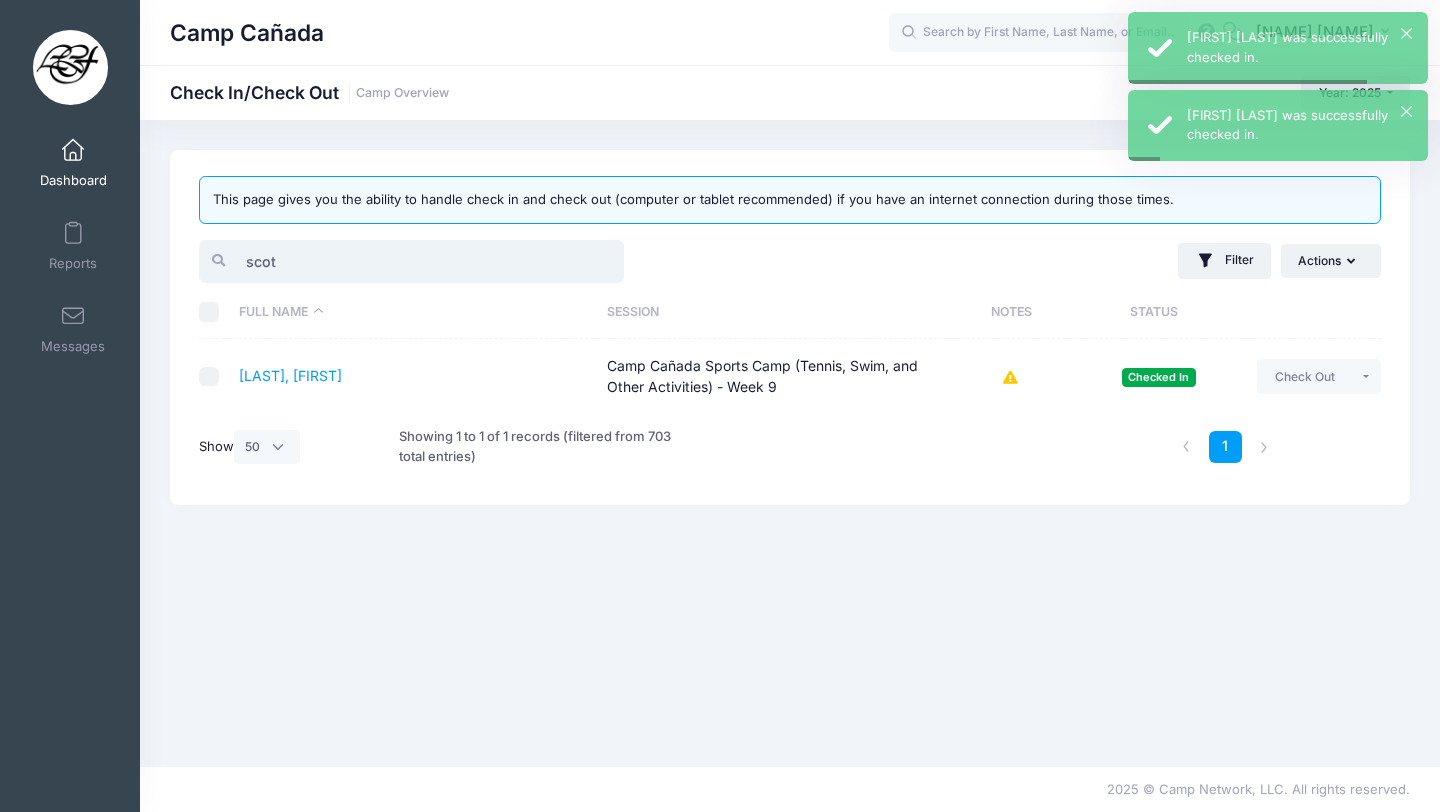 drag, startPoint x: 315, startPoint y: 259, endPoint x: 163, endPoint y: 257, distance: 152.01315 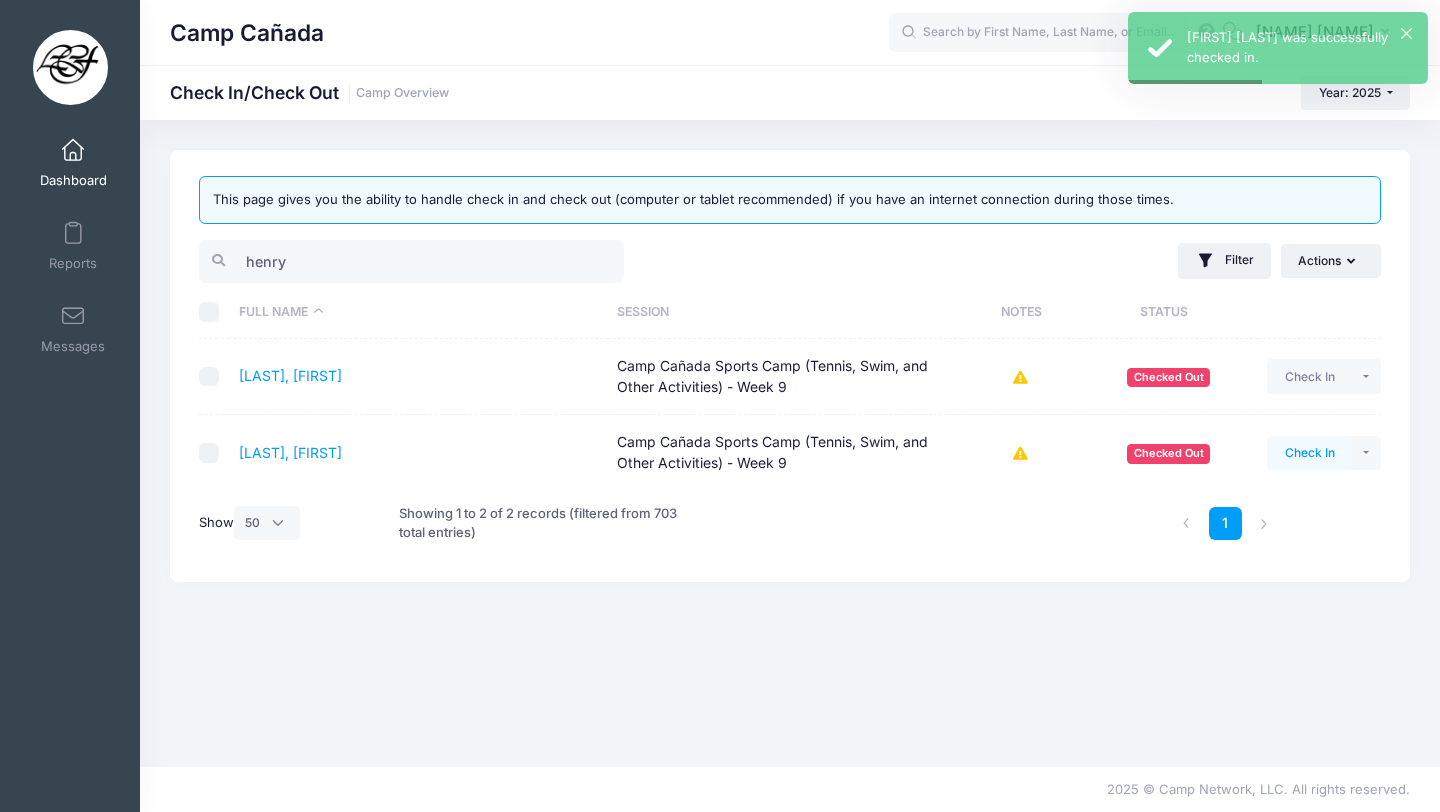 click on "Check In" at bounding box center (1309, 453) 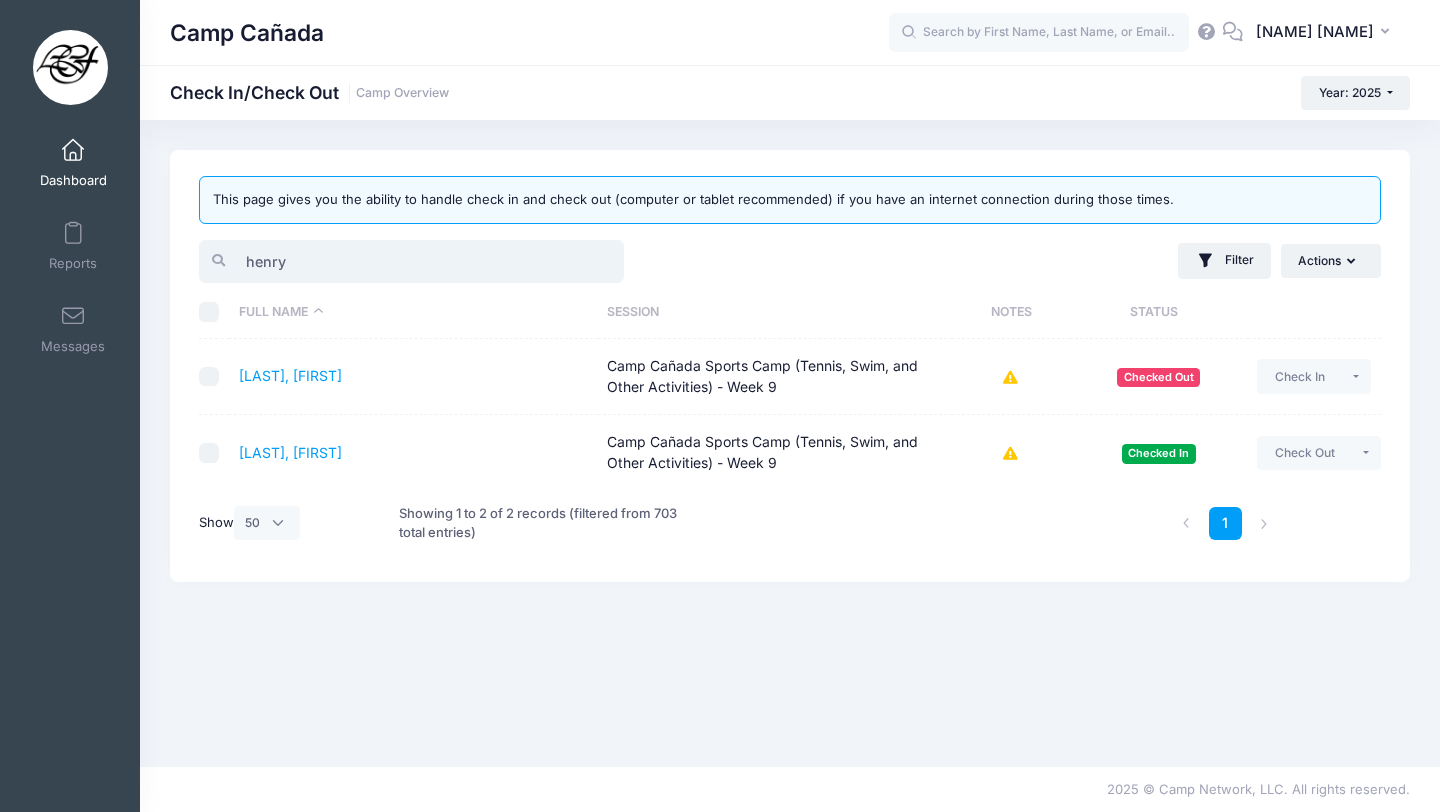 drag, startPoint x: 414, startPoint y: 260, endPoint x: 195, endPoint y: 256, distance: 219.03653 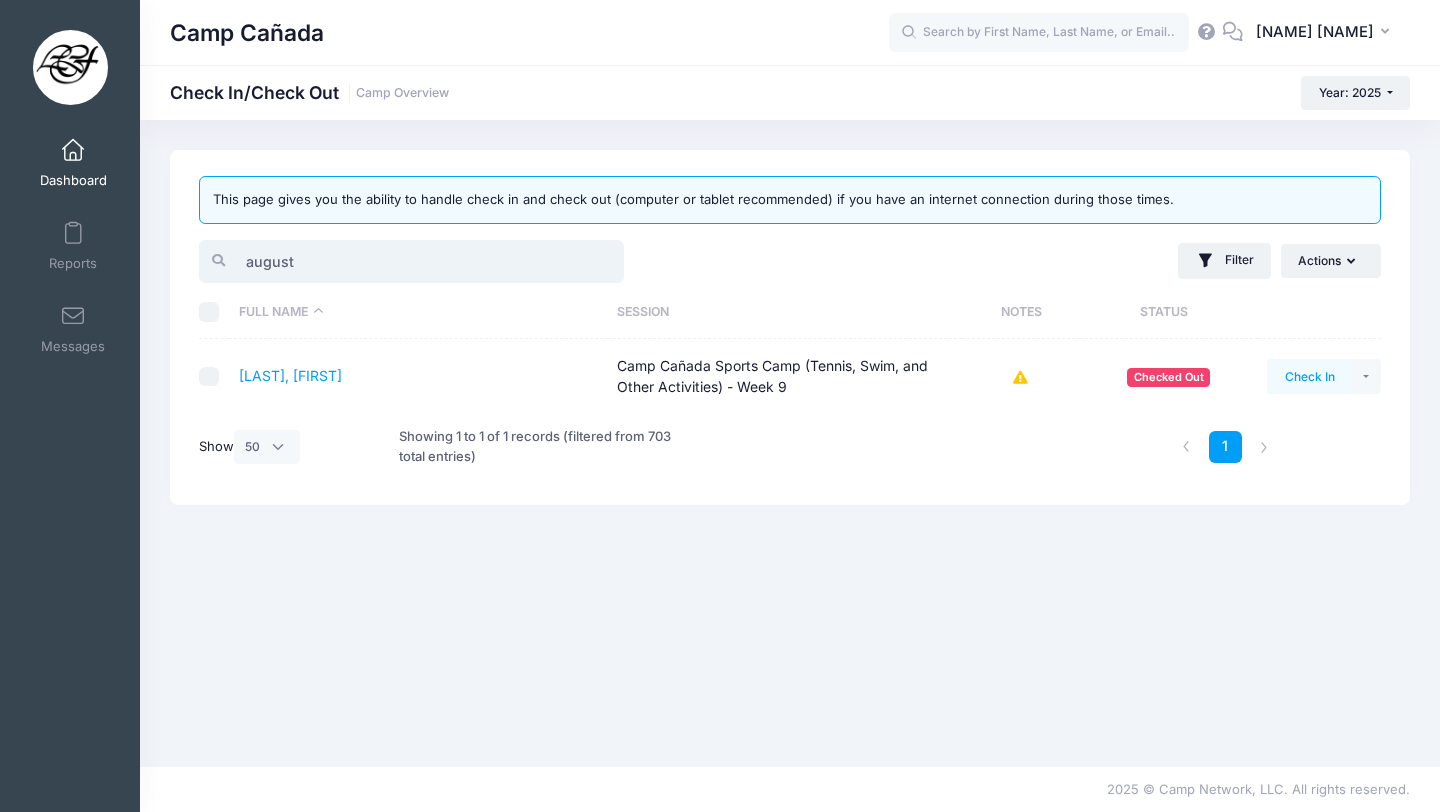 type on "august" 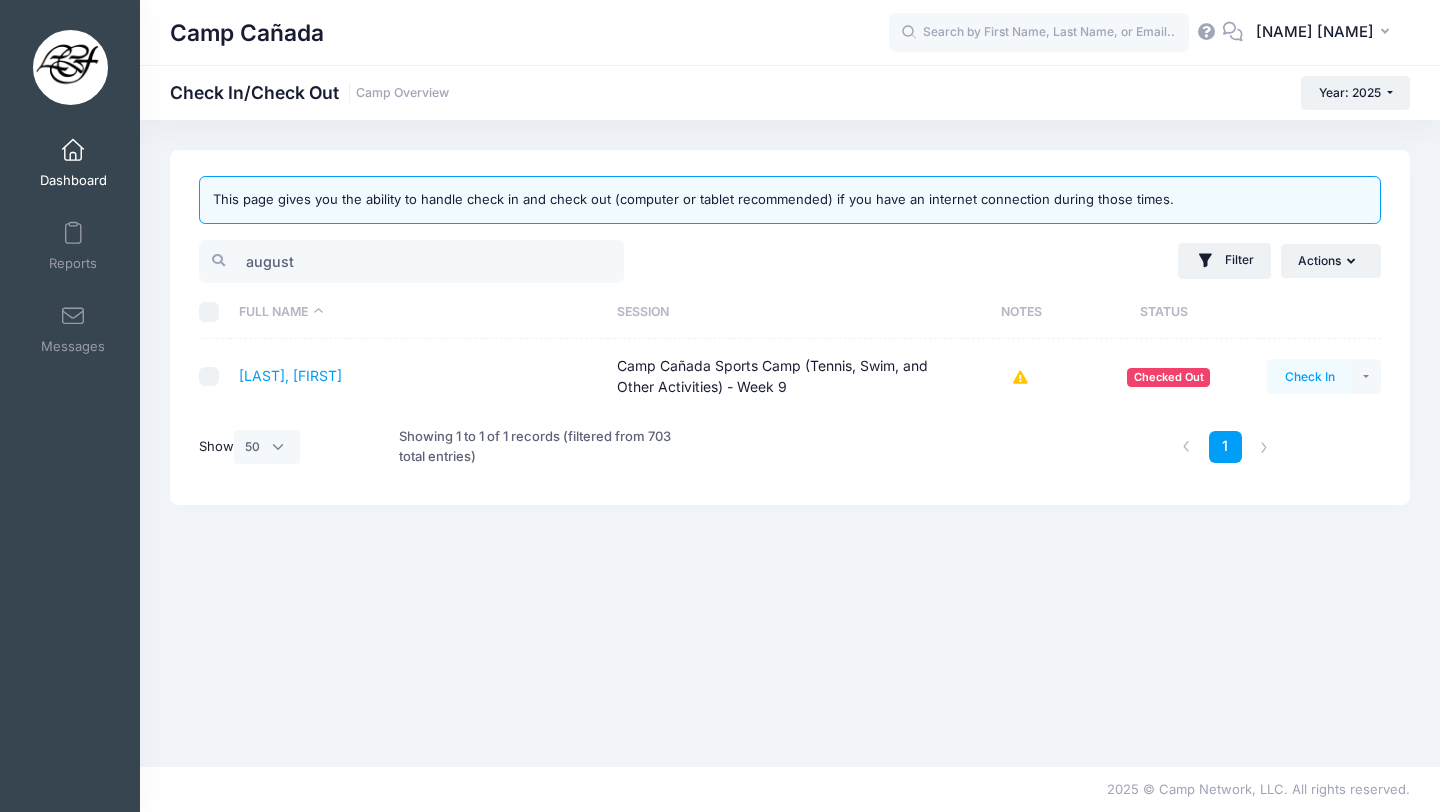 click on "Check In" at bounding box center (1309, 376) 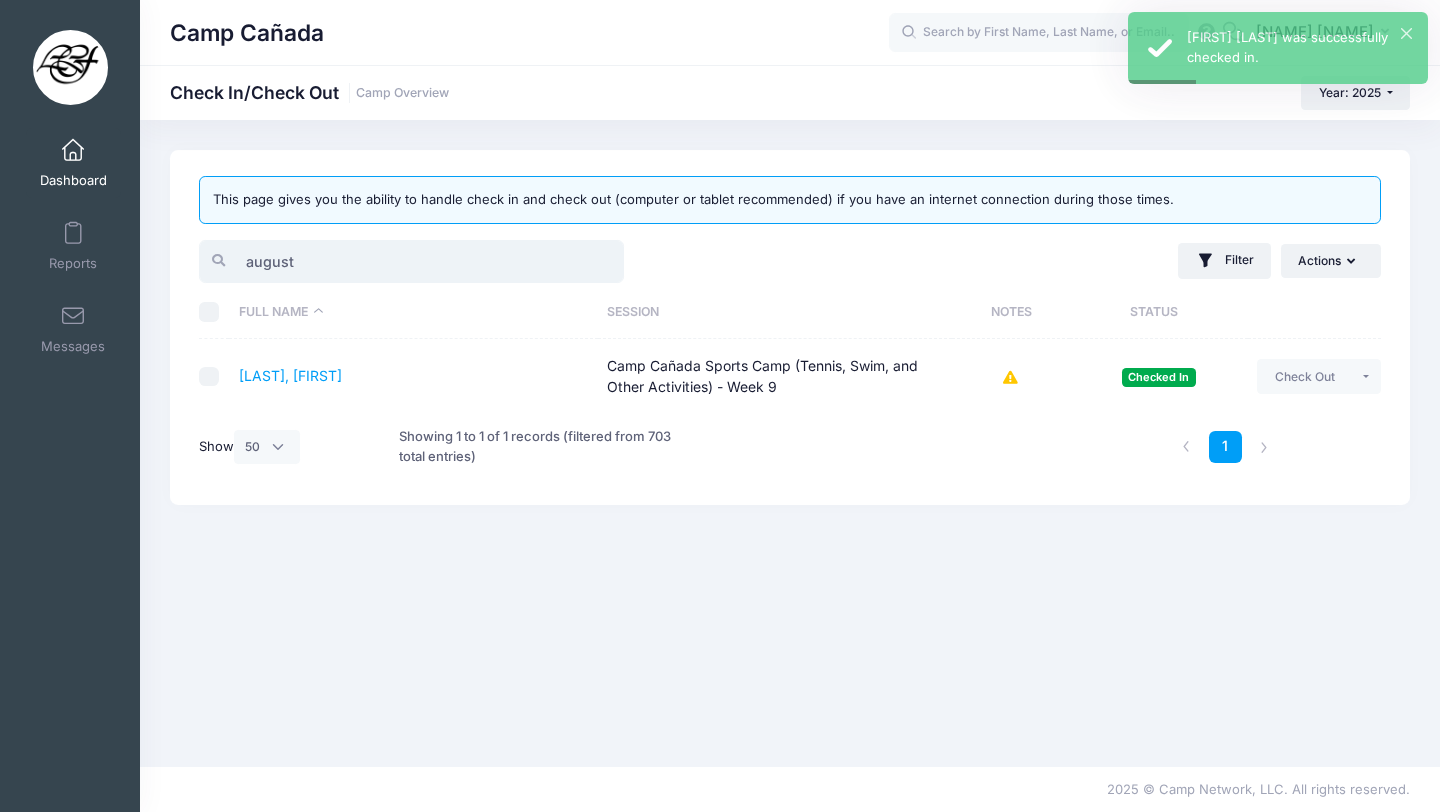 drag, startPoint x: 319, startPoint y: 261, endPoint x: 132, endPoint y: 260, distance: 187.00267 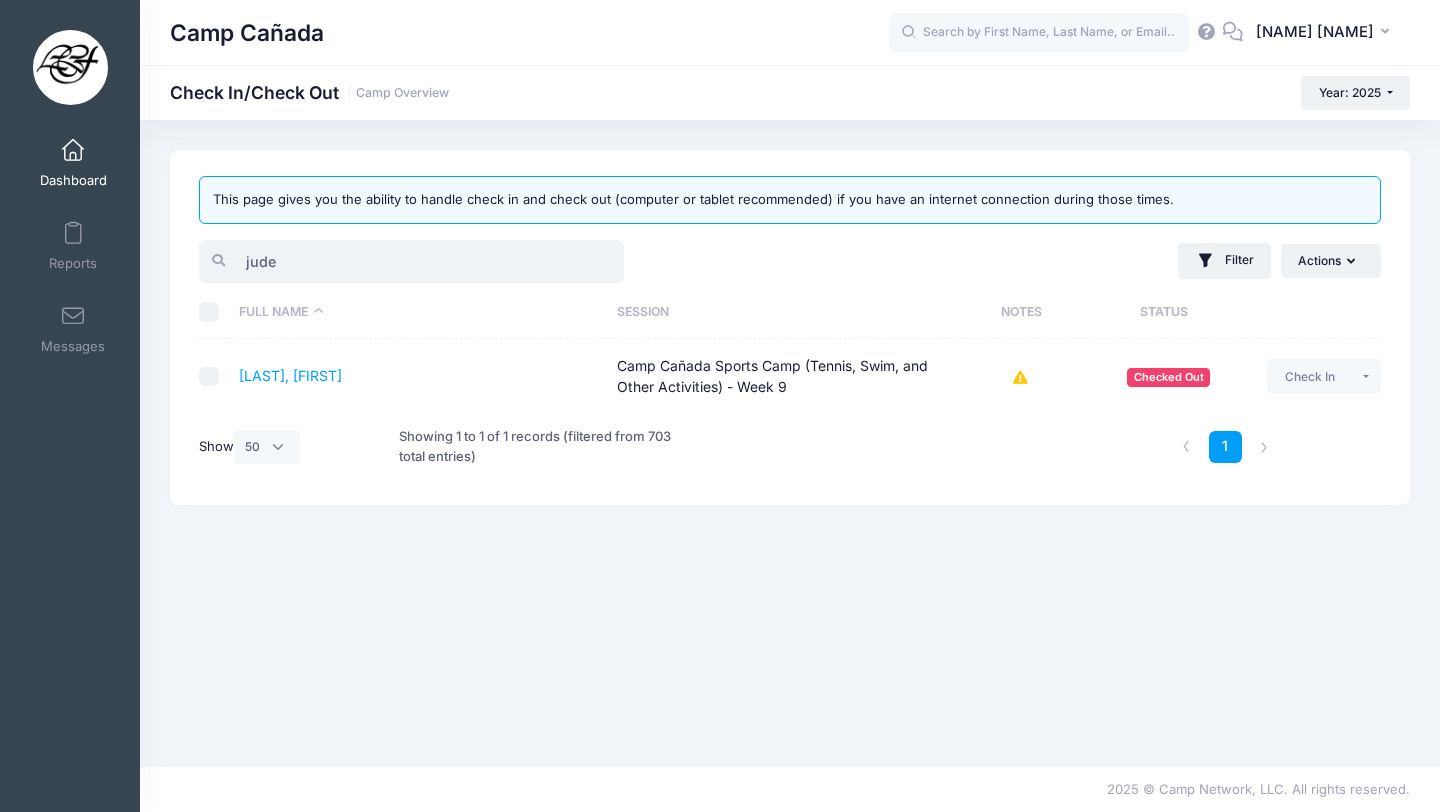 type on "jude" 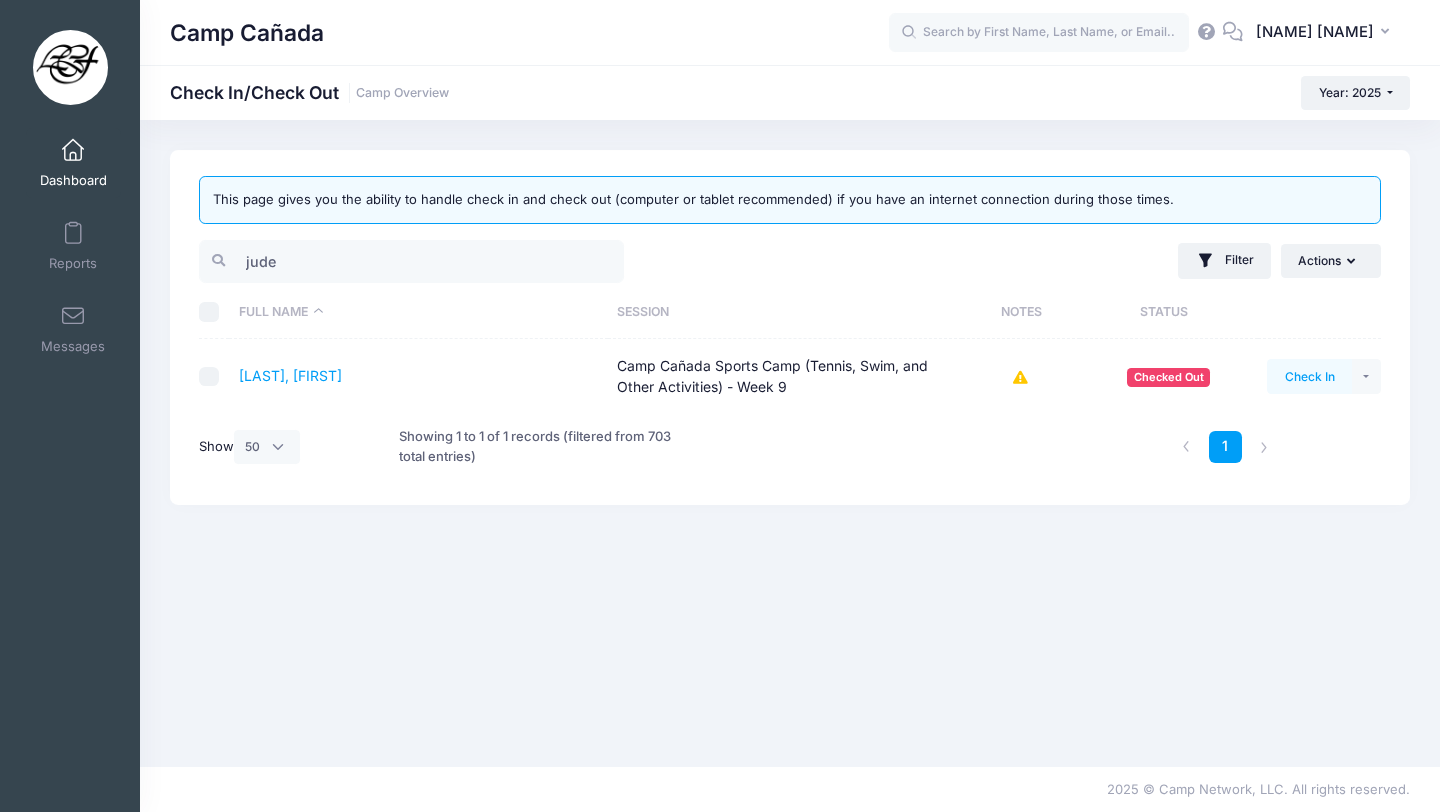 click on "Check In" at bounding box center [1309, 376] 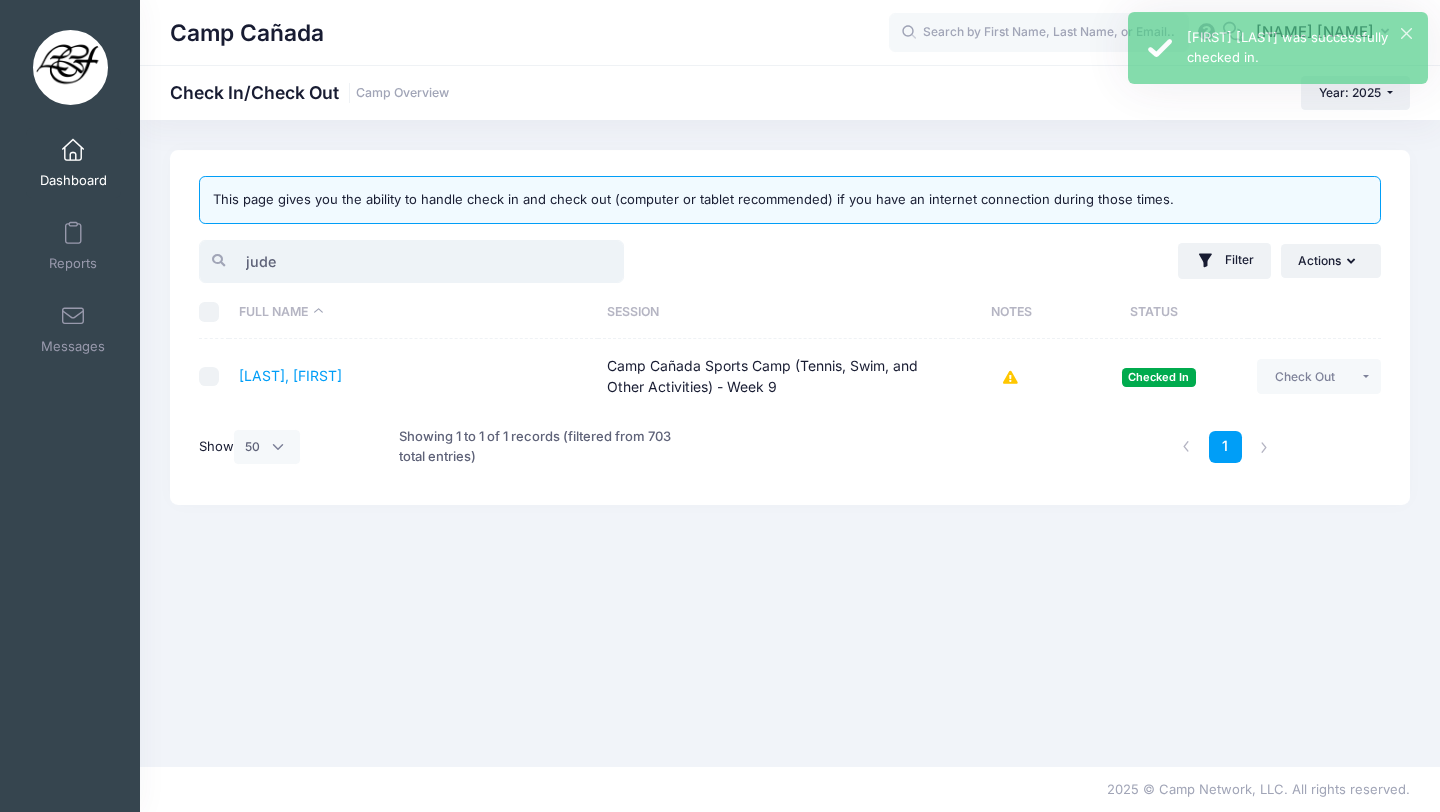 drag, startPoint x: 283, startPoint y: 267, endPoint x: 171, endPoint y: 258, distance: 112.36102 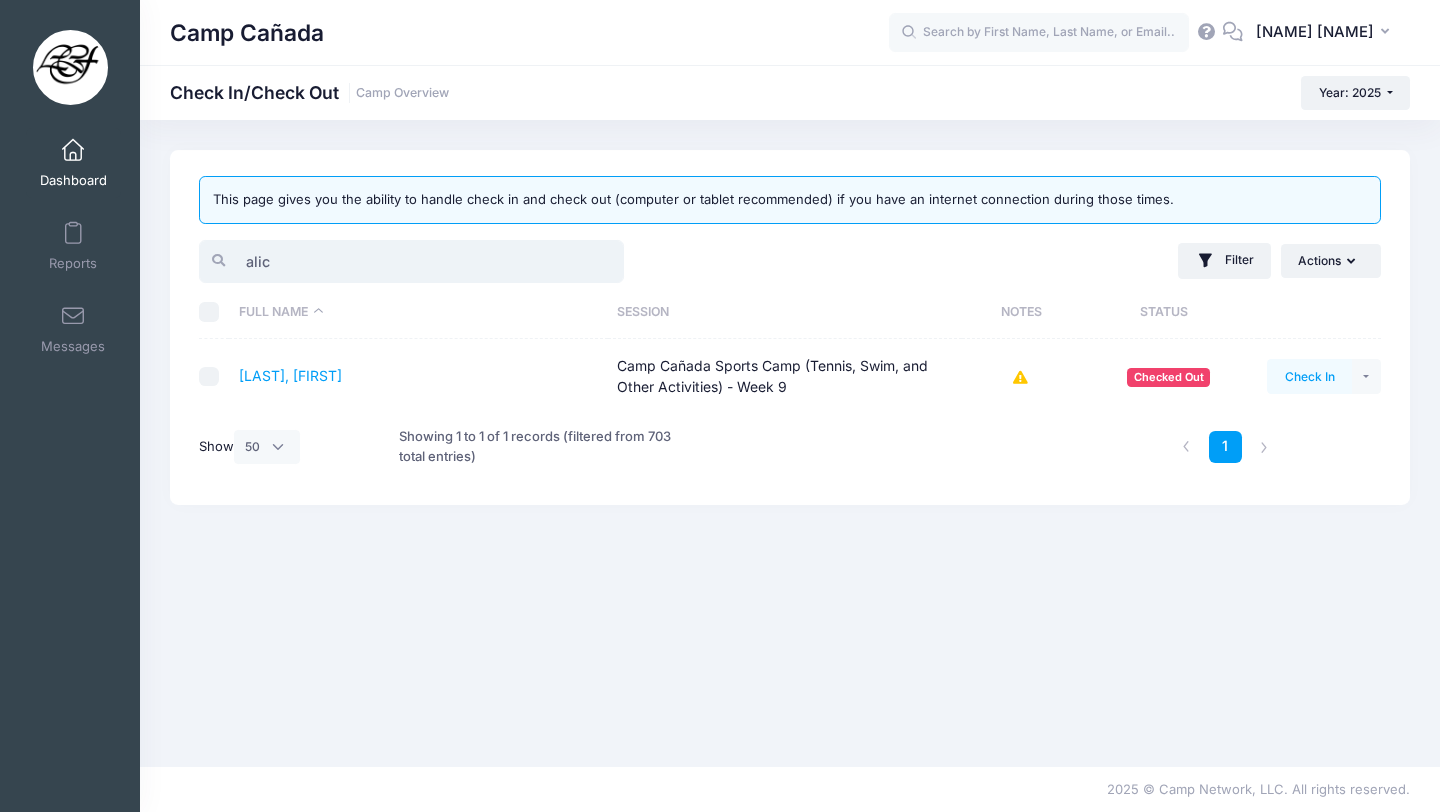 type on "alic" 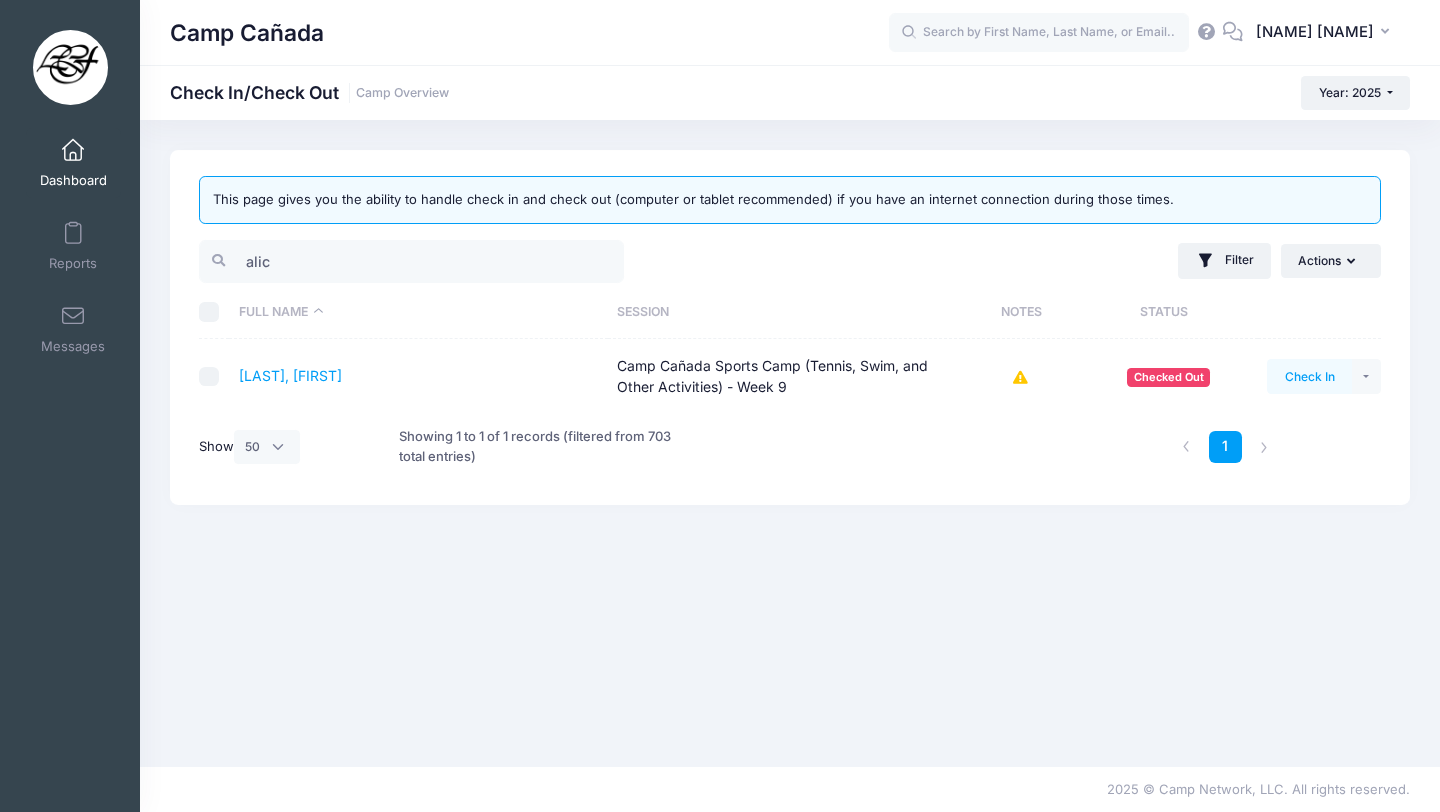 click on "Check In" at bounding box center [1309, 376] 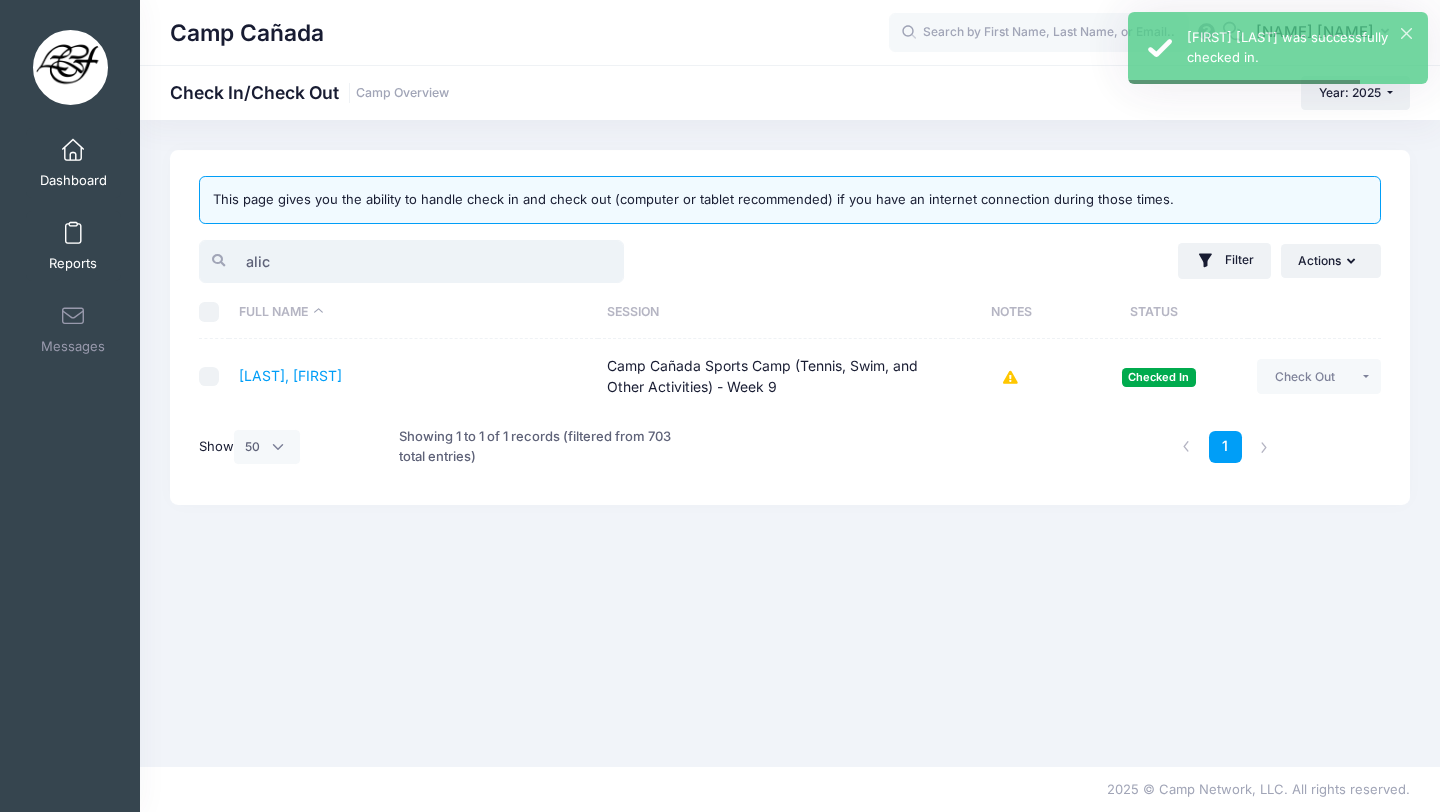 drag, startPoint x: 307, startPoint y: 256, endPoint x: 109, endPoint y: 245, distance: 198.30531 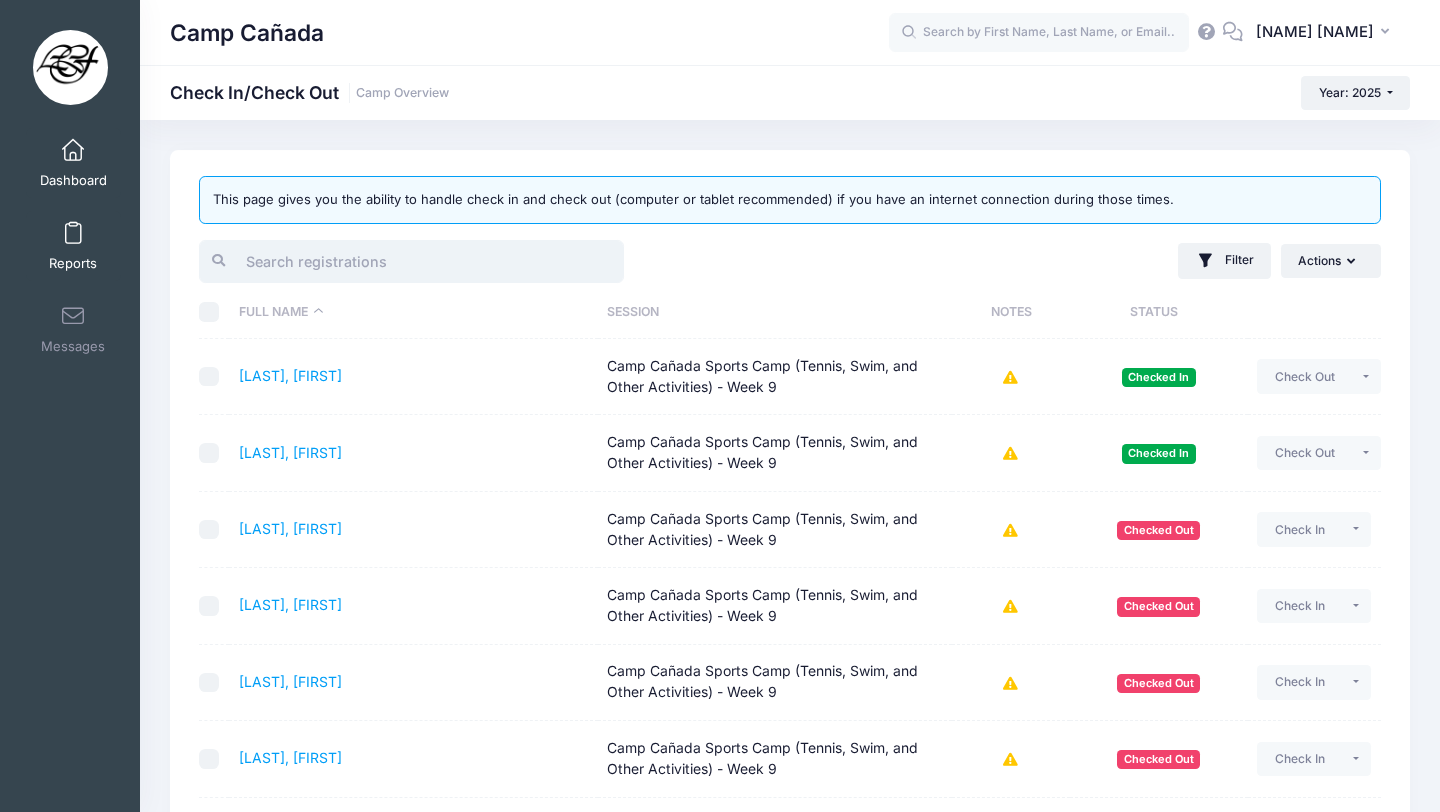 type on "[" 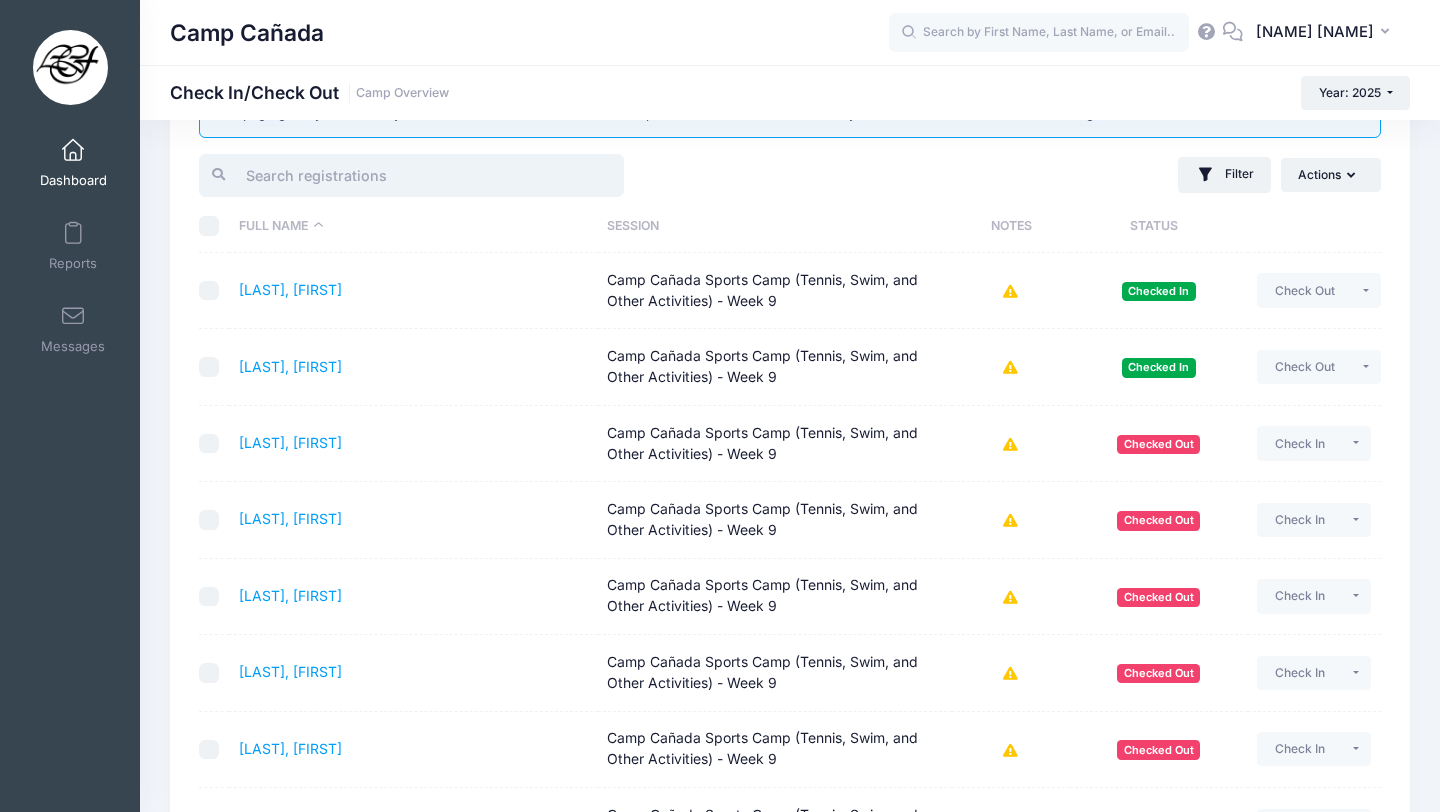 scroll, scrollTop: 103, scrollLeft: 0, axis: vertical 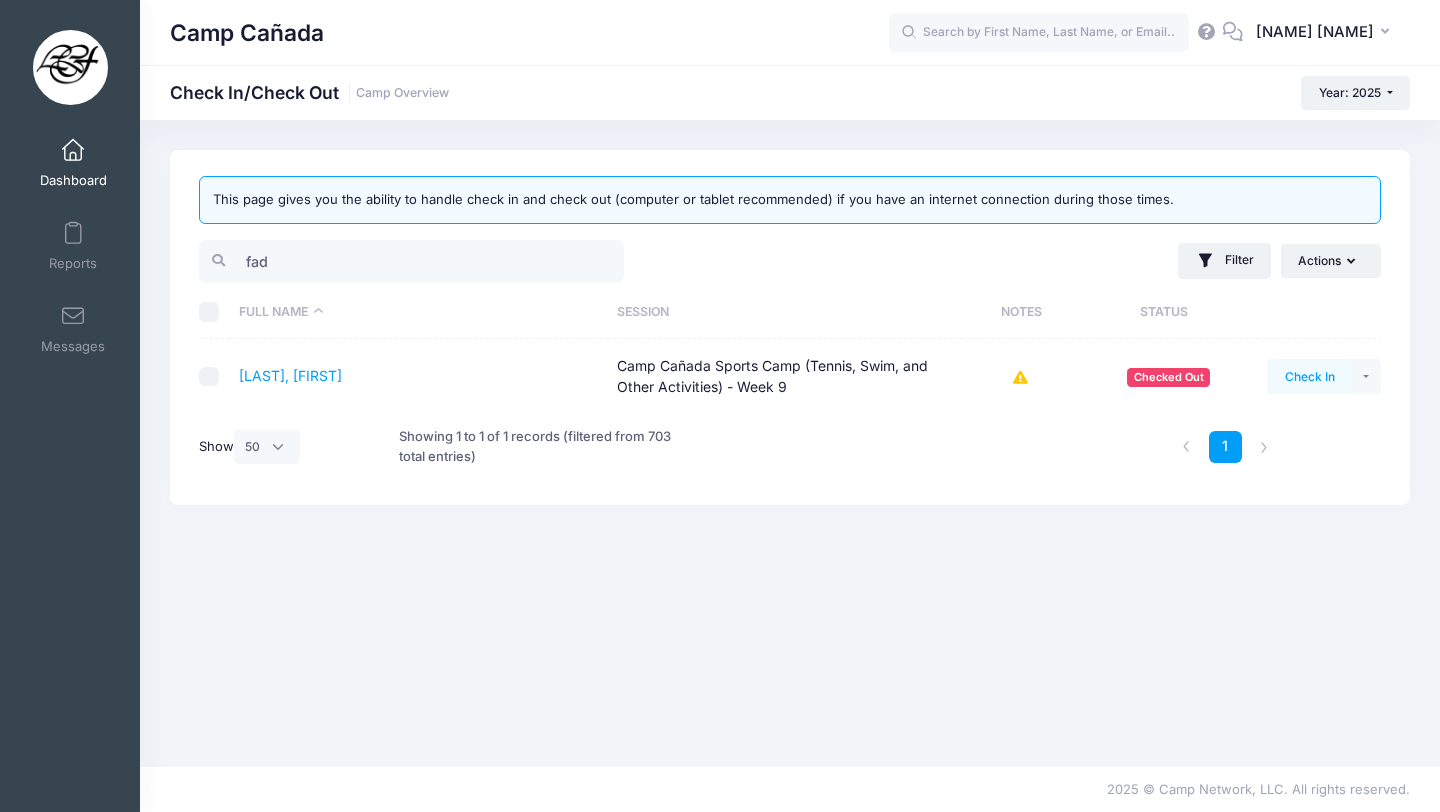 click on "Check In" at bounding box center [1309, 376] 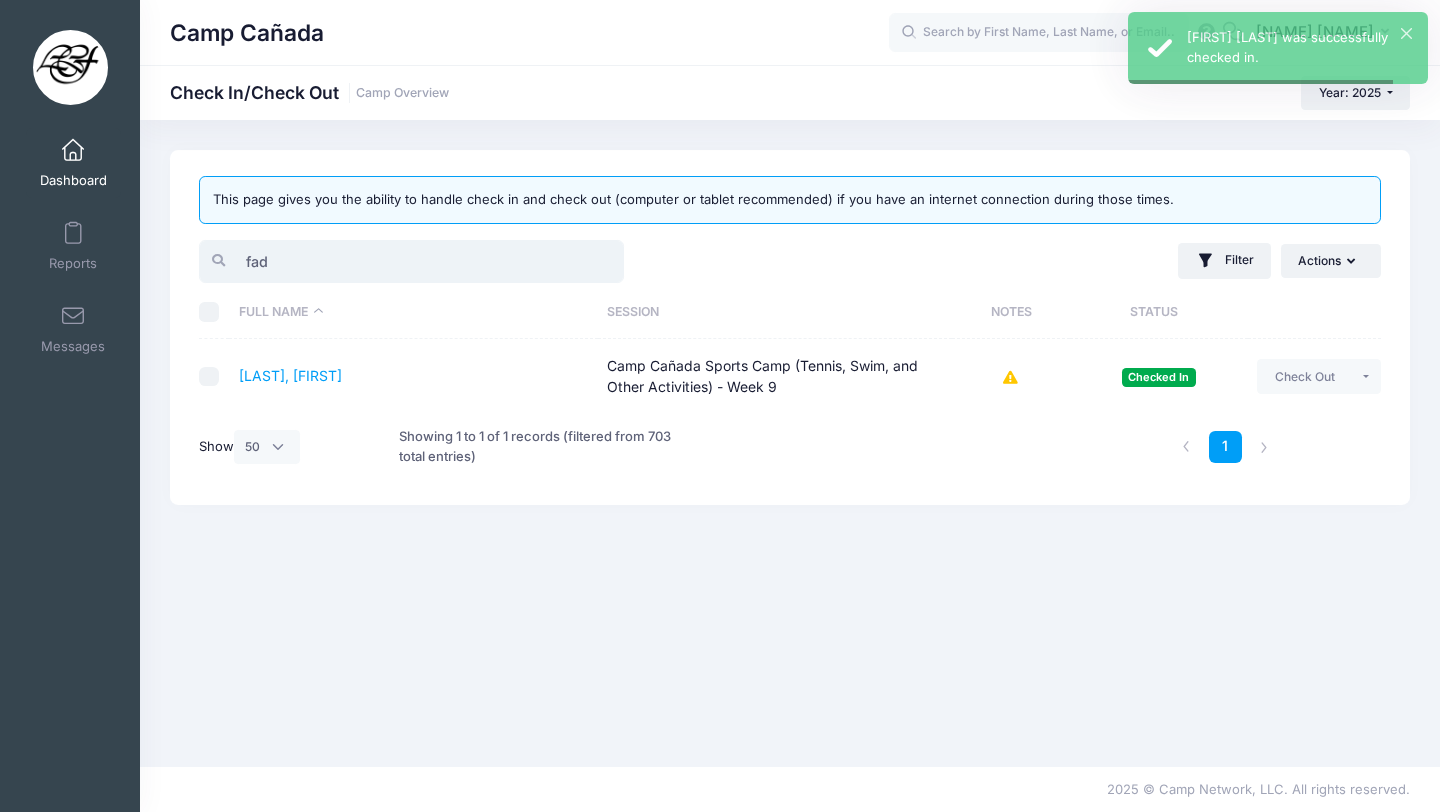 drag, startPoint x: 301, startPoint y: 261, endPoint x: 178, endPoint y: 259, distance: 123.01626 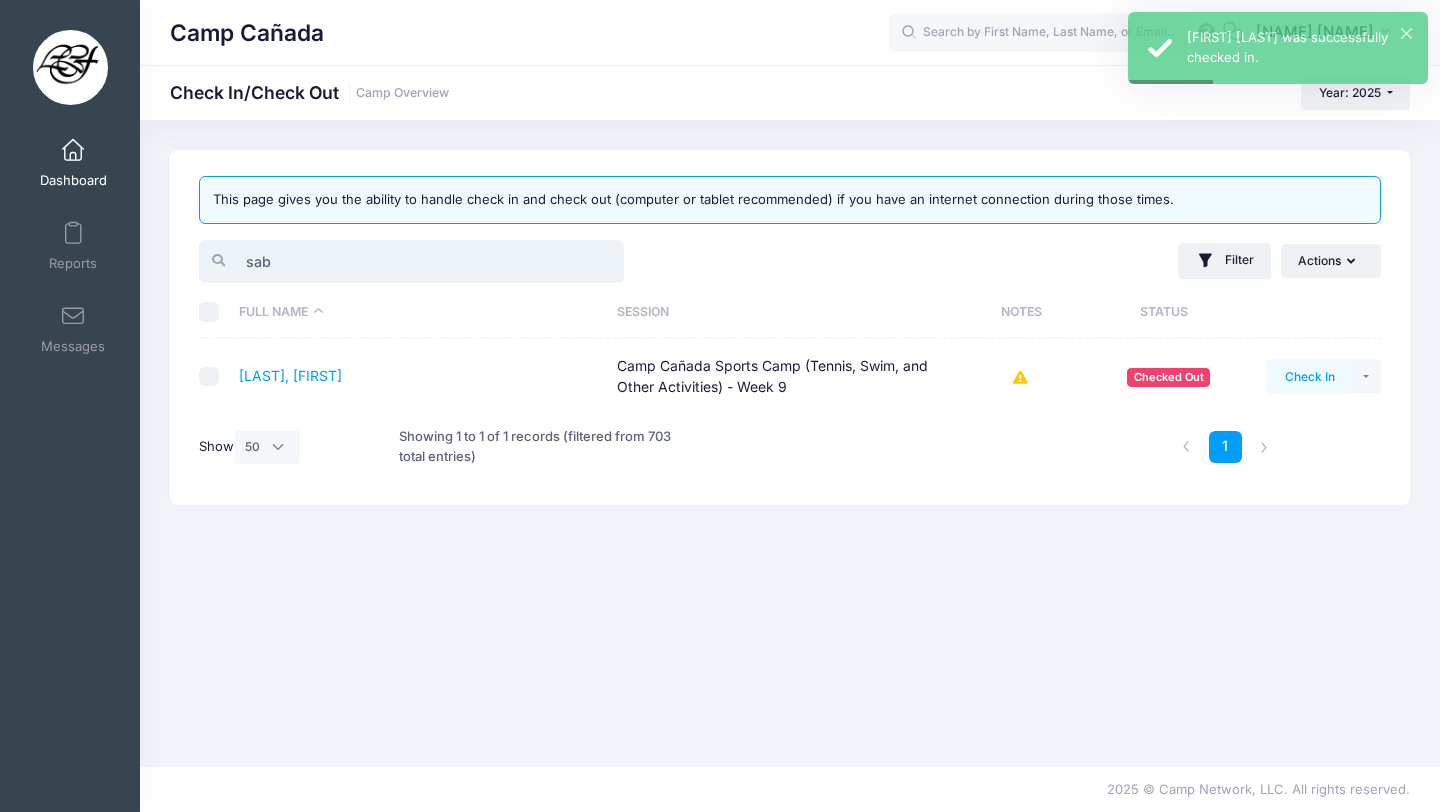type on "sab" 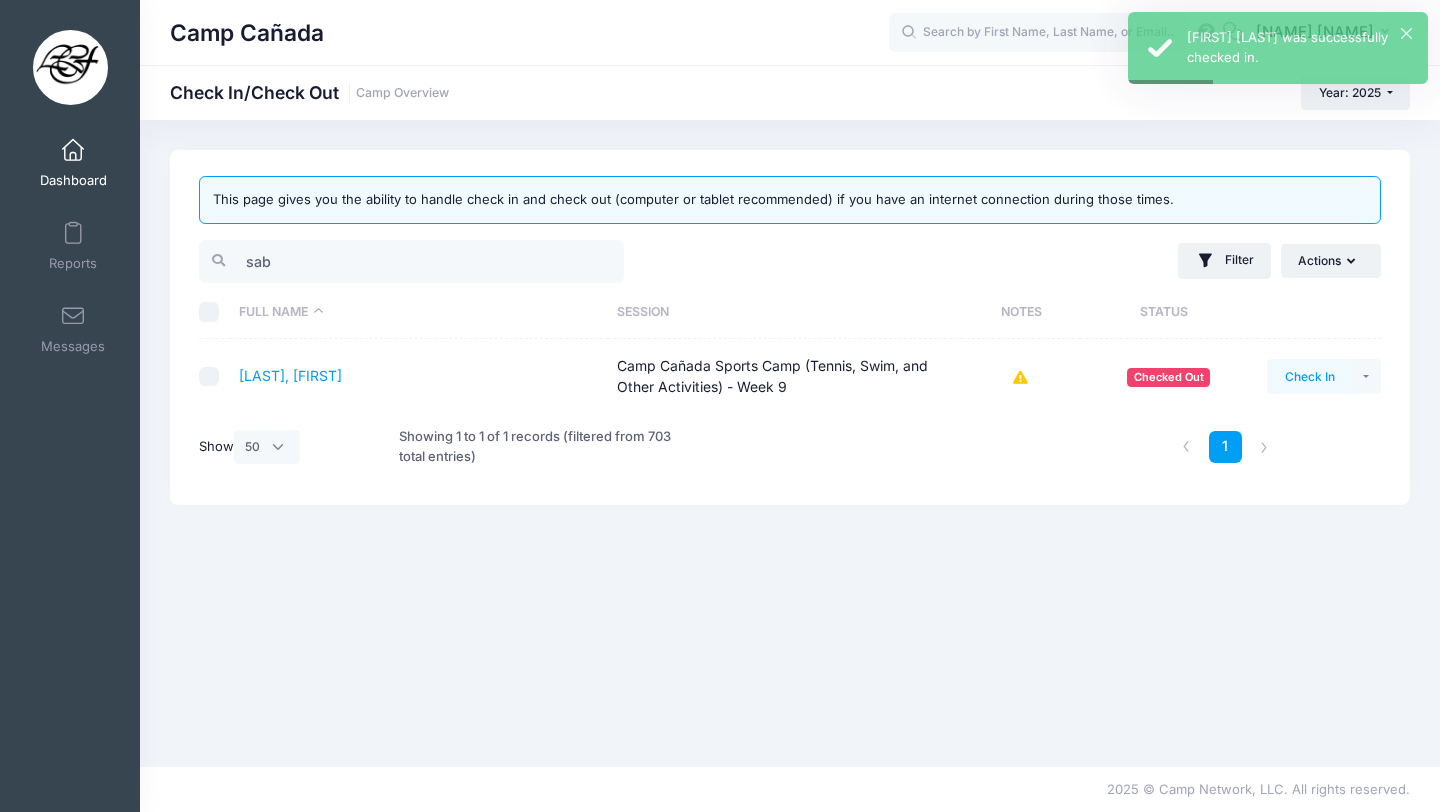 click on "Check In" at bounding box center (1309, 376) 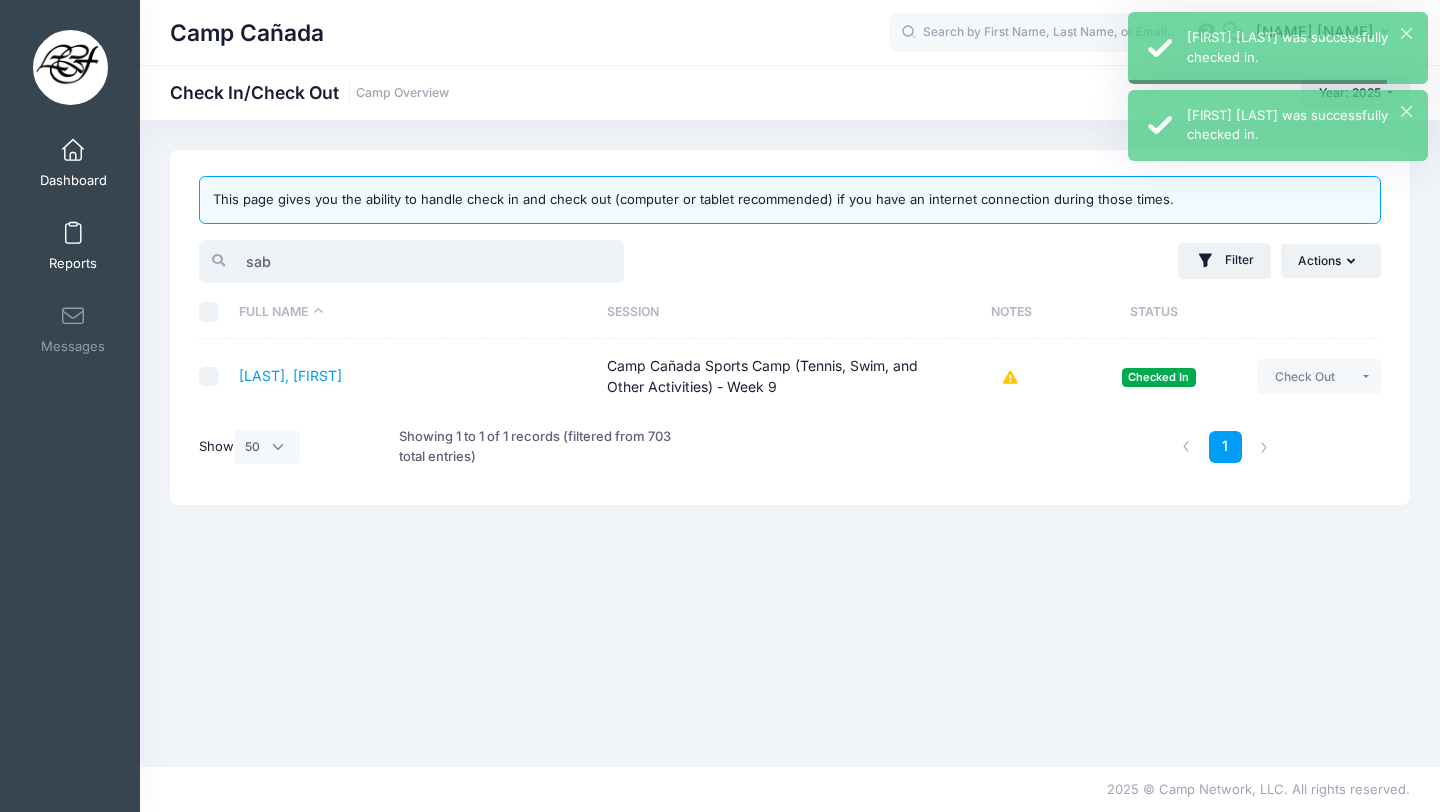 drag, startPoint x: 370, startPoint y: 264, endPoint x: 95, endPoint y: 263, distance: 275.00183 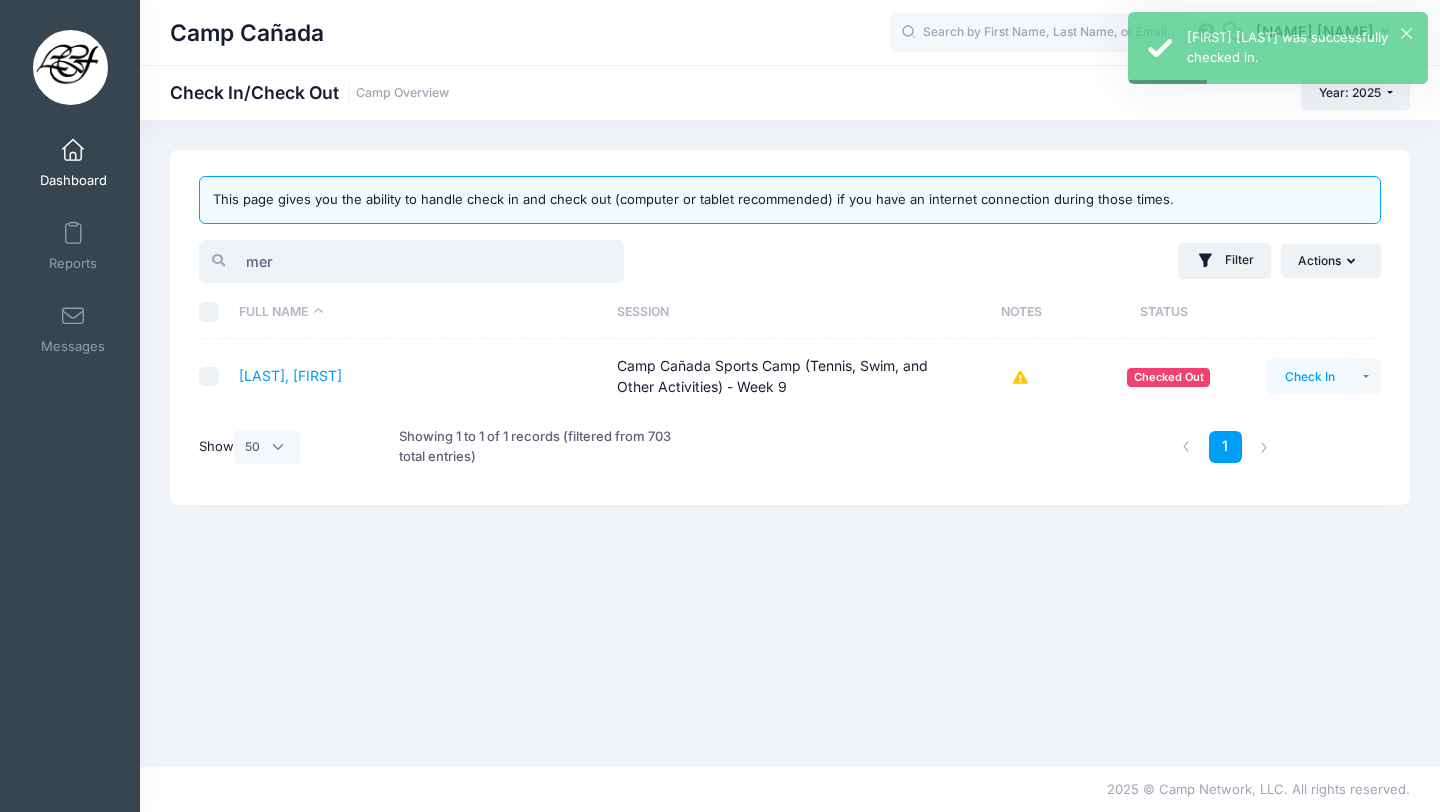type on "mer" 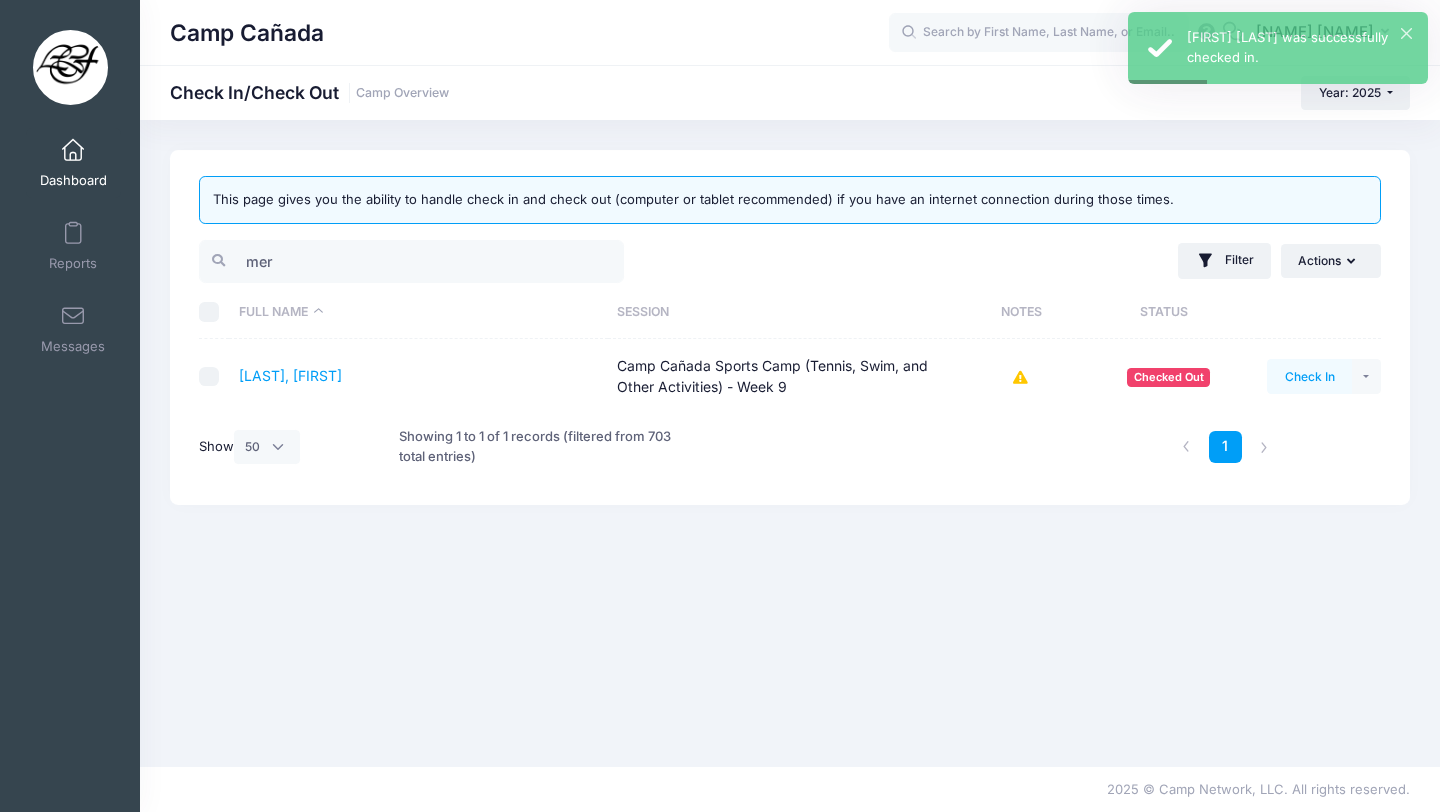 click on "Check In" at bounding box center [1309, 376] 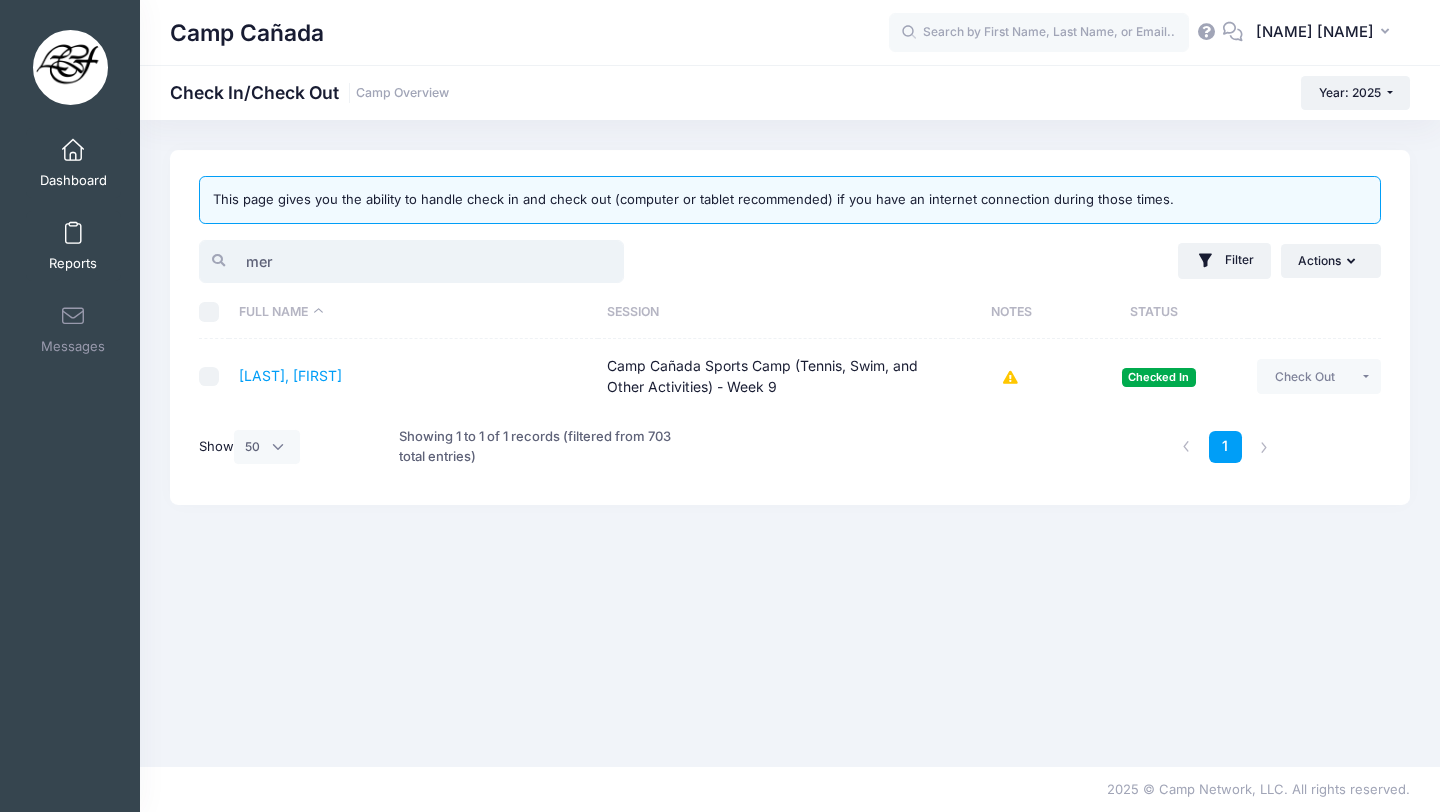 drag, startPoint x: 421, startPoint y: 264, endPoint x: 63, endPoint y: 257, distance: 358.06842 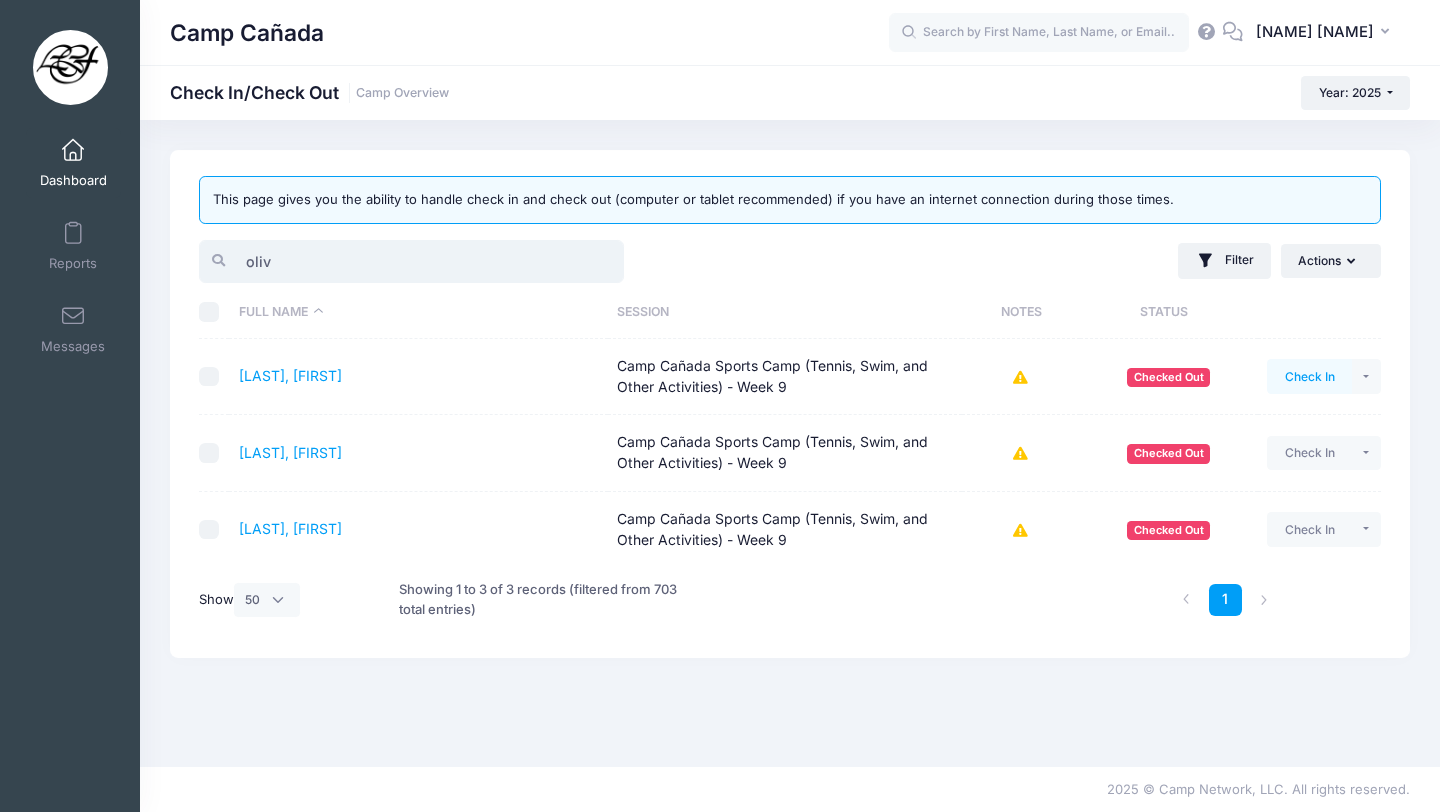 type on "oliv" 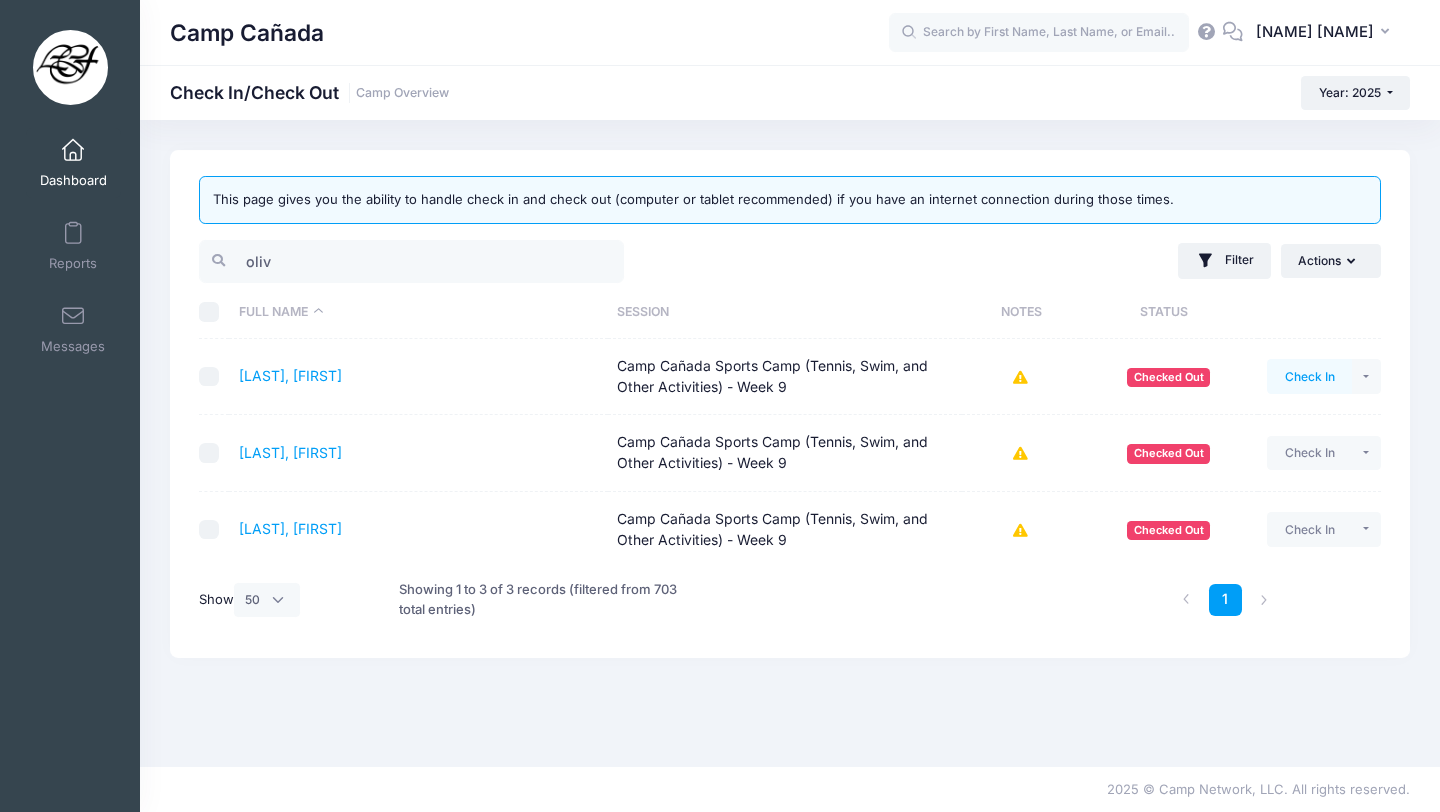 click on "Check In" at bounding box center [1309, 376] 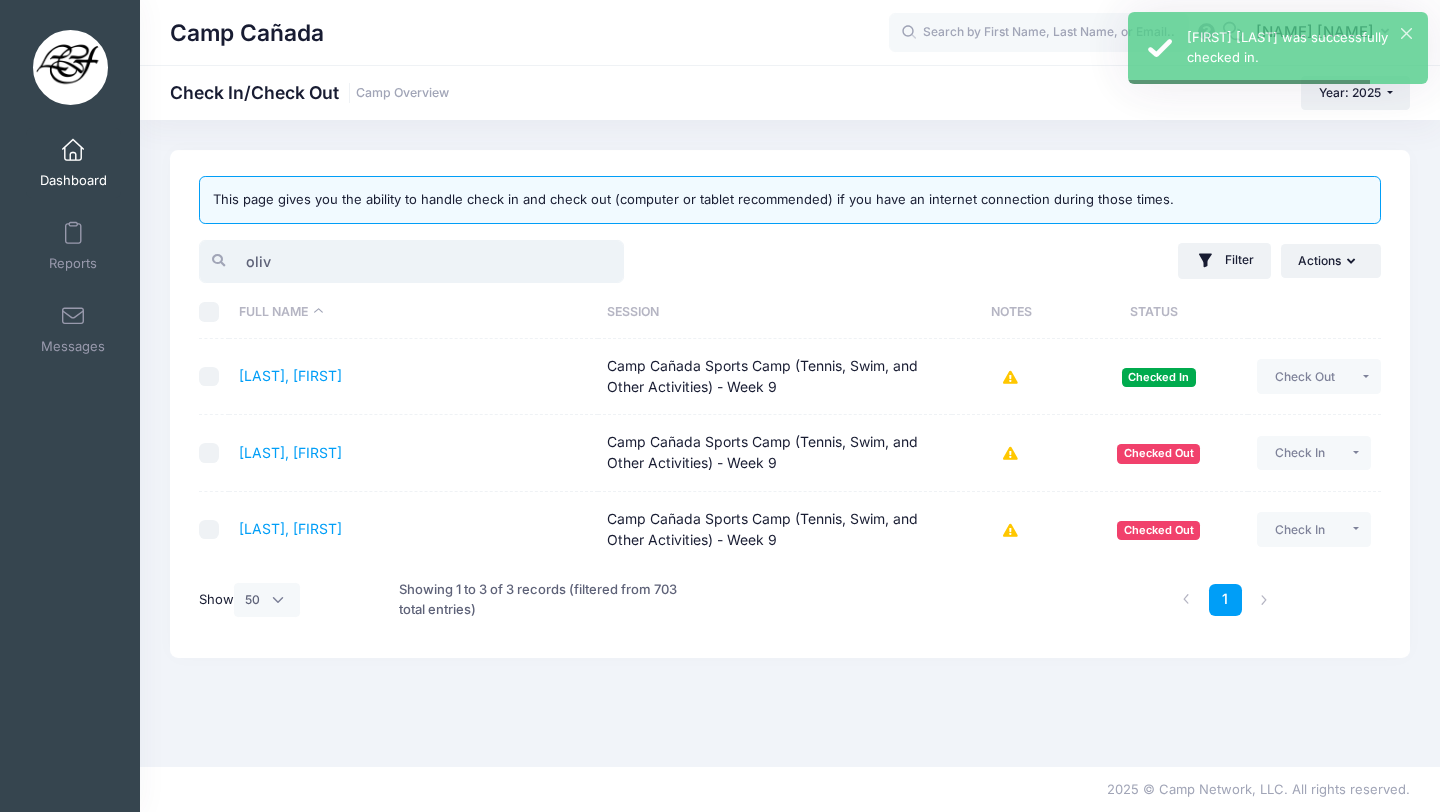 drag, startPoint x: 311, startPoint y: 267, endPoint x: 124, endPoint y: 254, distance: 187.45132 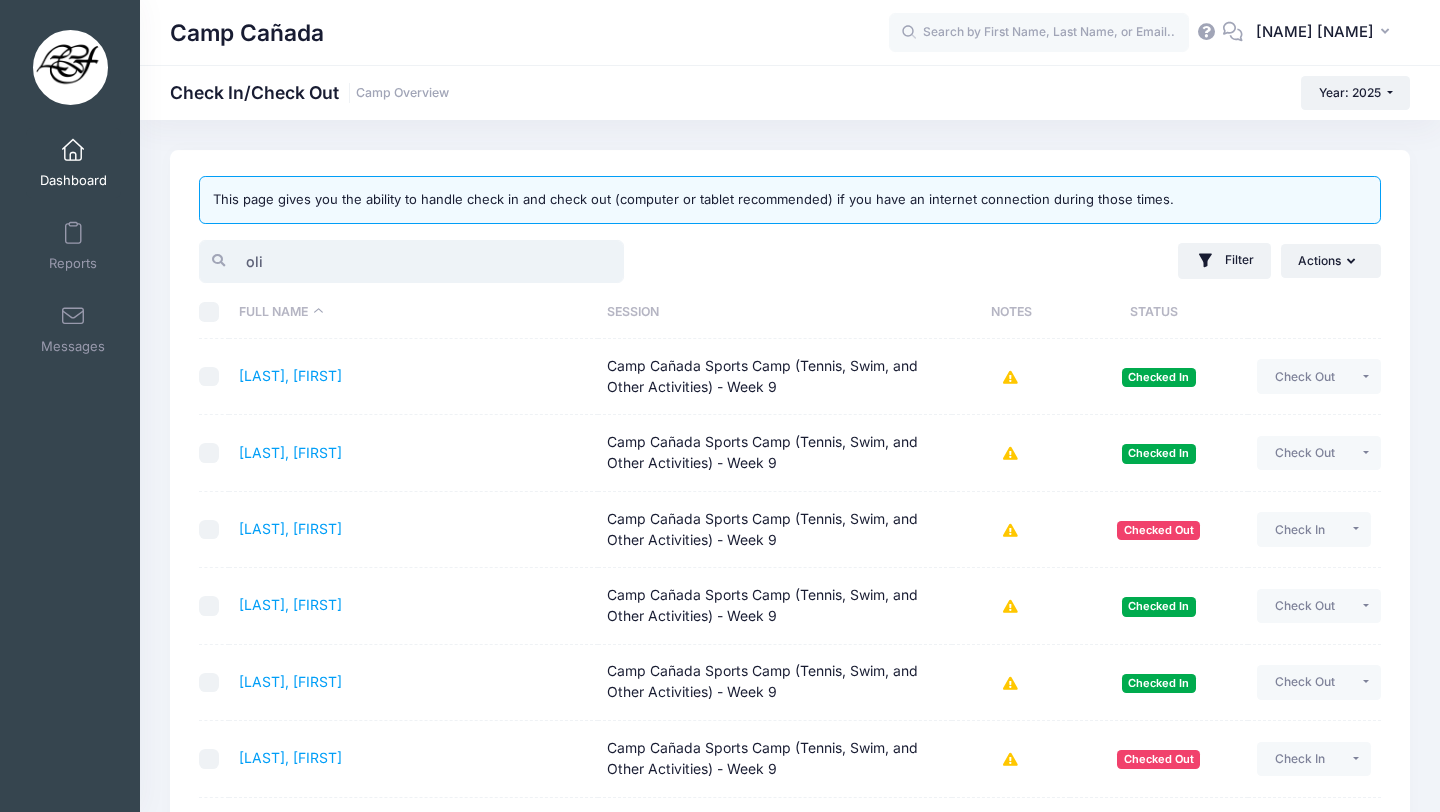type on "oliv" 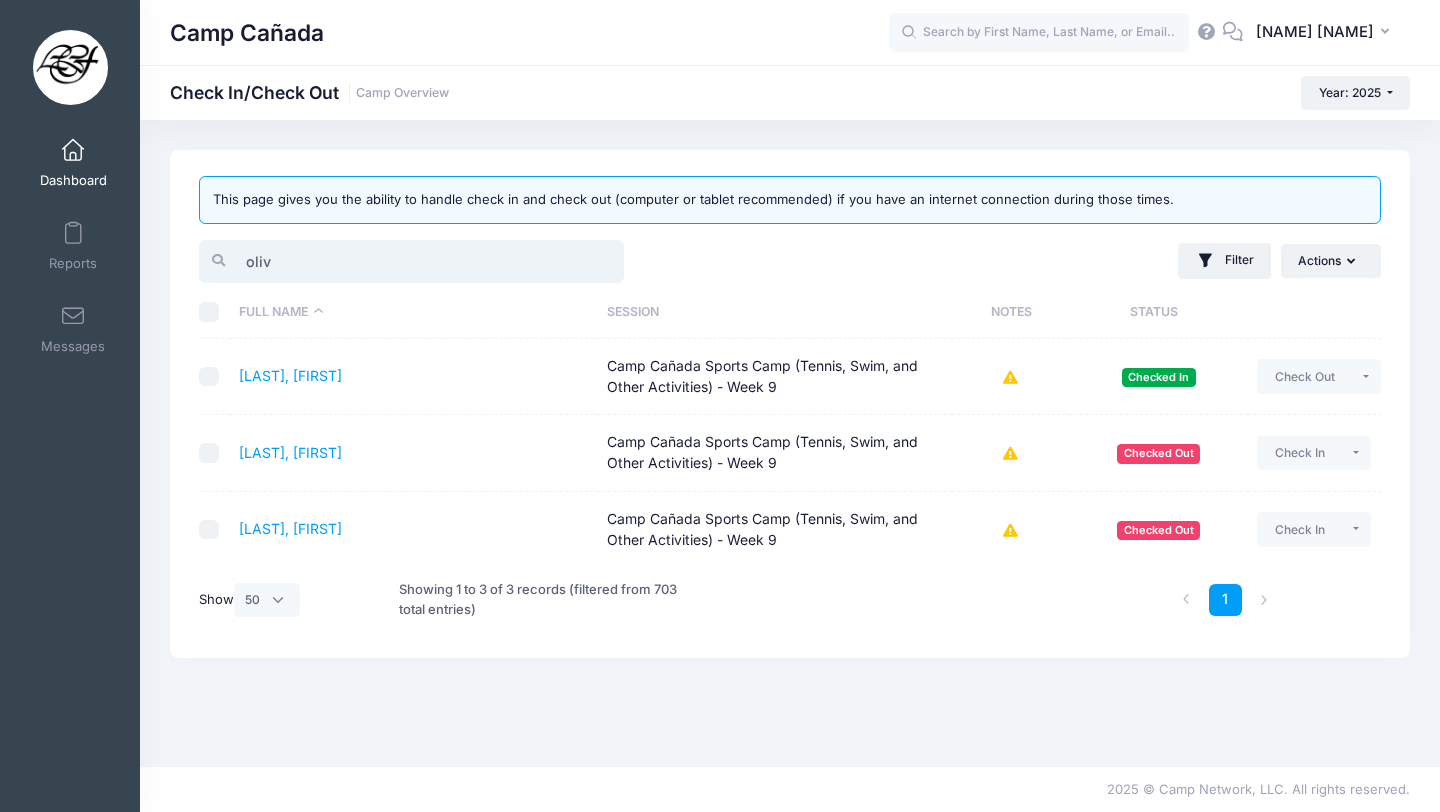 drag, startPoint x: 336, startPoint y: 266, endPoint x: 124, endPoint y: 254, distance: 212.33936 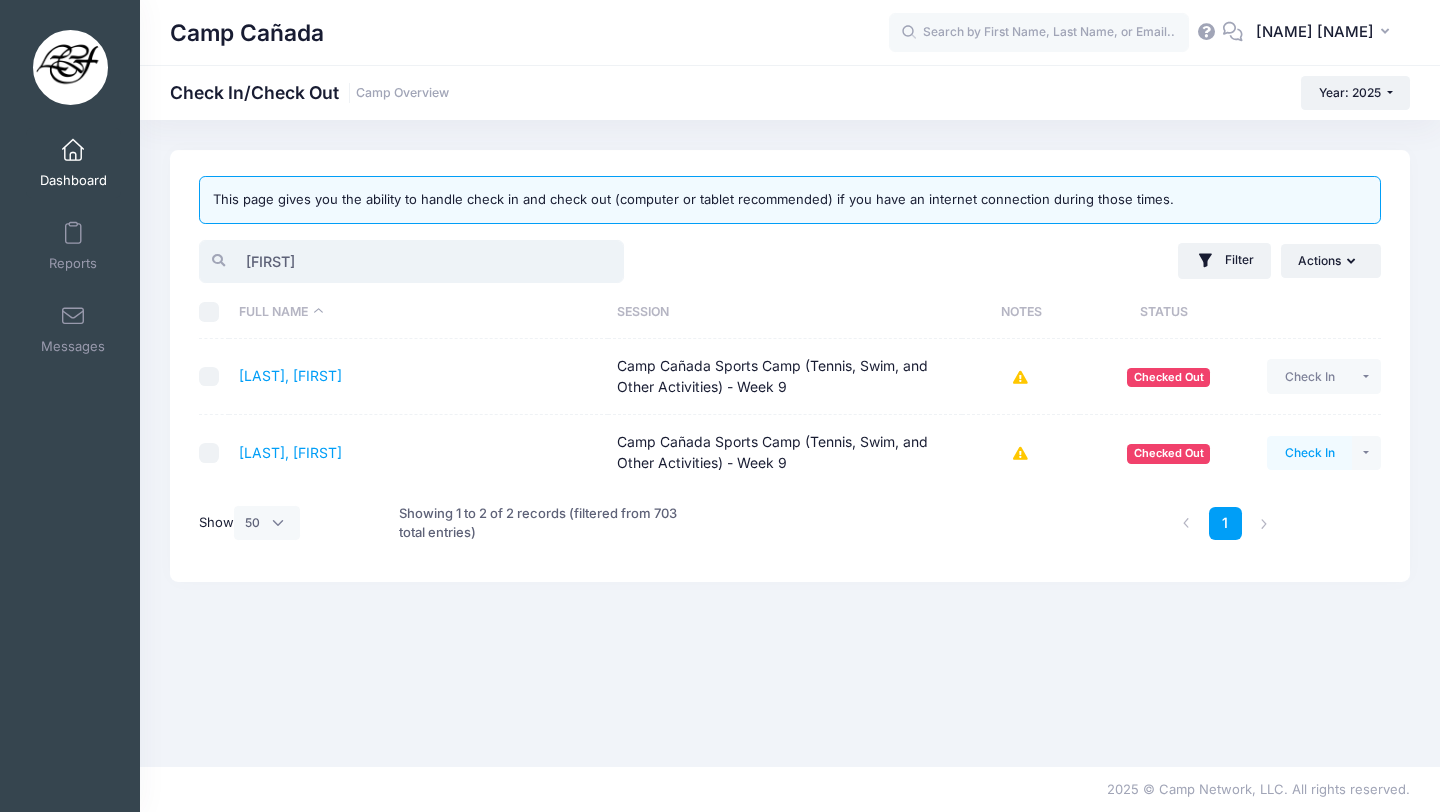 type on "[FIRST]" 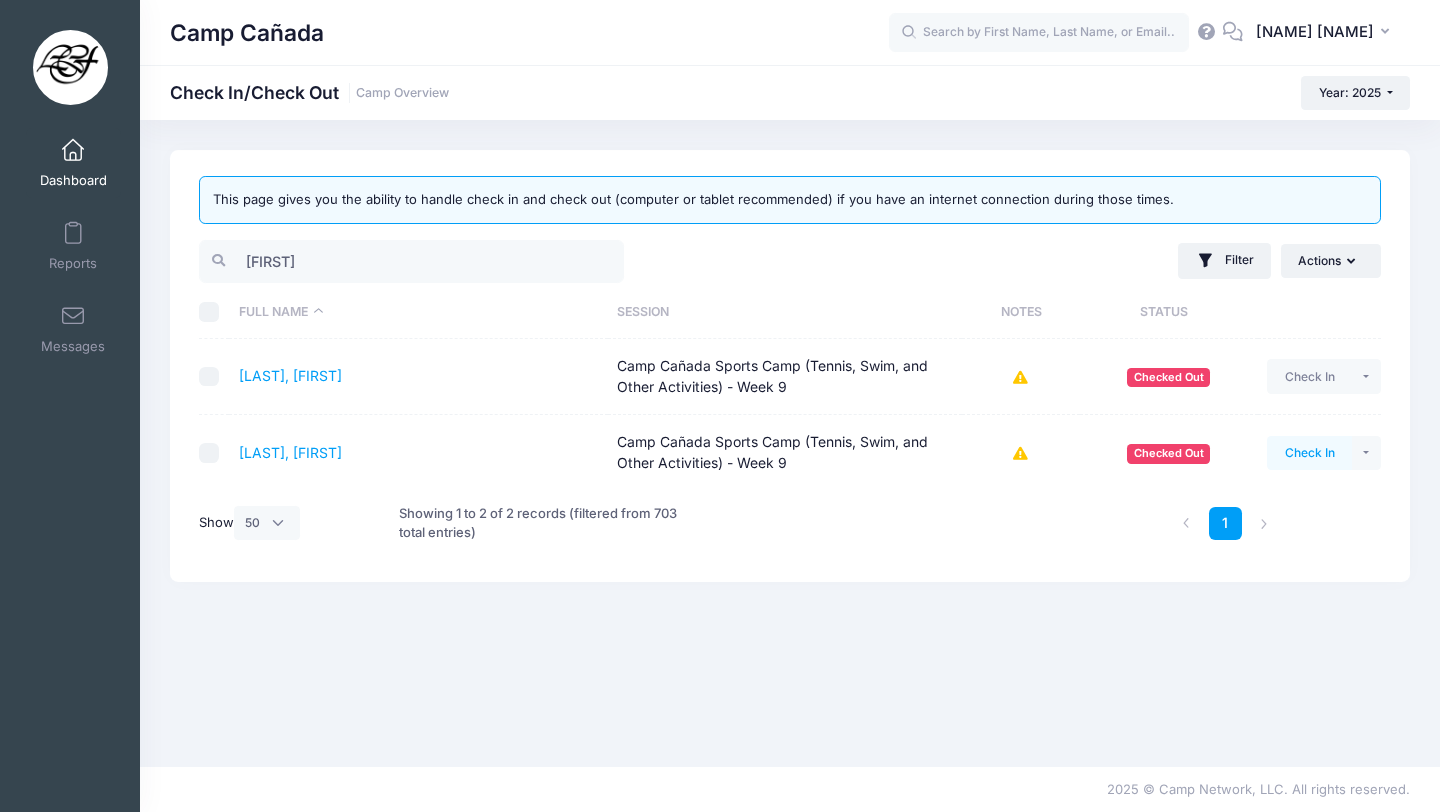 click on "Check In" at bounding box center [1309, 453] 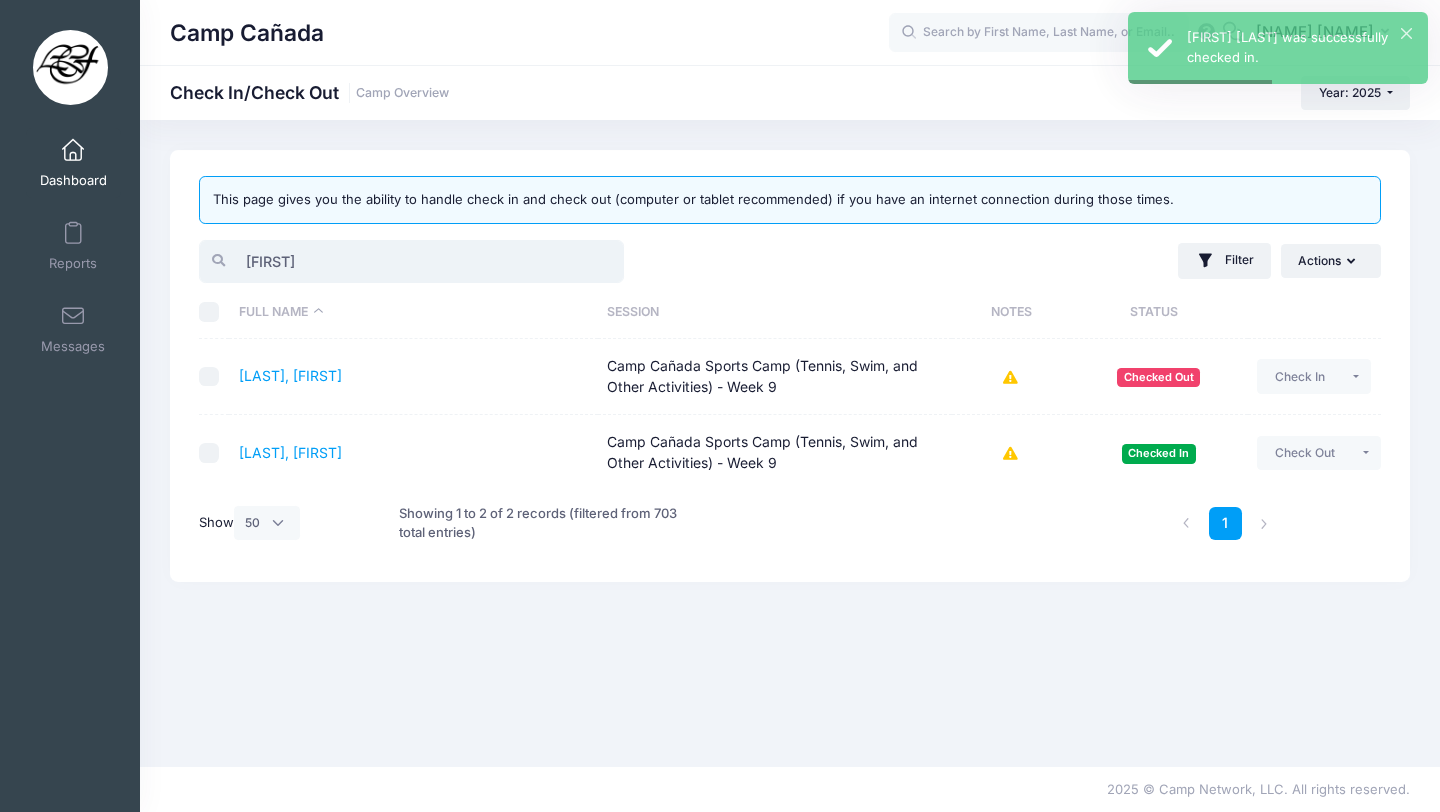 drag, startPoint x: 352, startPoint y: 257, endPoint x: 166, endPoint y: 254, distance: 186.02419 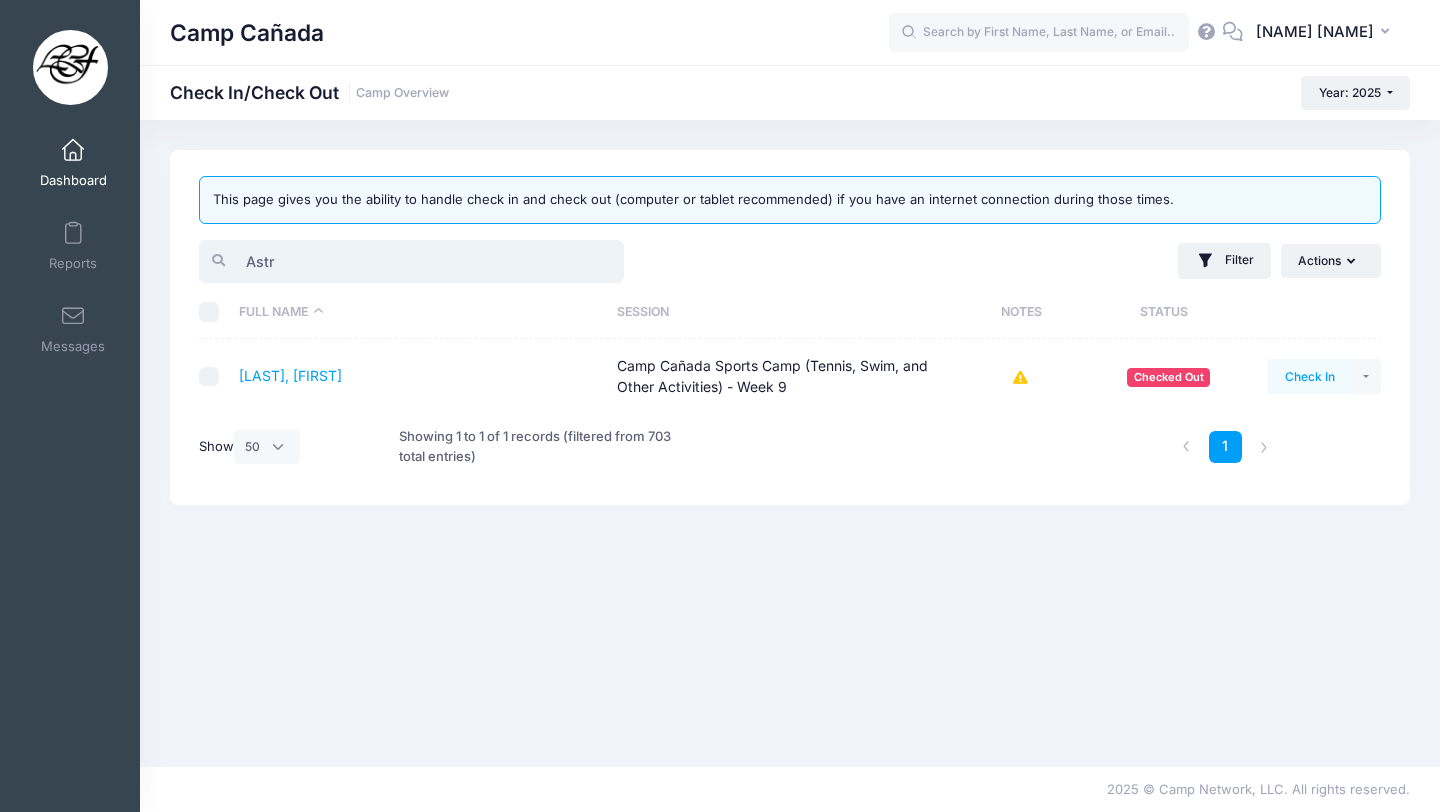 type on "Astr" 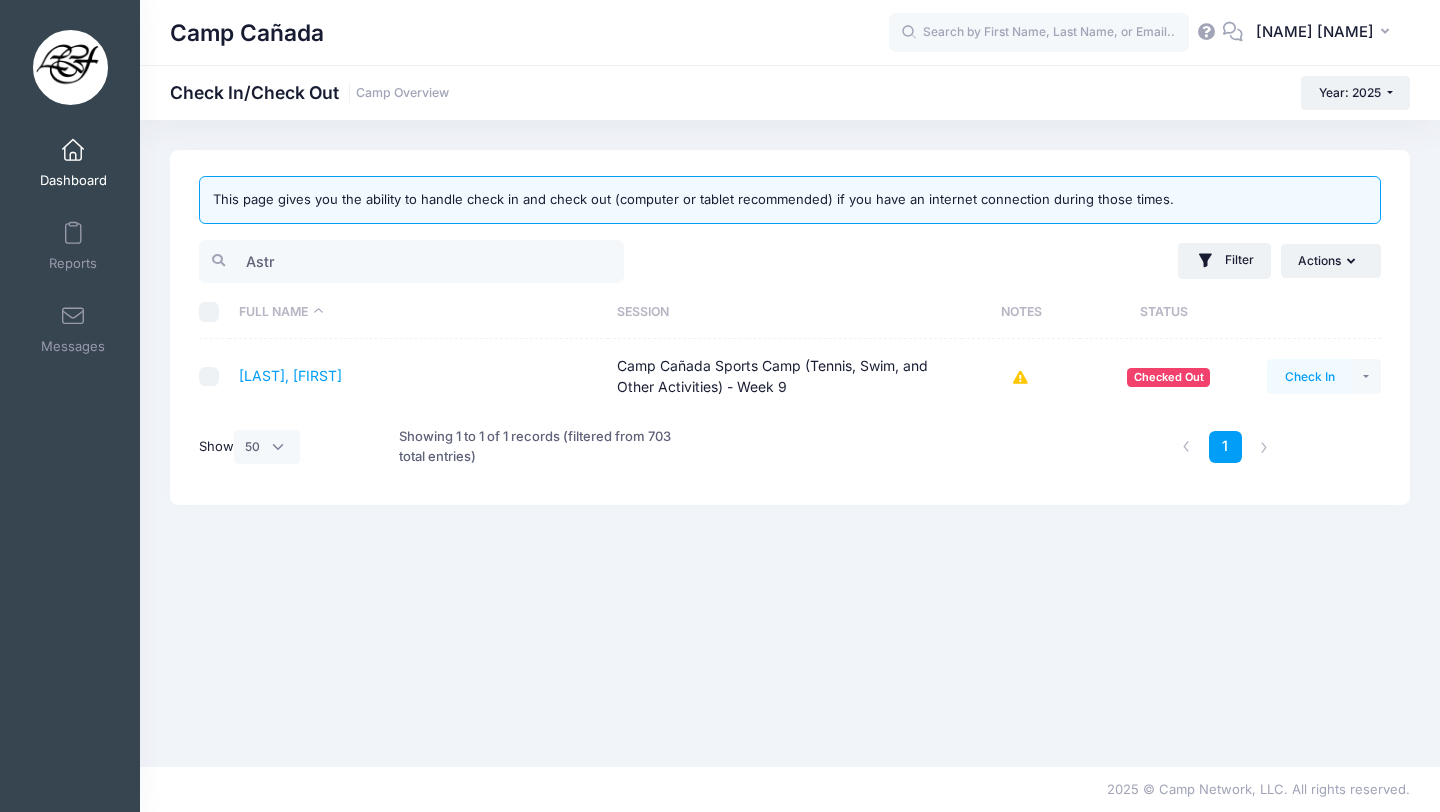 click on "Check In" at bounding box center (1309, 376) 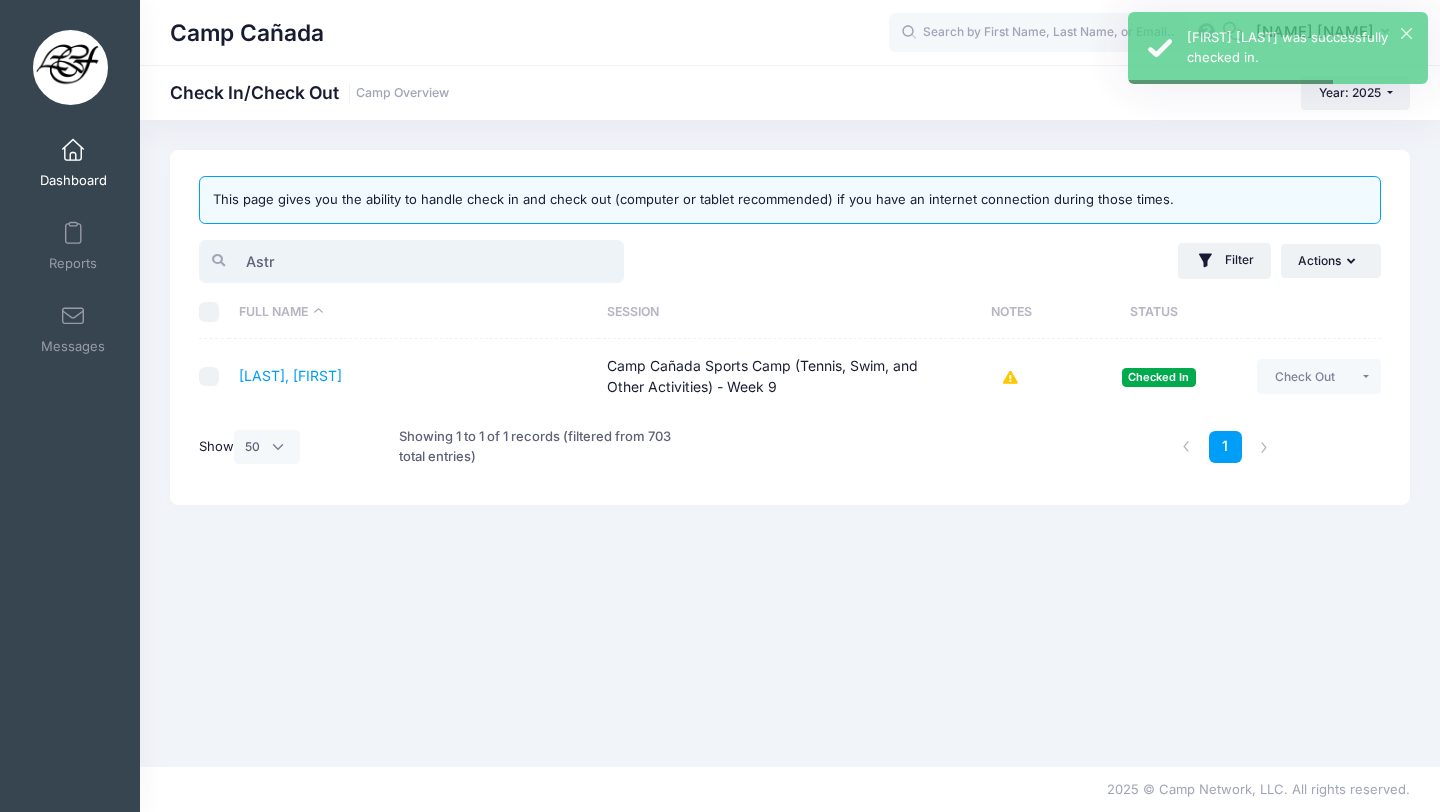 drag, startPoint x: 321, startPoint y: 263, endPoint x: 217, endPoint y: 258, distance: 104.120125 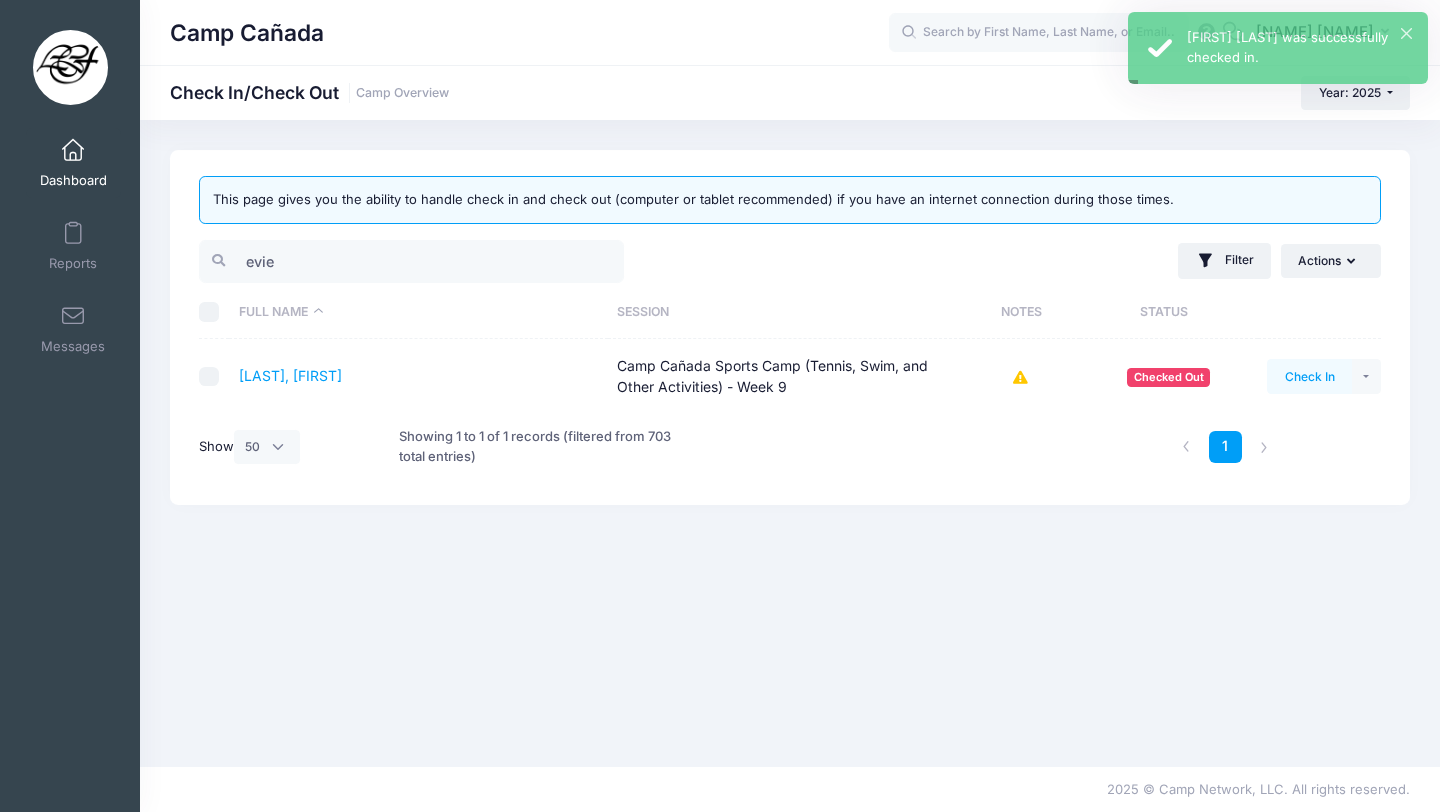 click on "Check In" at bounding box center (1309, 376) 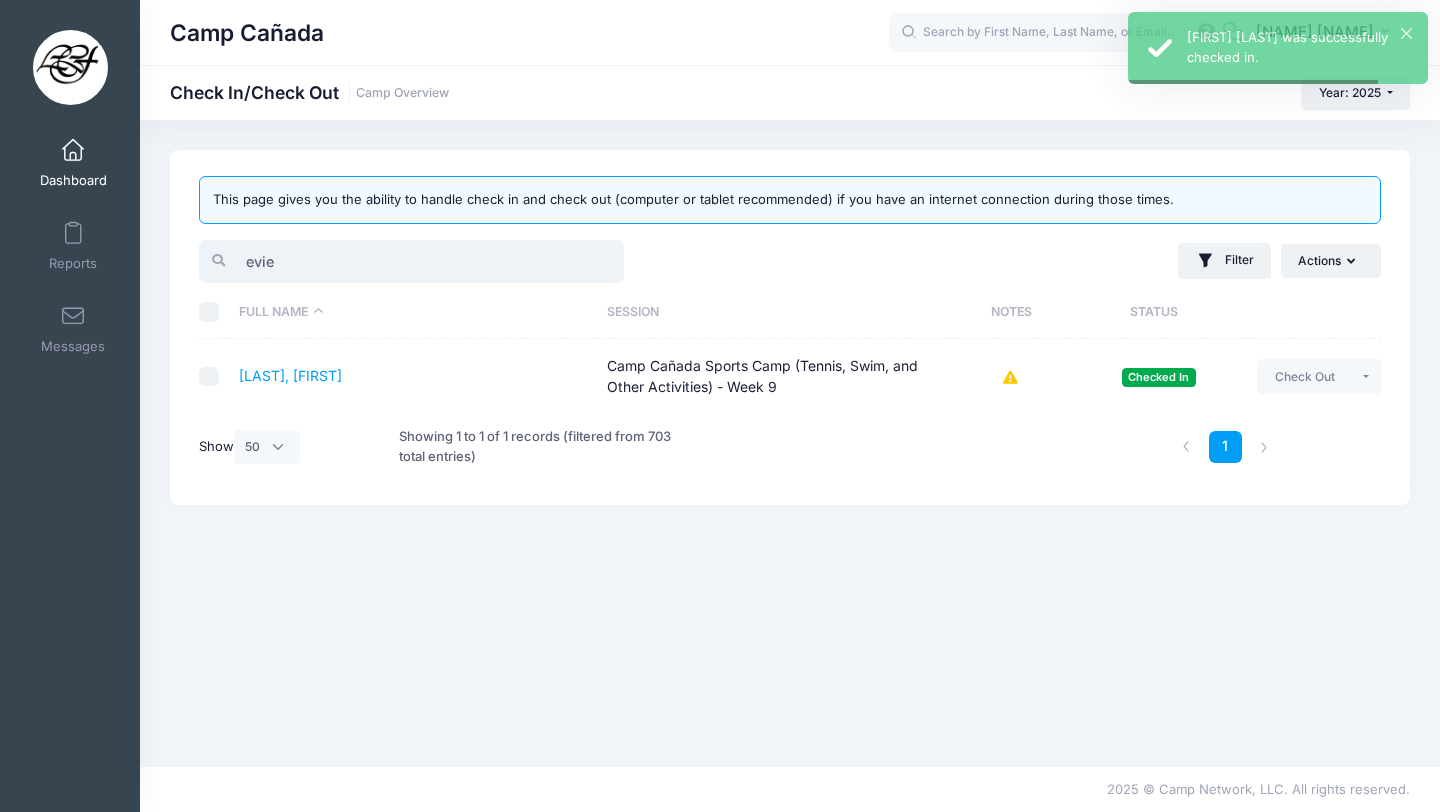 drag, startPoint x: 295, startPoint y: 264, endPoint x: 158, endPoint y: 264, distance: 137 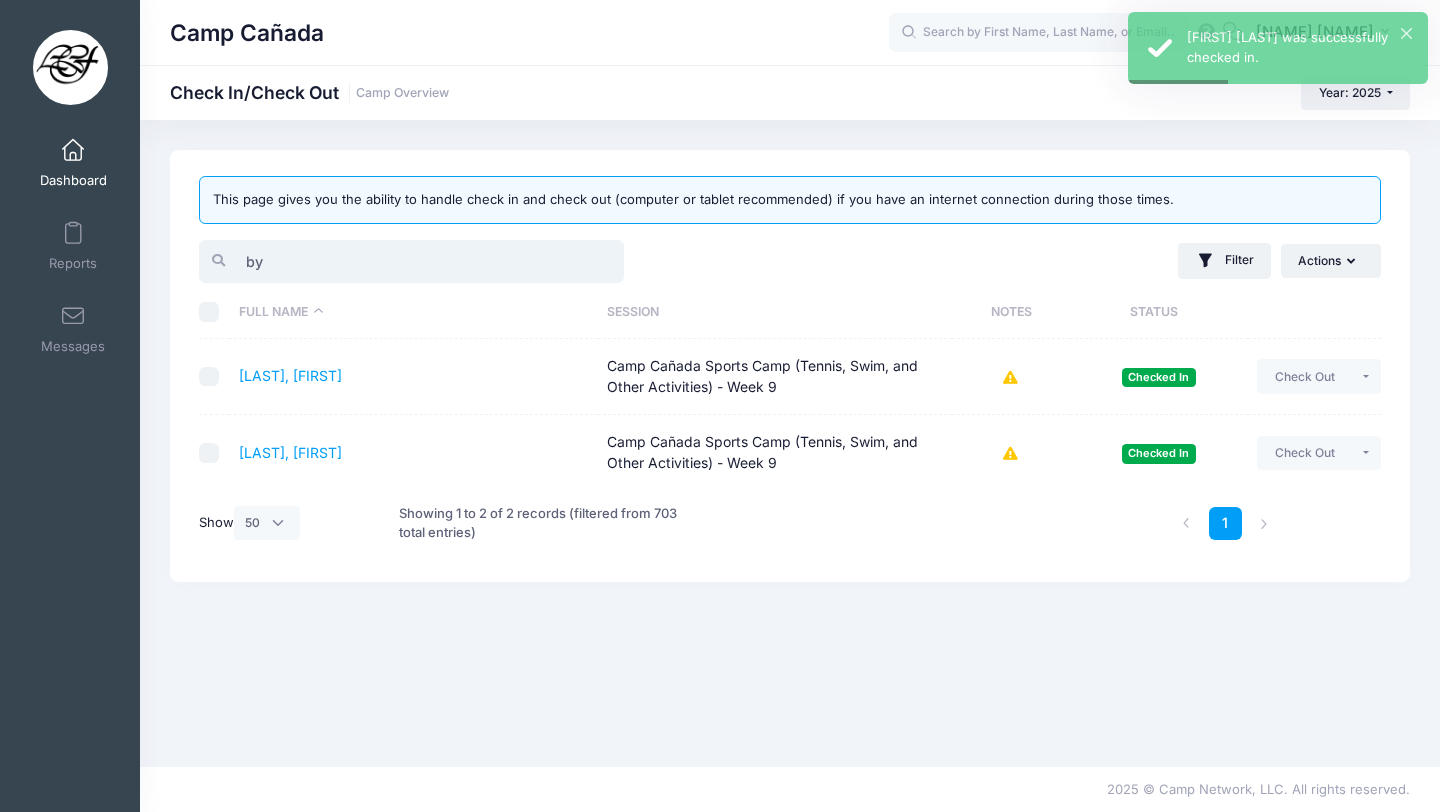 type on "byr" 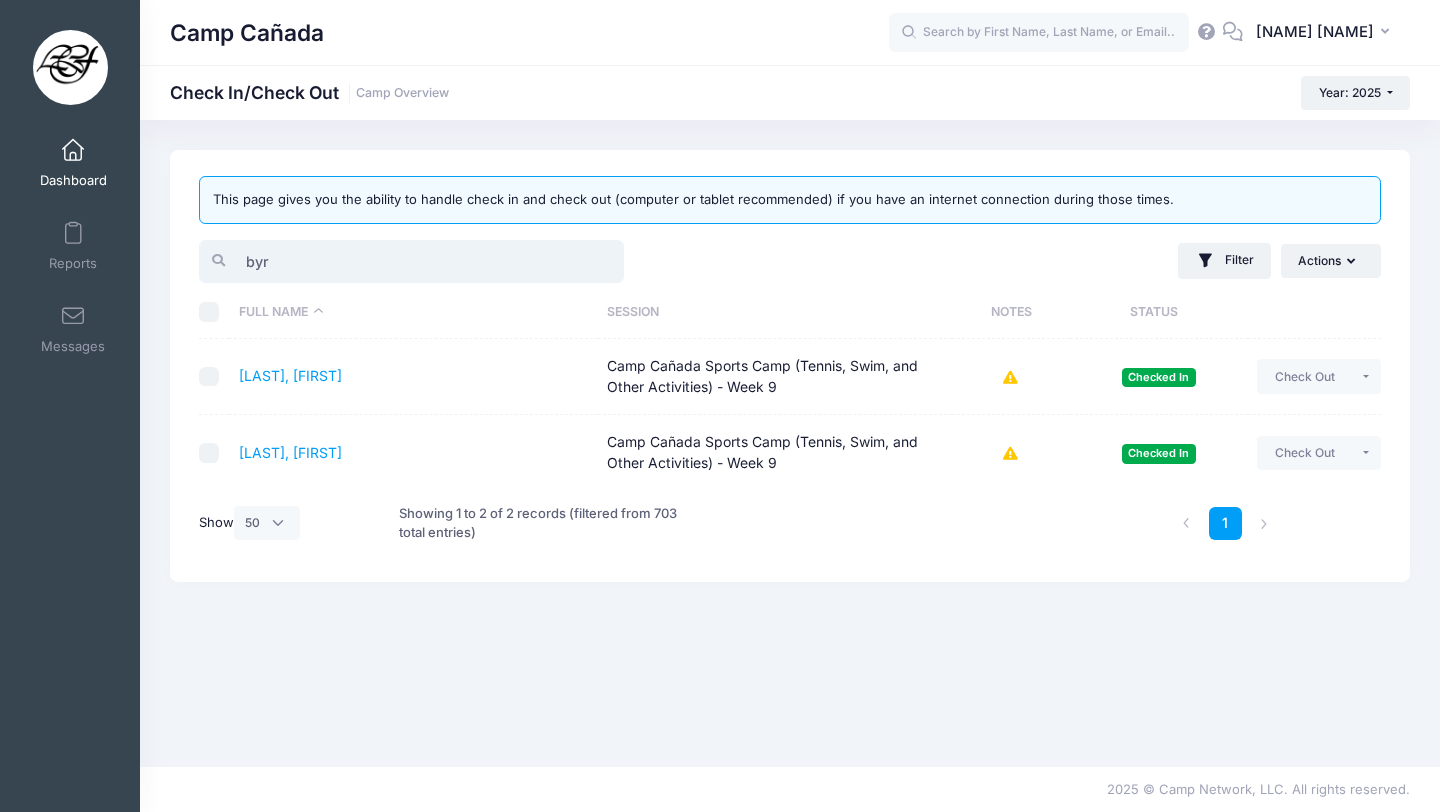 drag, startPoint x: 295, startPoint y: 259, endPoint x: 184, endPoint y: 259, distance: 111 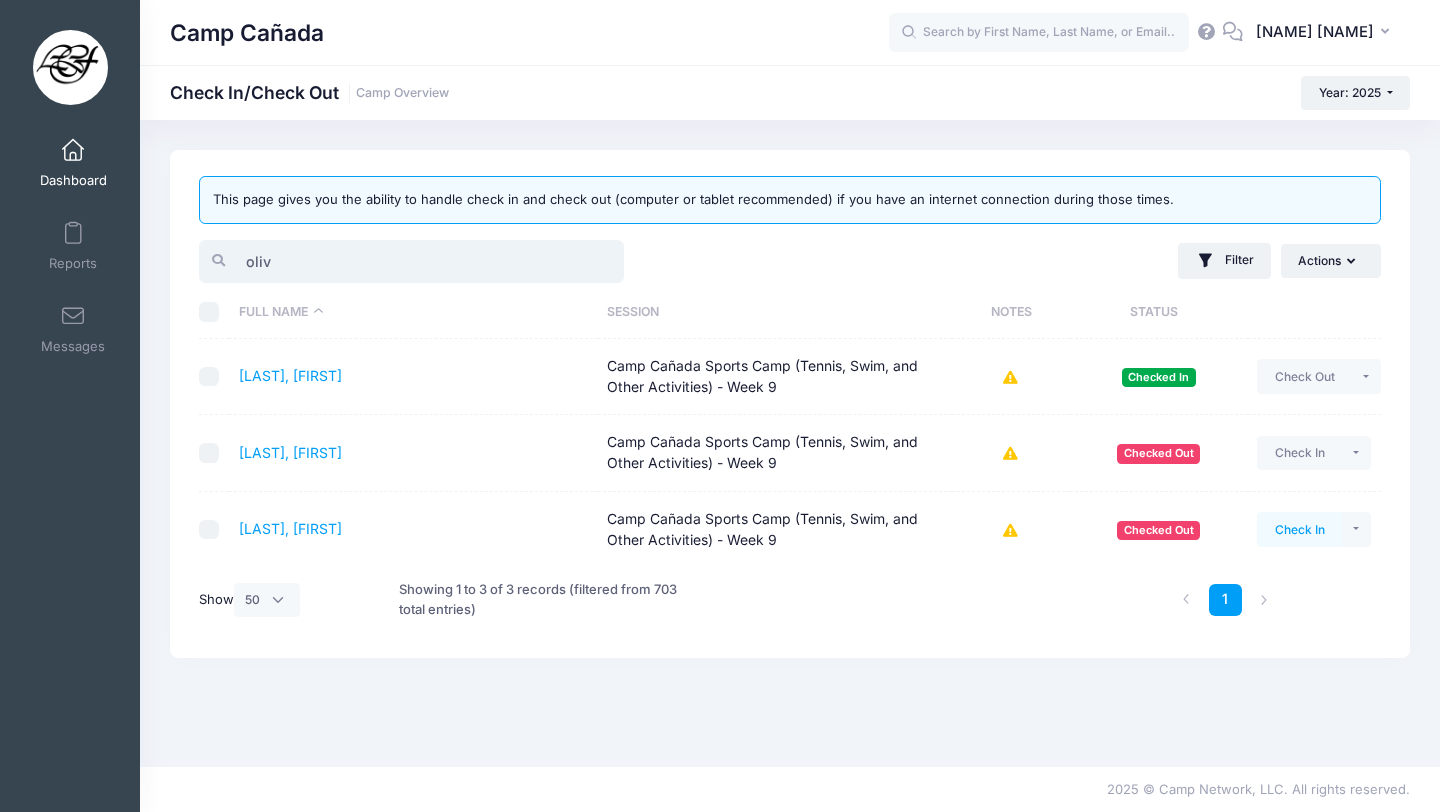 type on "oliv" 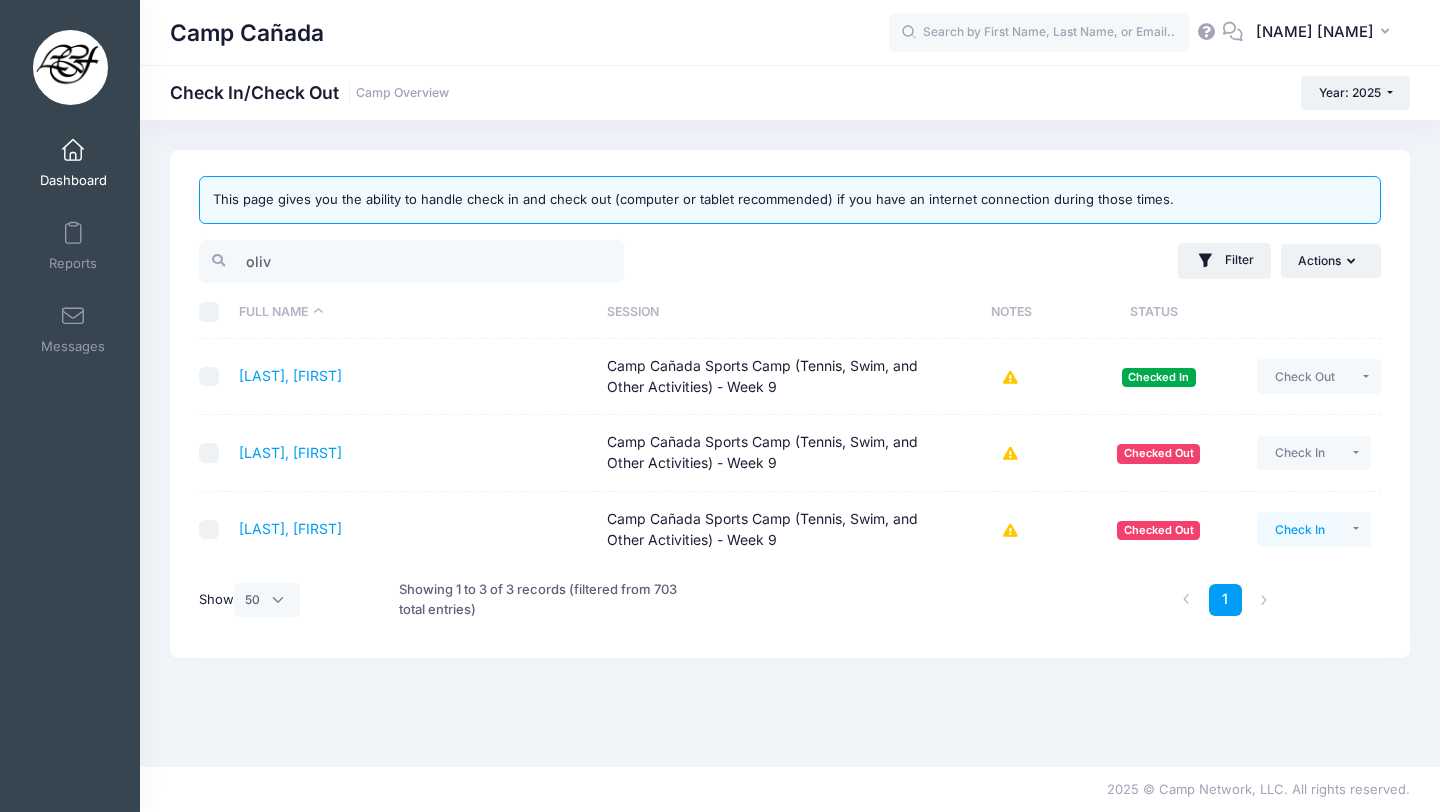 click on "Check In" at bounding box center (1299, 529) 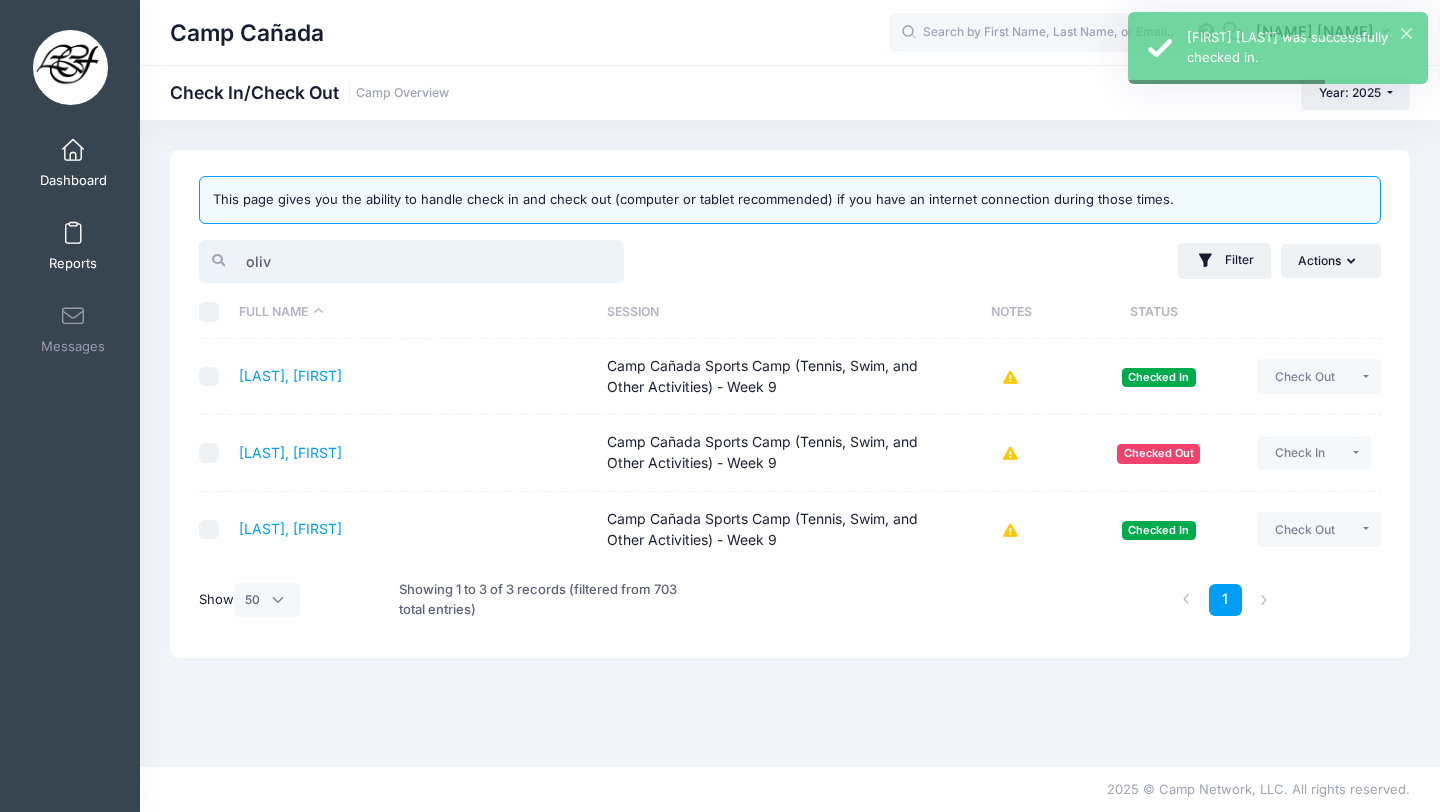 drag, startPoint x: 294, startPoint y: 272, endPoint x: 85, endPoint y: 228, distance: 213.58136 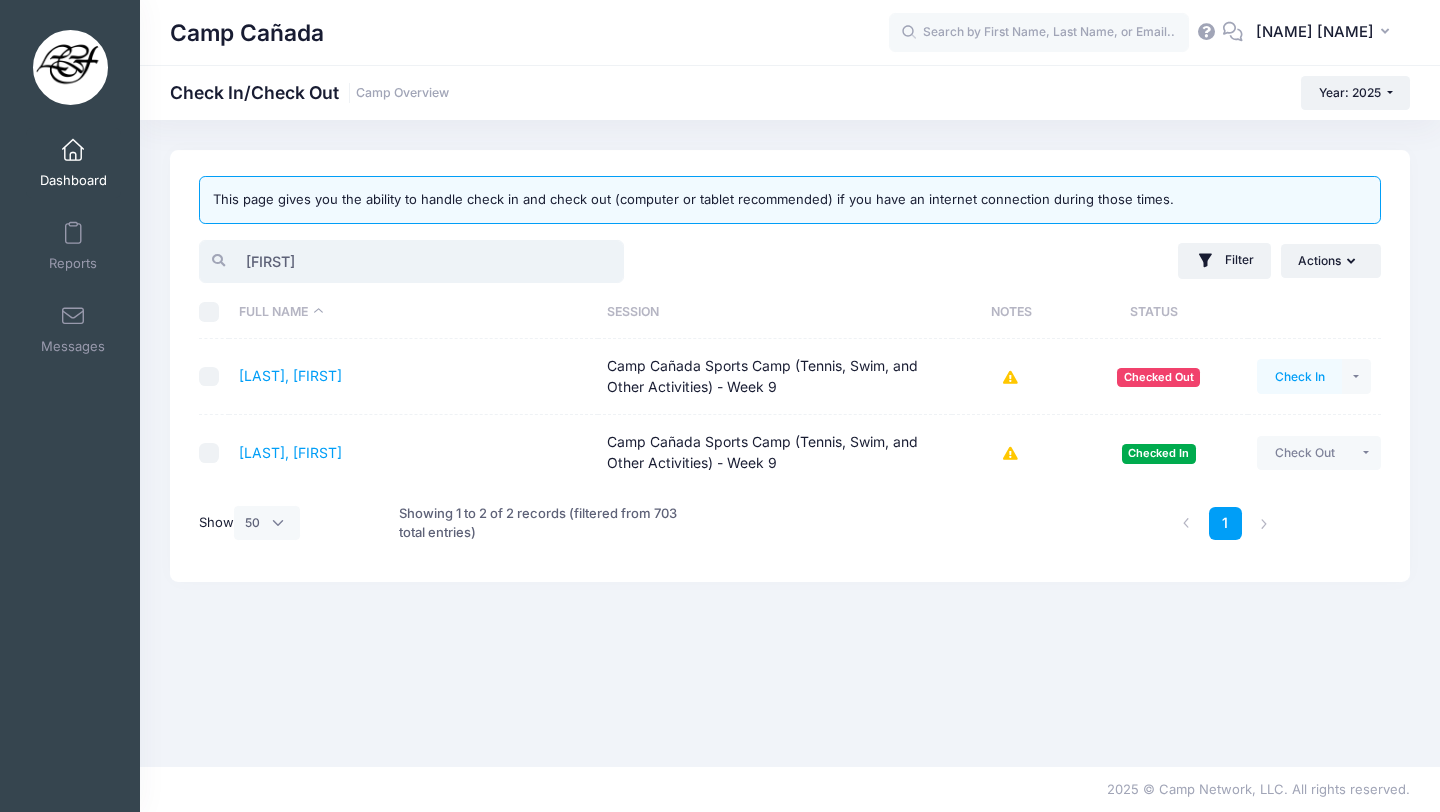 type on "[FIRST]" 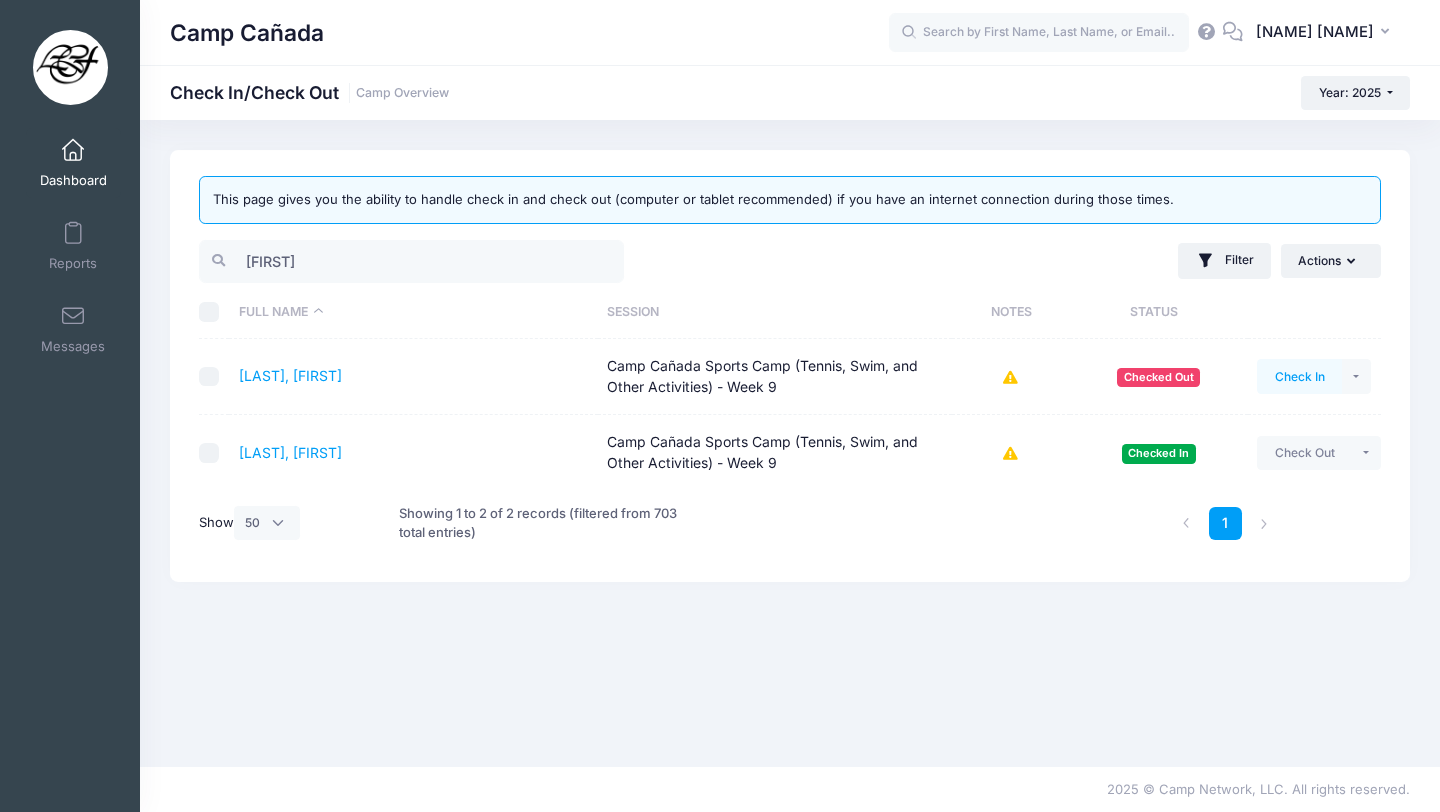 click on "Check In" at bounding box center (1299, 376) 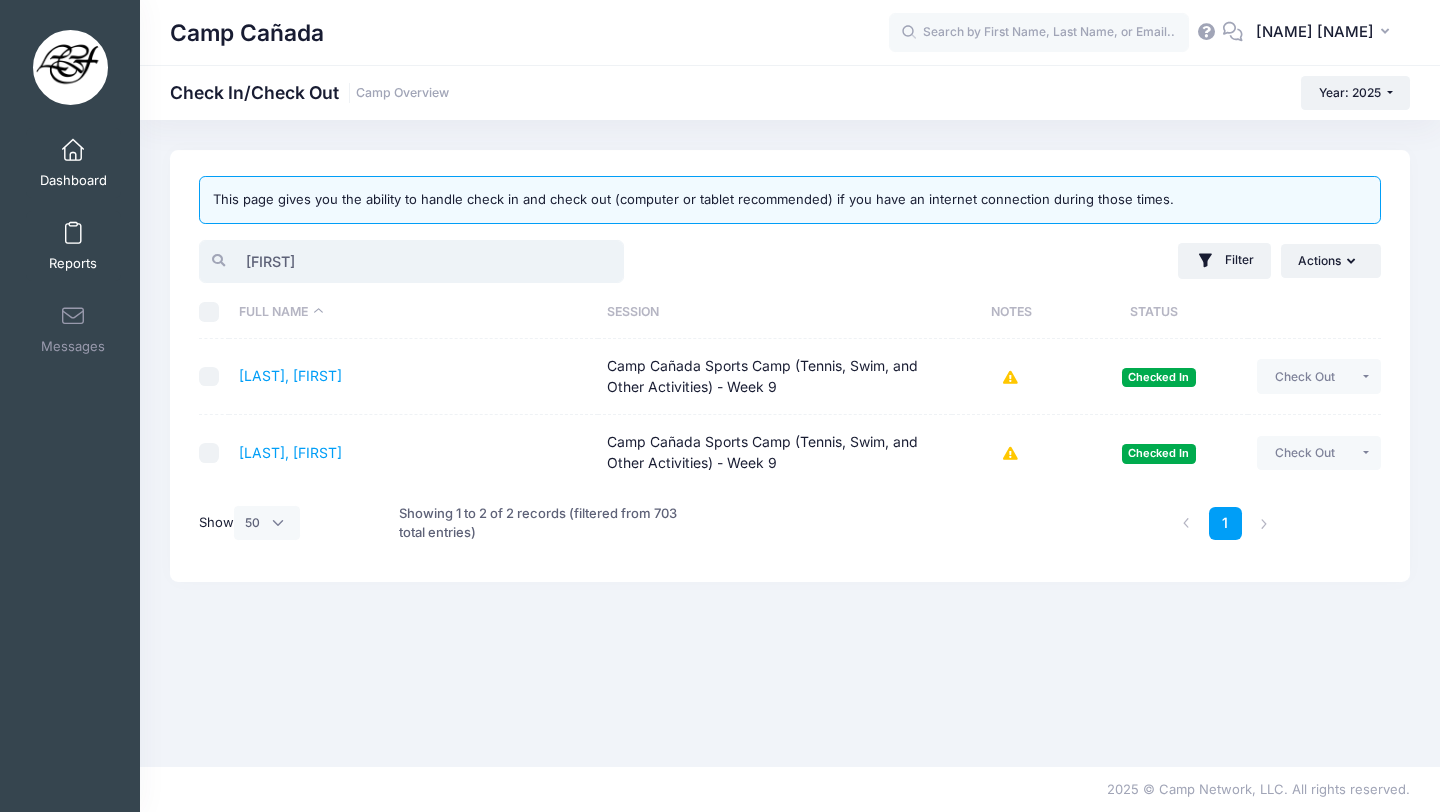 drag, startPoint x: 337, startPoint y: 260, endPoint x: 98, endPoint y: 259, distance: 239.00209 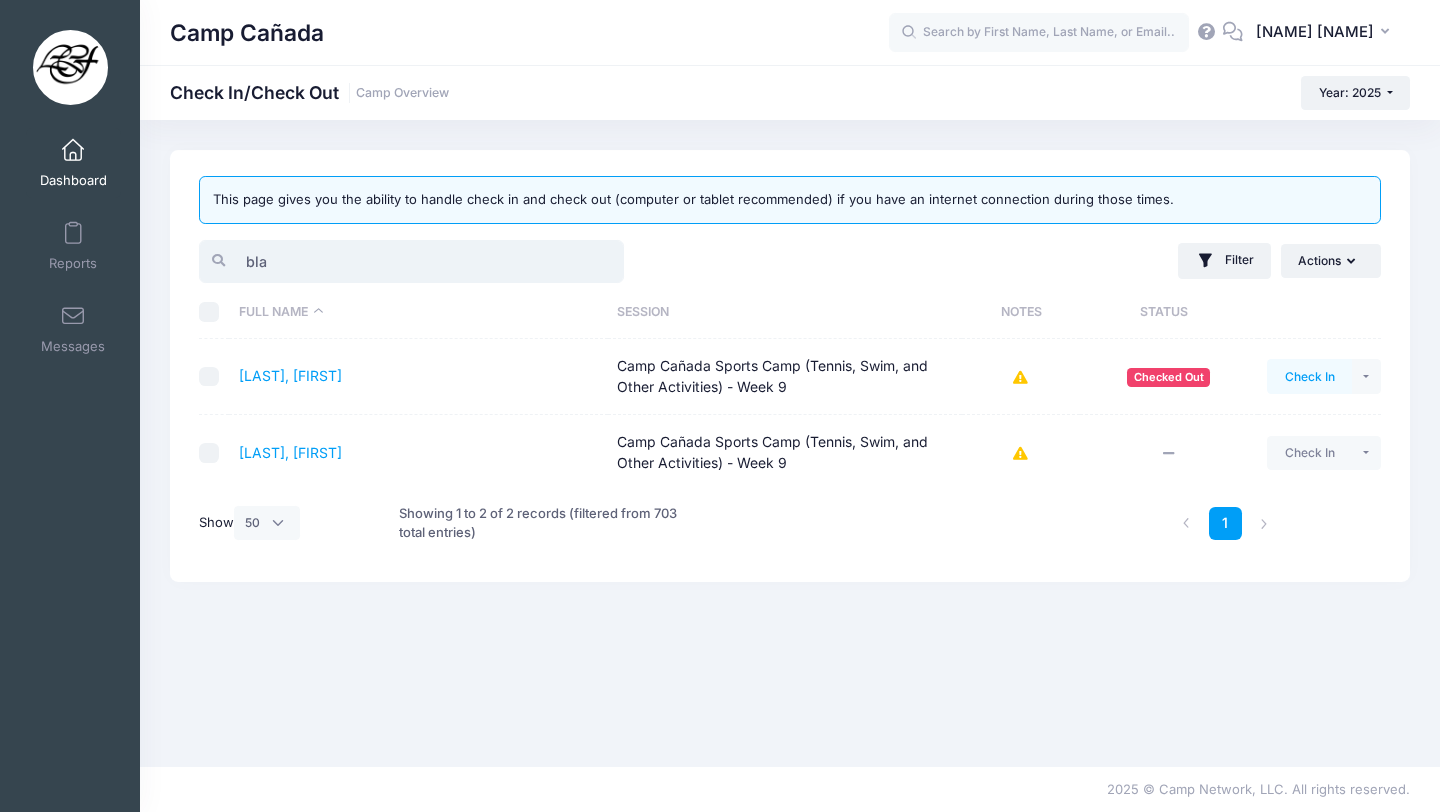 type on "bla" 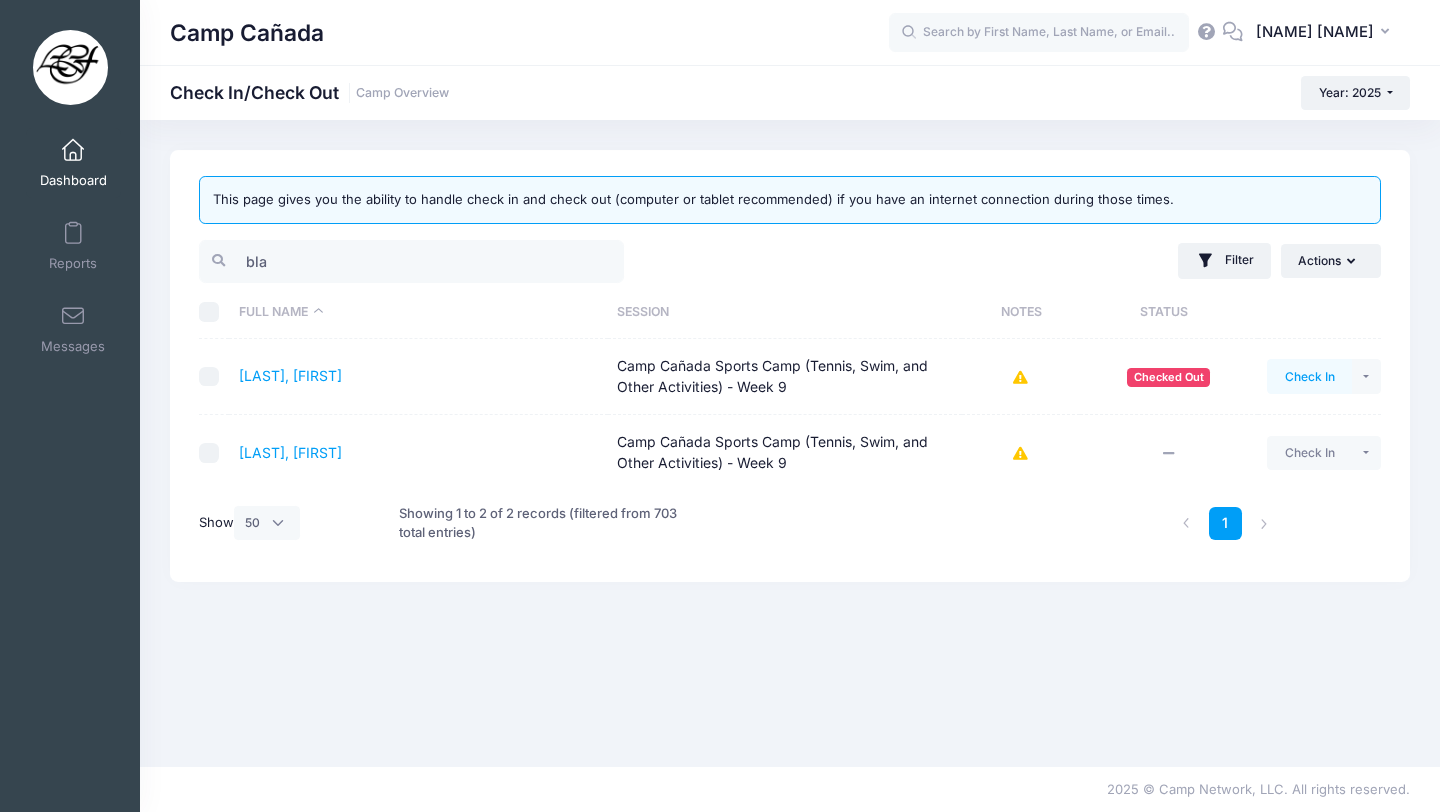click on "Check In" at bounding box center (1309, 376) 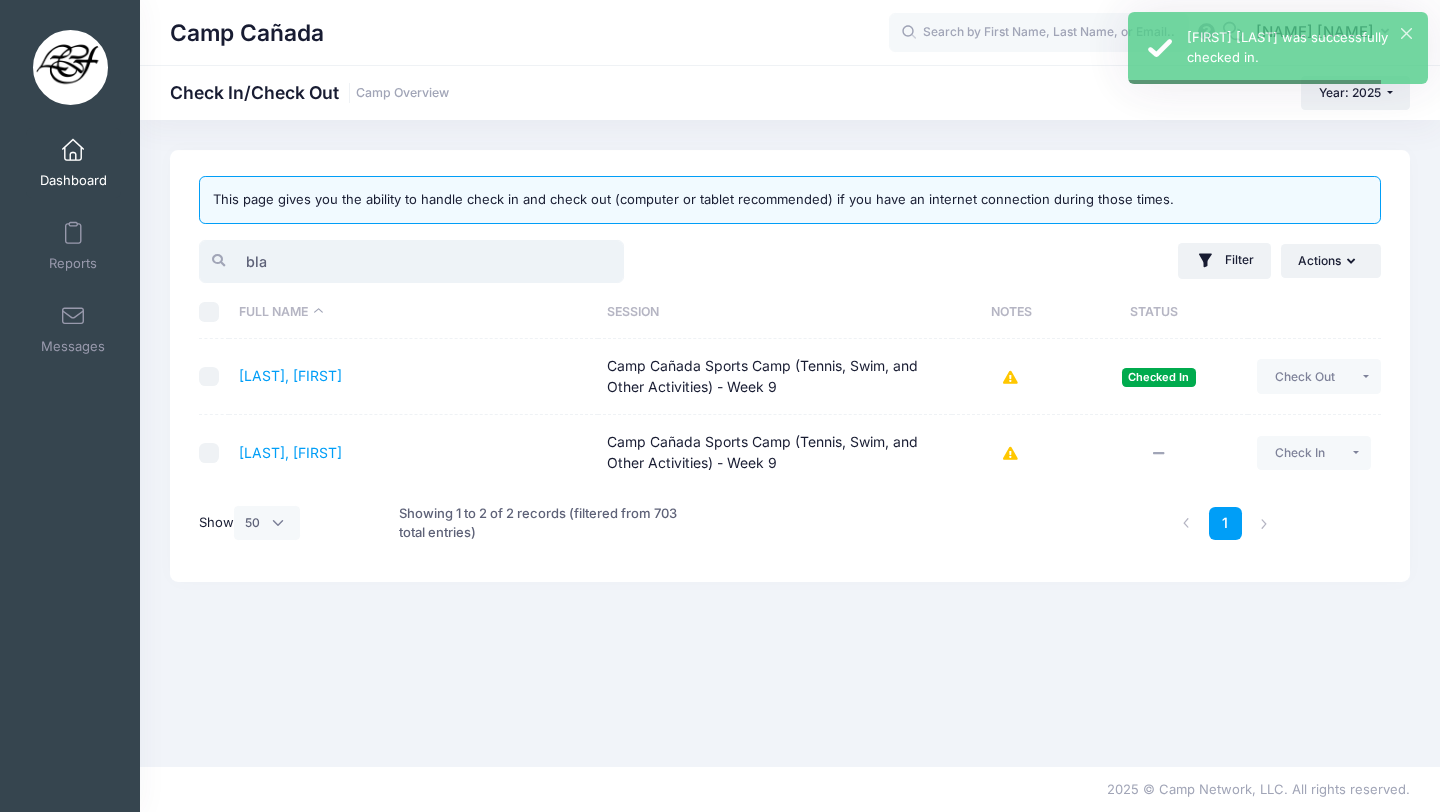 drag, startPoint x: 303, startPoint y: 258, endPoint x: 126, endPoint y: 252, distance: 177.10167 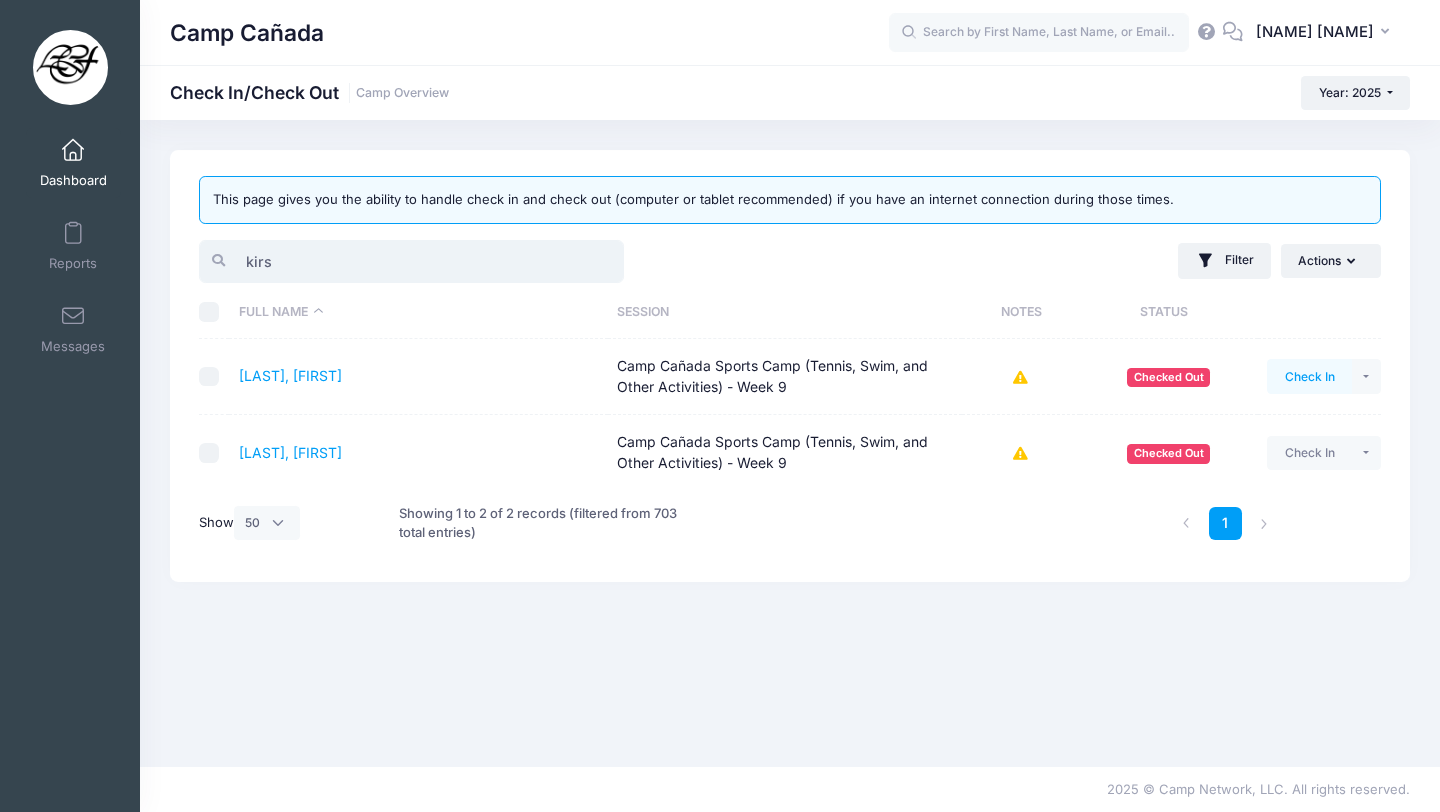 type on "kirs" 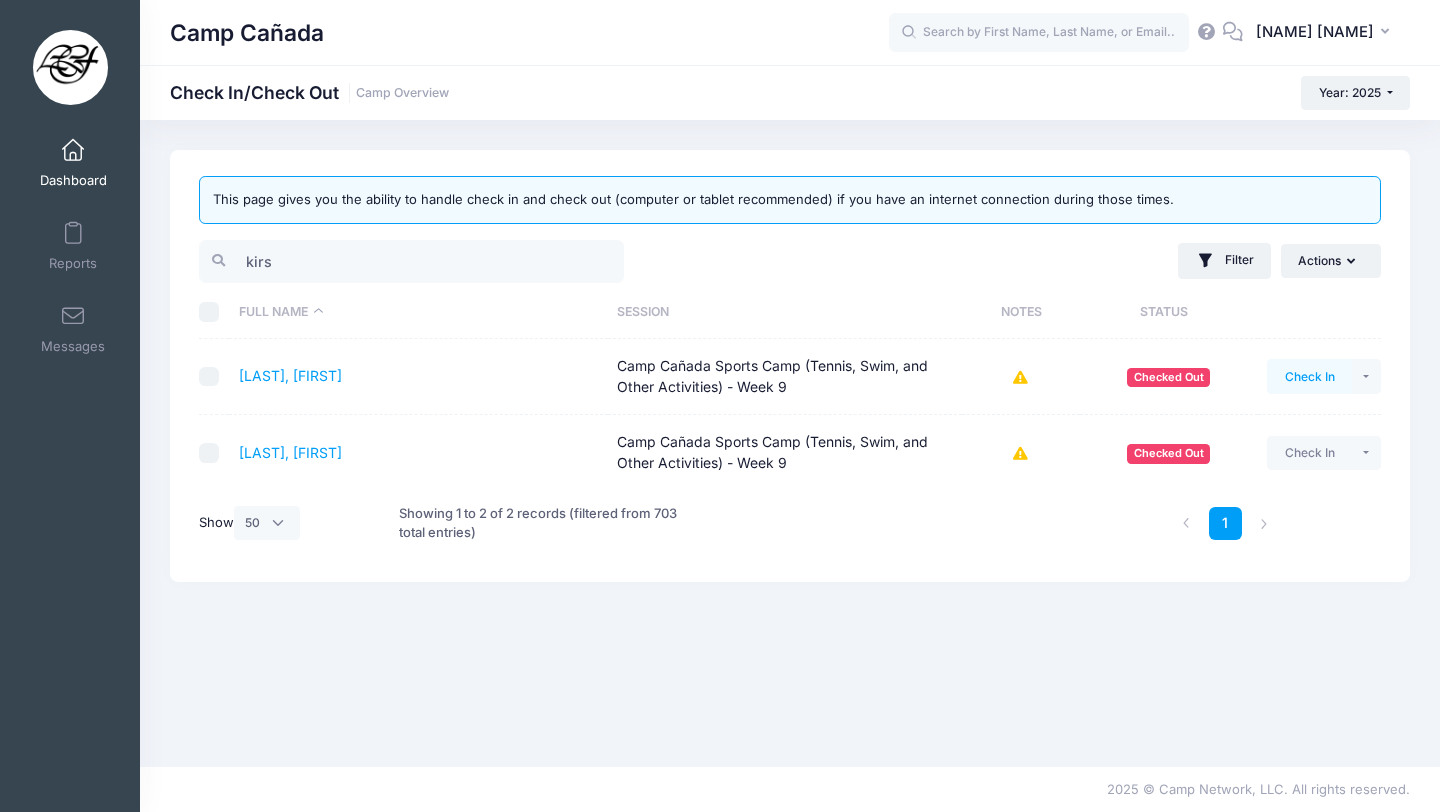 click on "Check In" at bounding box center (1309, 376) 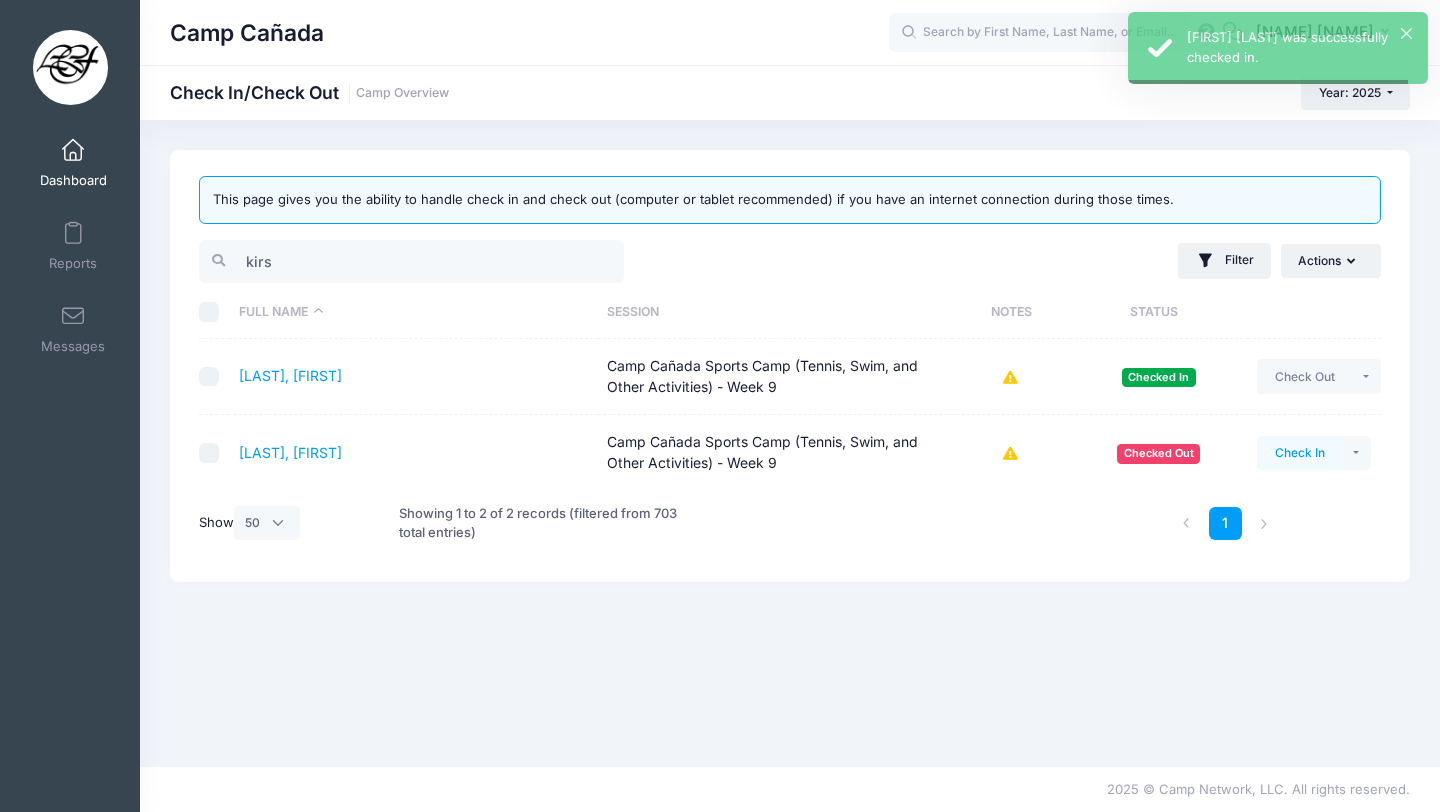click on "Check In" at bounding box center [1299, 453] 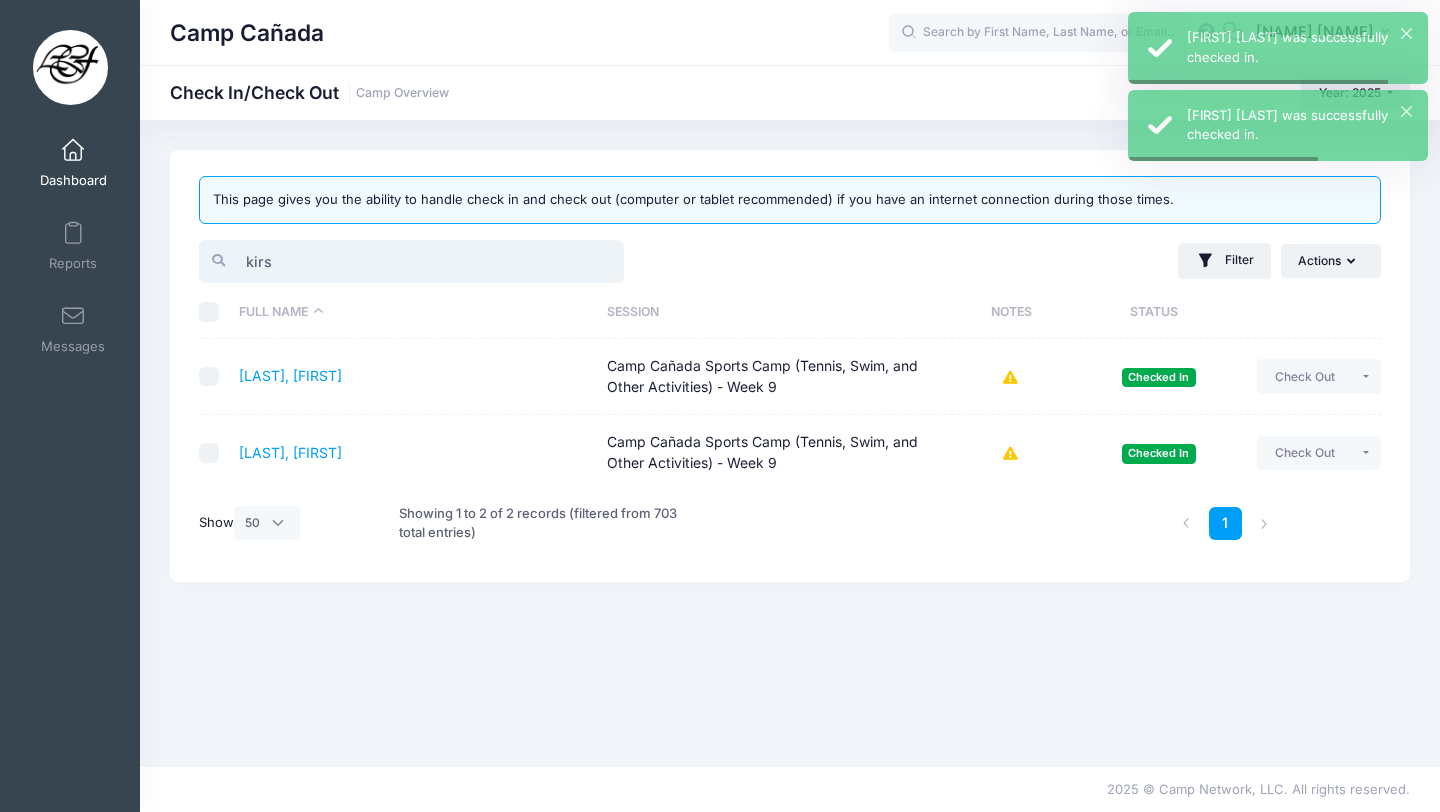 drag, startPoint x: 374, startPoint y: 259, endPoint x: 163, endPoint y: 251, distance: 211.15161 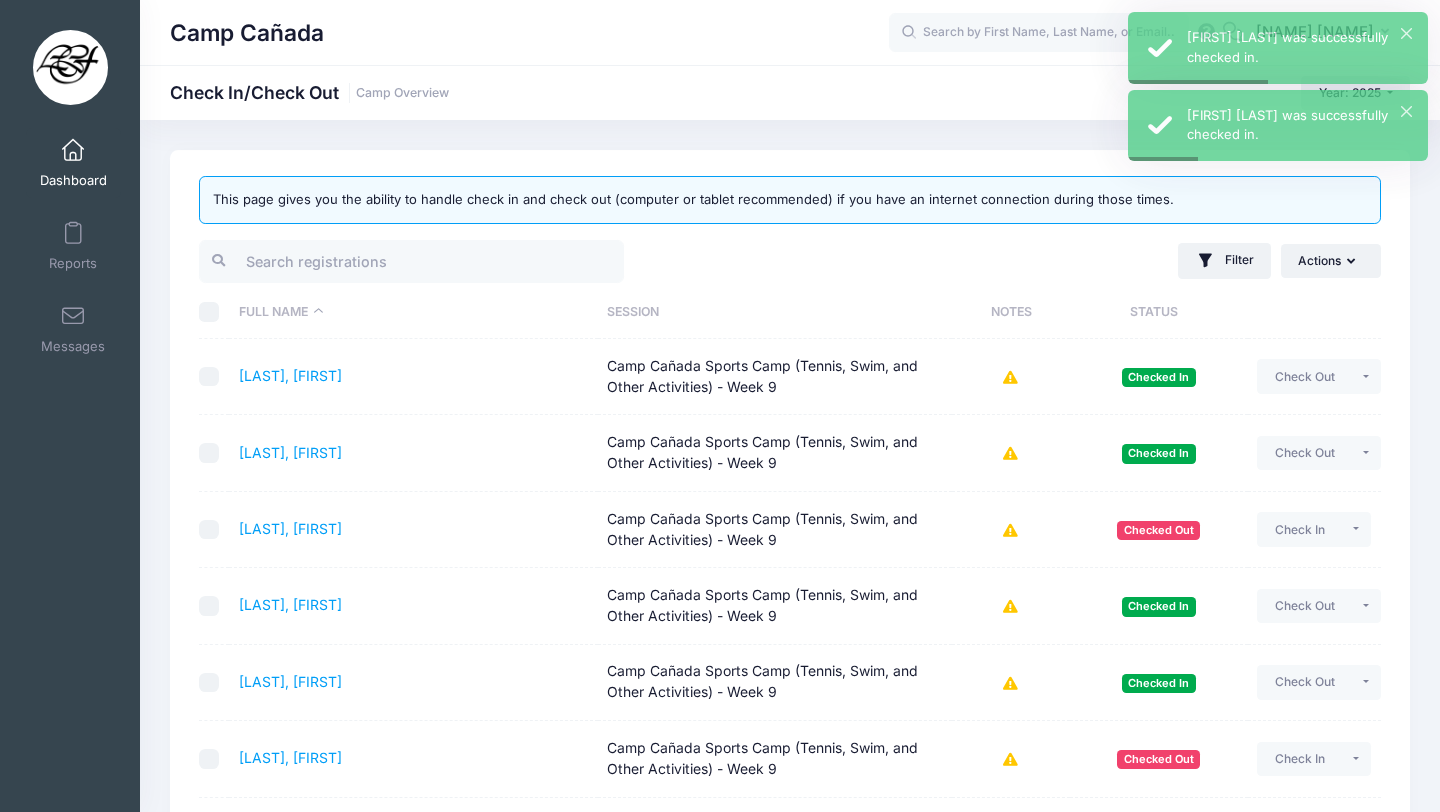 click on "Camp Cañada
Check In/Check Out
Camp Overview
Year: 2025
Year: 2025
Year: 2024
Year: 2023" at bounding box center (790, 92) 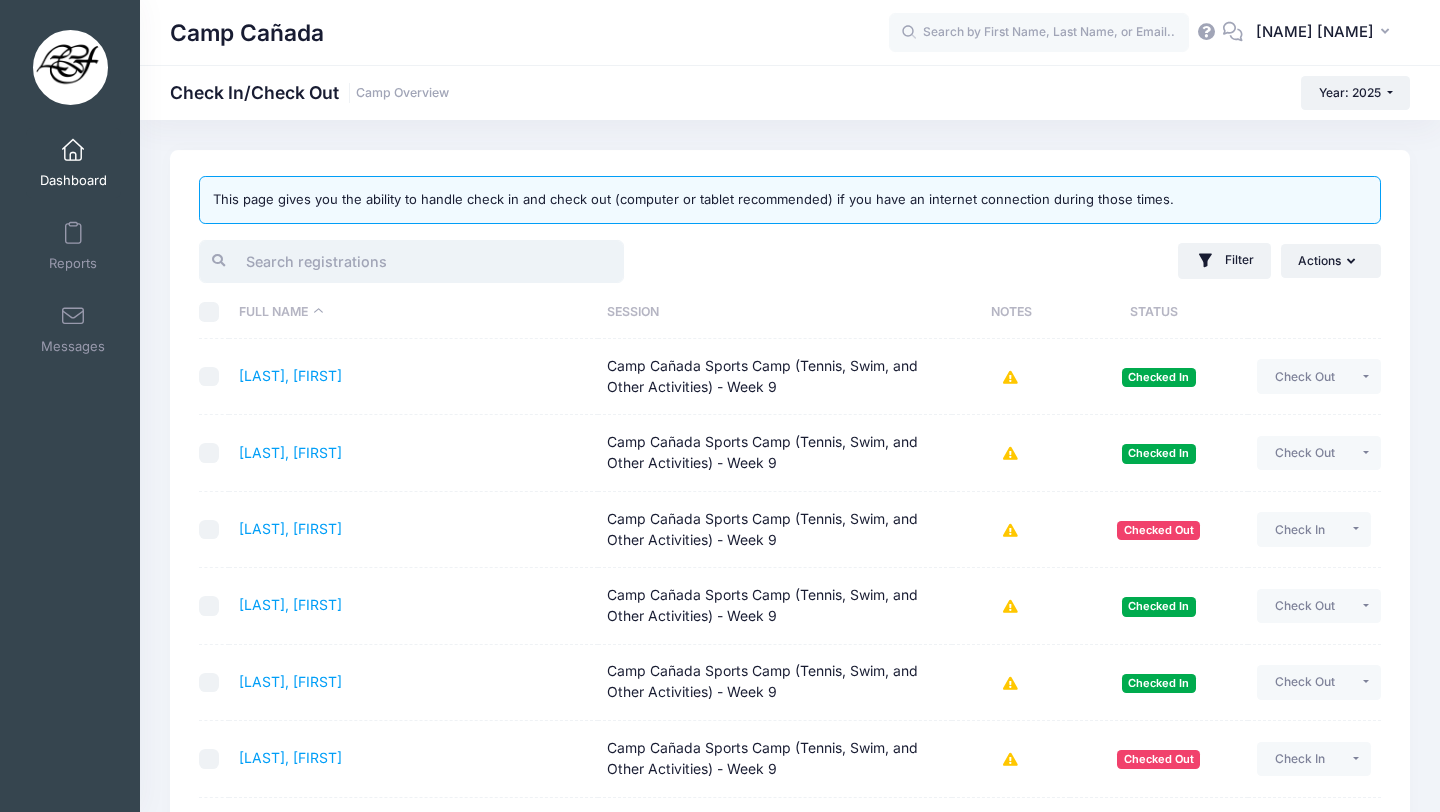click at bounding box center [411, 261] 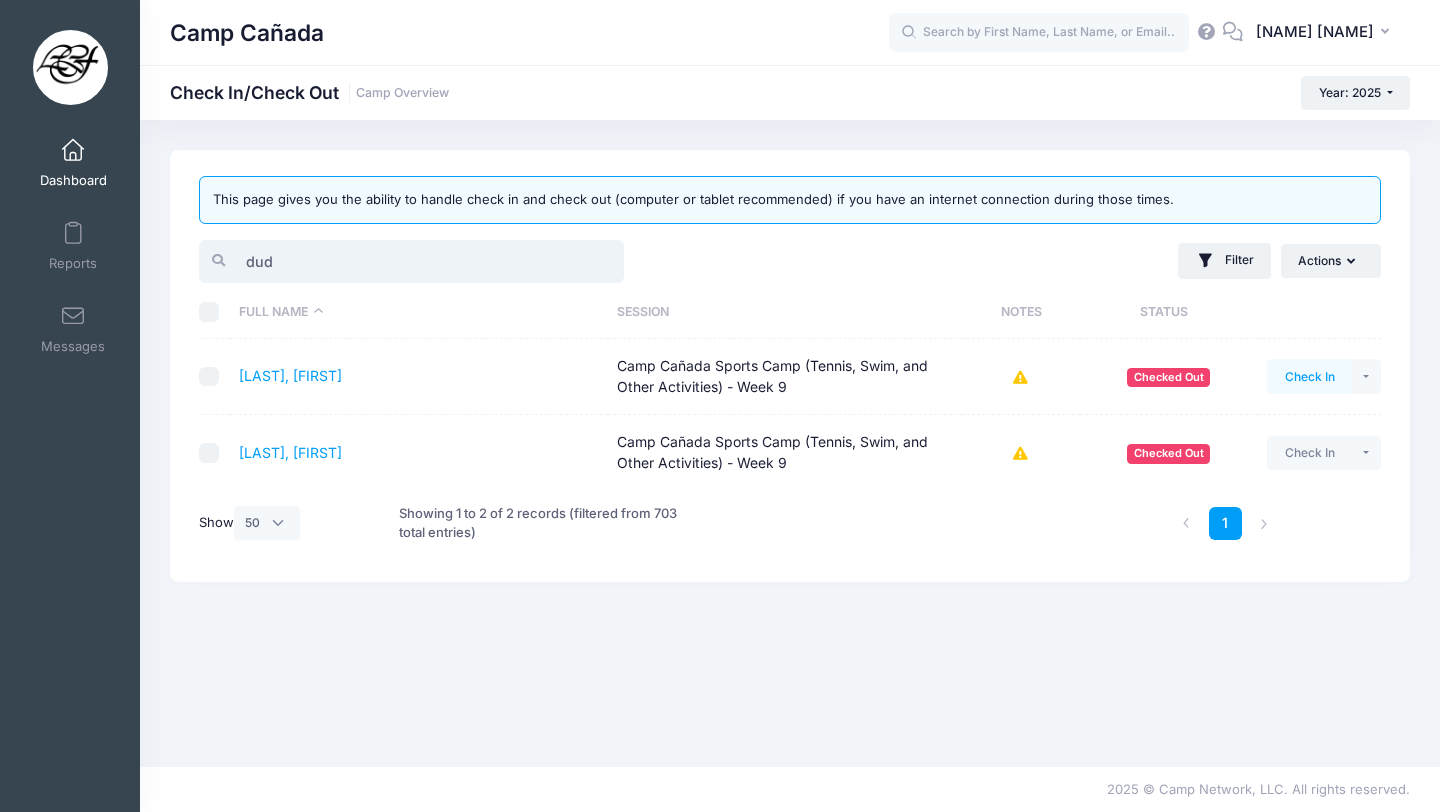 type on "dud" 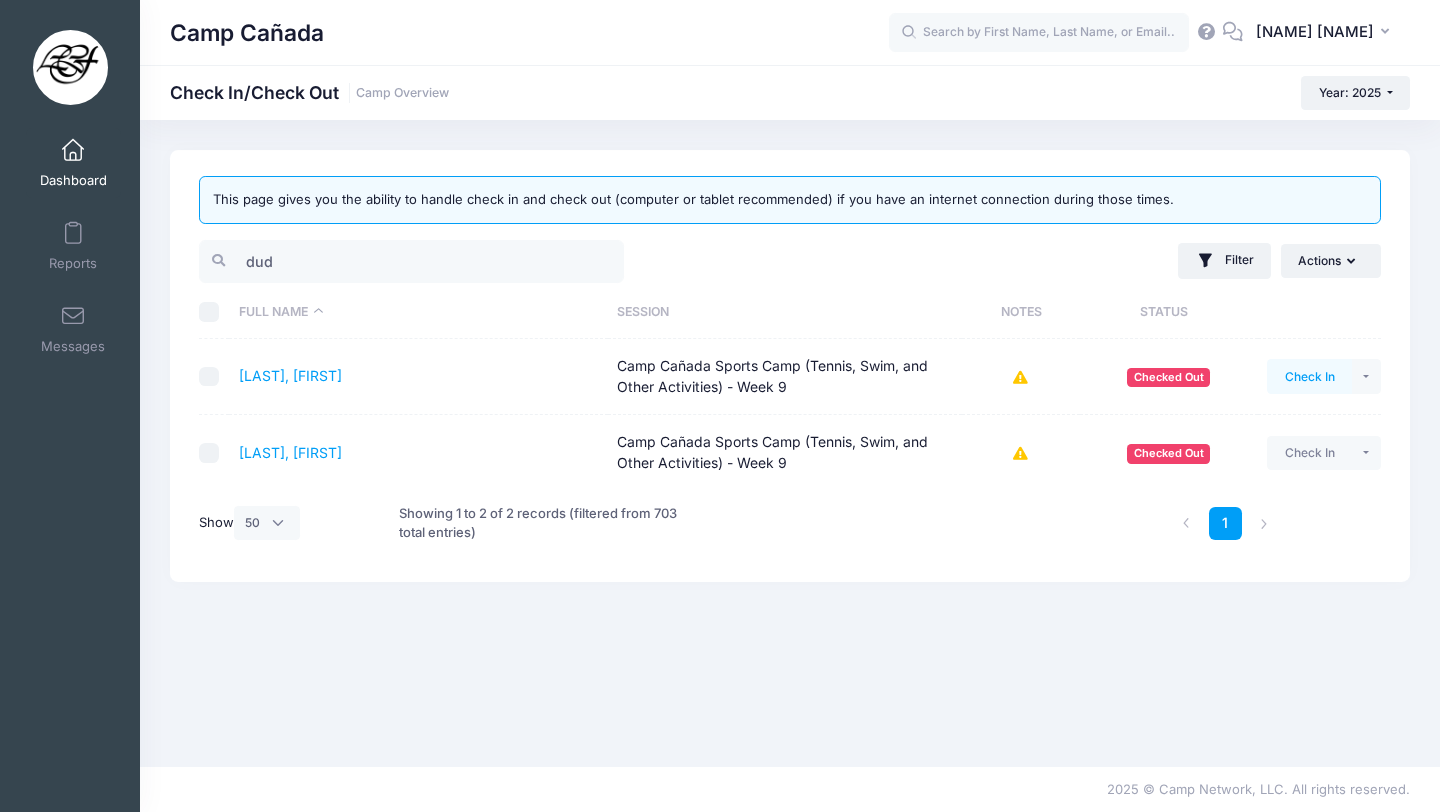 click on "Check In" at bounding box center (1309, 376) 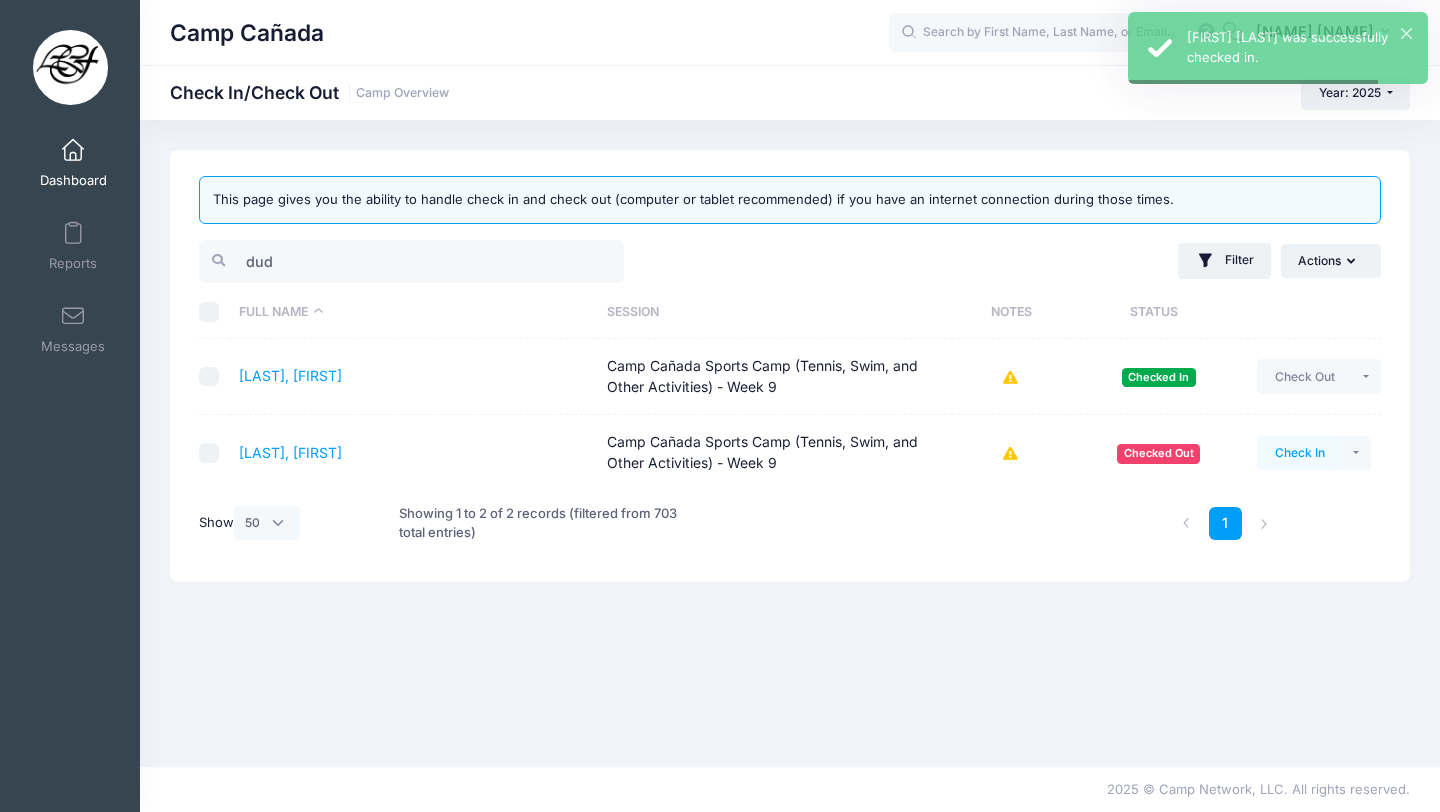 click on "Check In" at bounding box center (1299, 453) 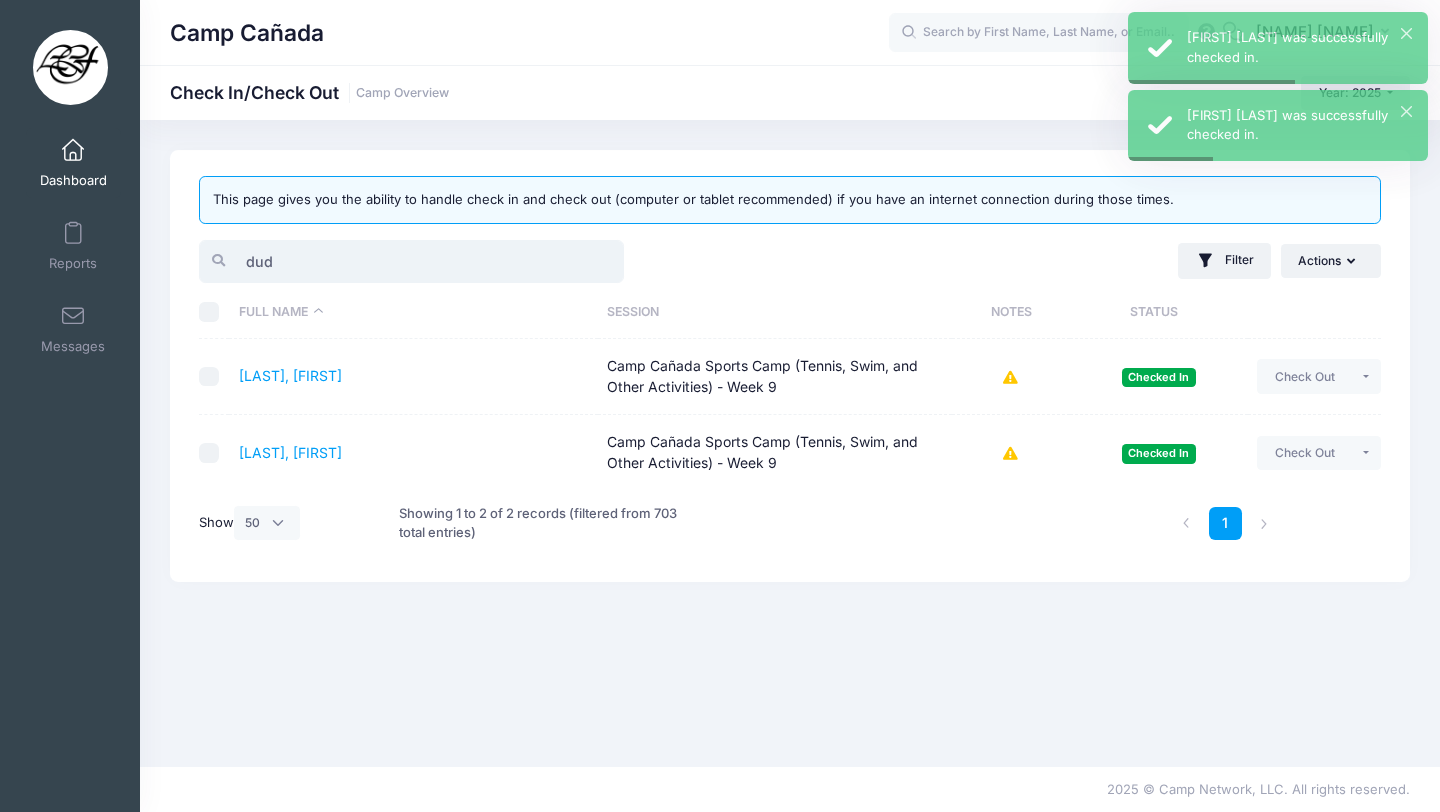 drag, startPoint x: 320, startPoint y: 269, endPoint x: 165, endPoint y: 257, distance: 155.46382 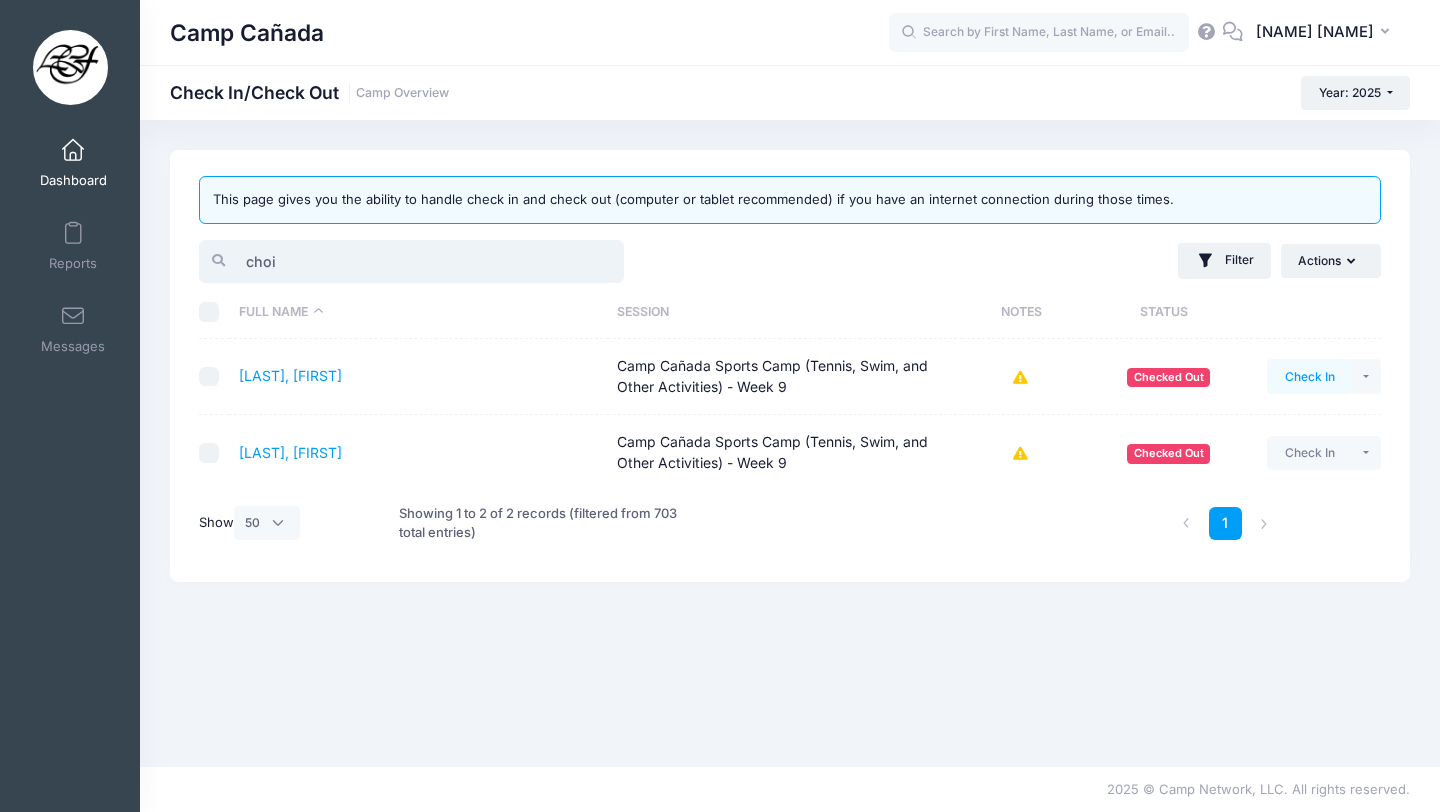 type on "choi" 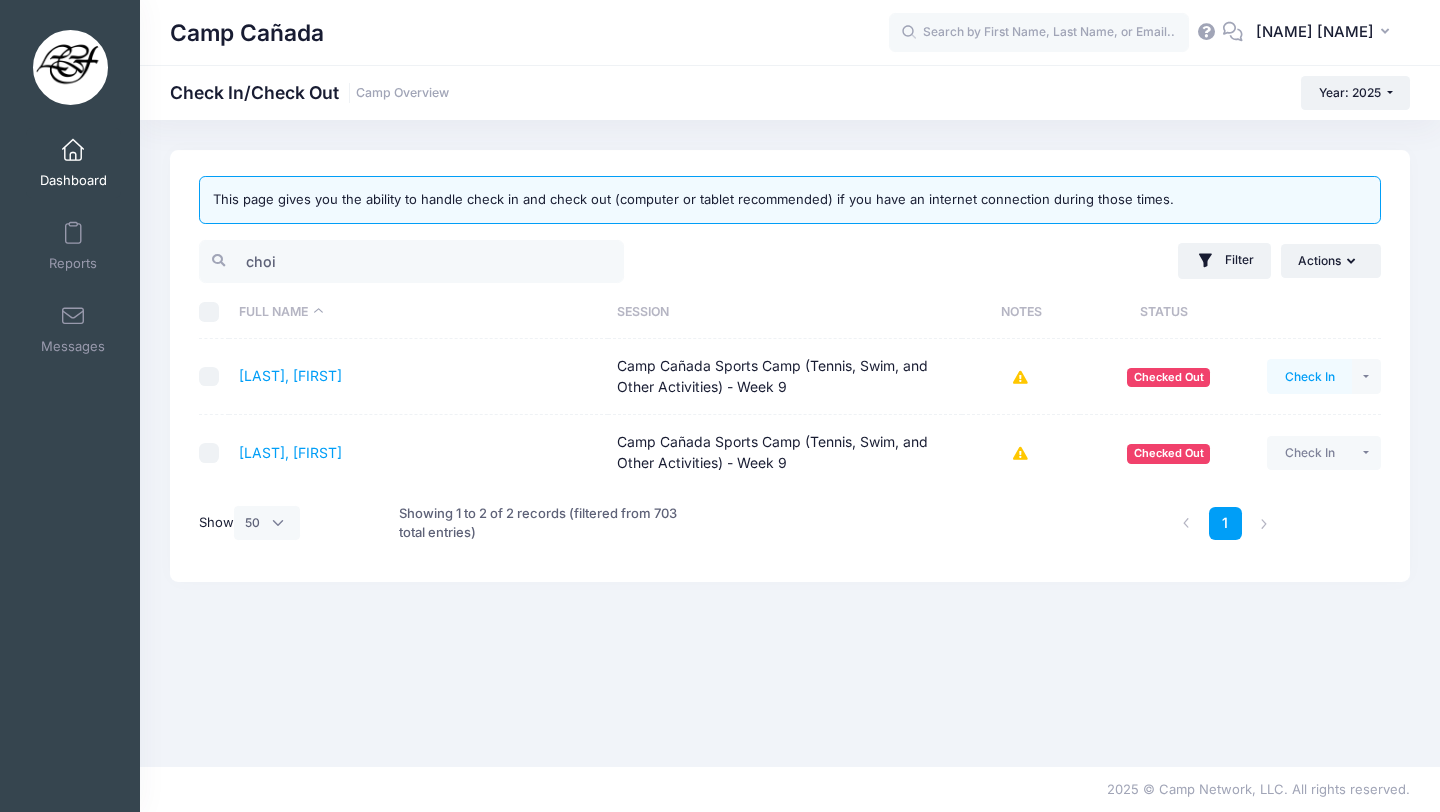 click on "Check In" at bounding box center (1309, 376) 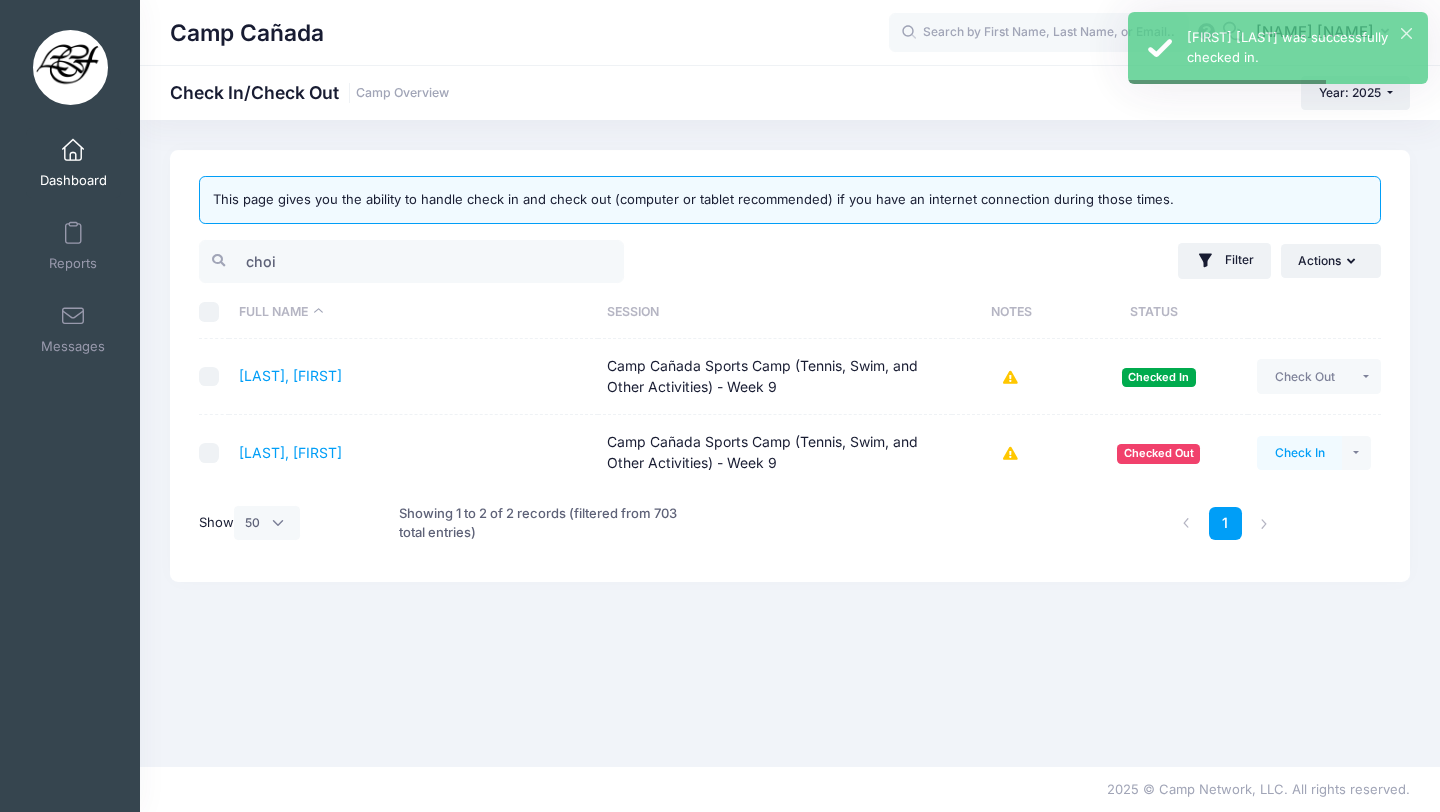 click on "Check In" at bounding box center (1299, 453) 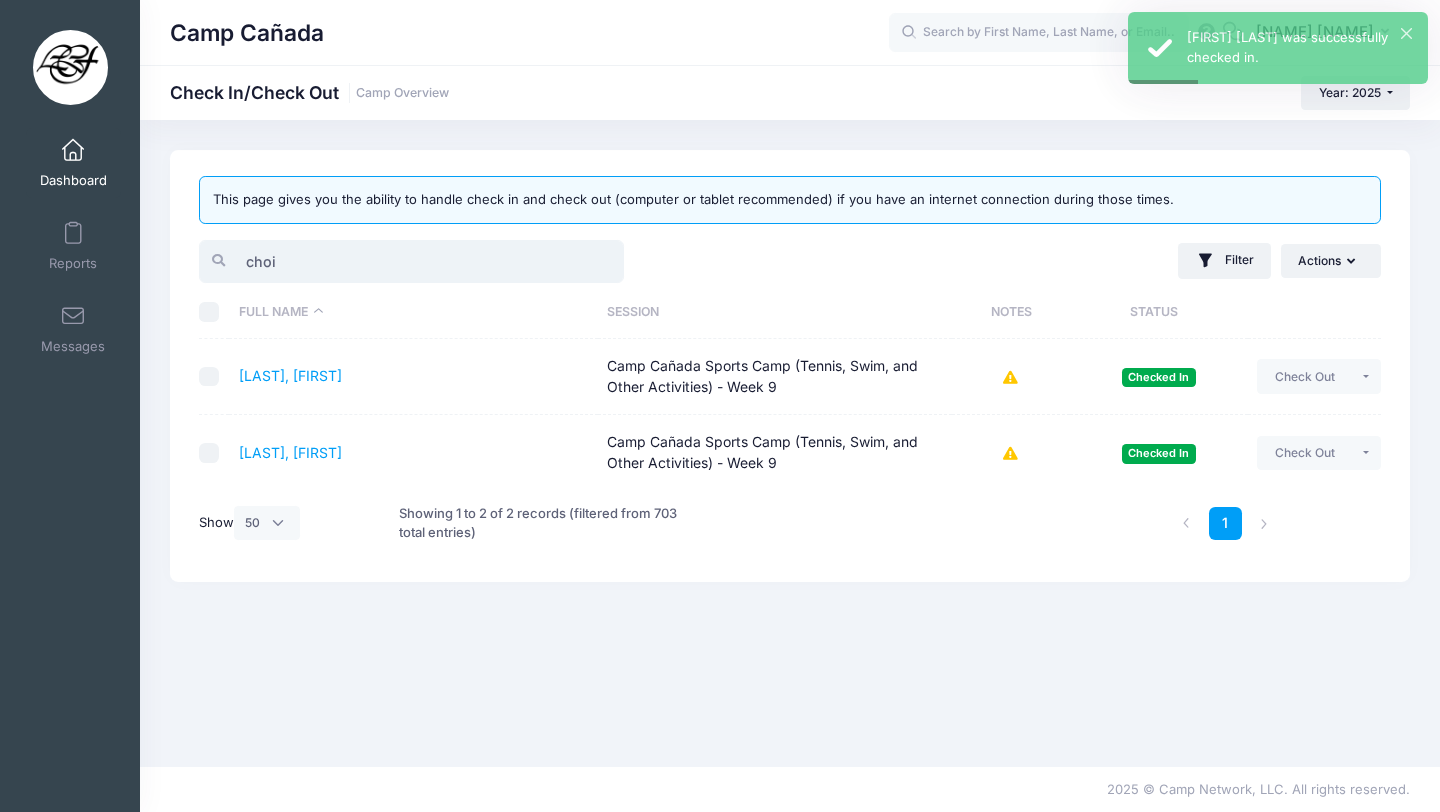 drag, startPoint x: 407, startPoint y: 267, endPoint x: 129, endPoint y: 245, distance: 278.86914 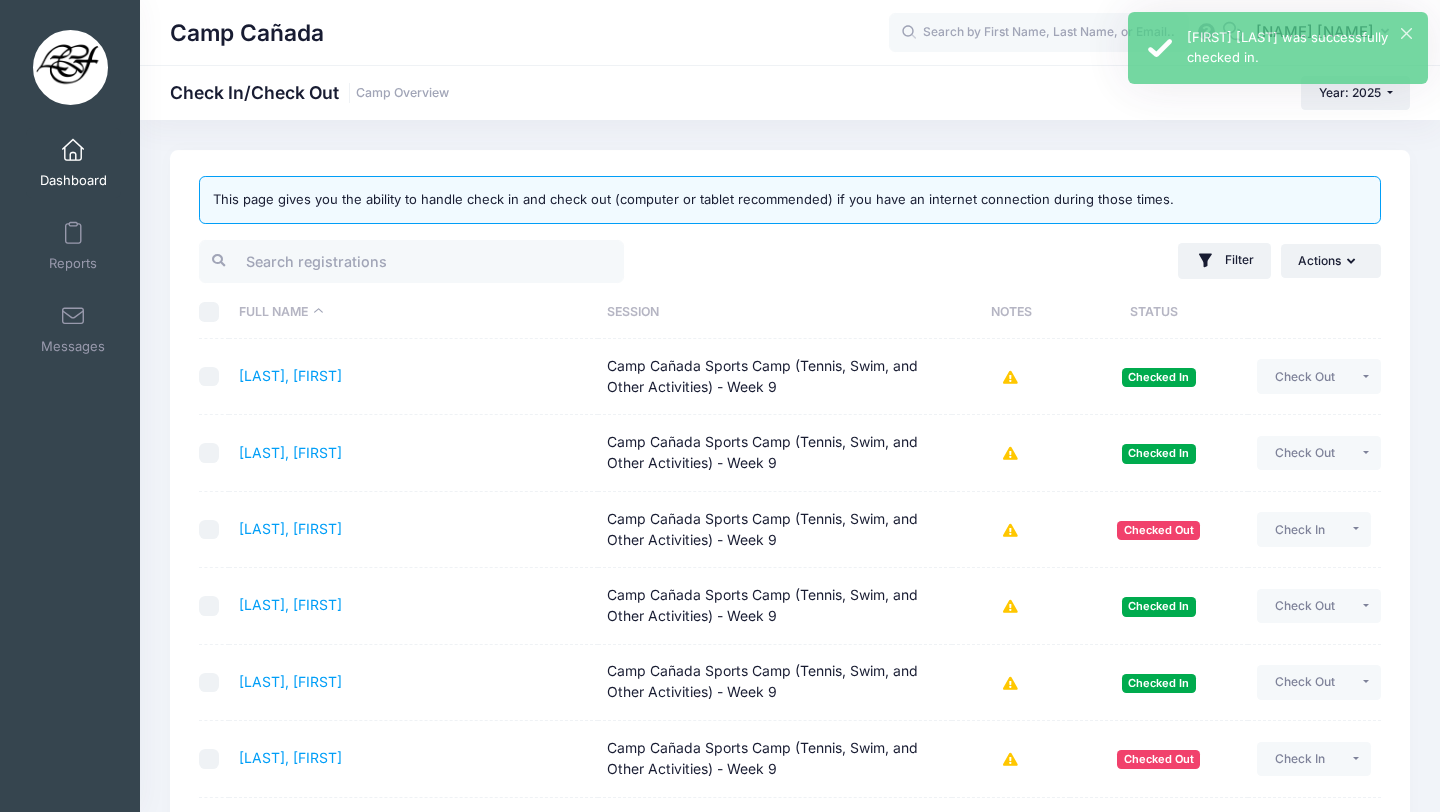 click on "Camp Cañada
Check In/Check Out
Camp Overview
Year: 2025
Year: 2025
Year: 2024
Year: 2023" at bounding box center (790, 93) 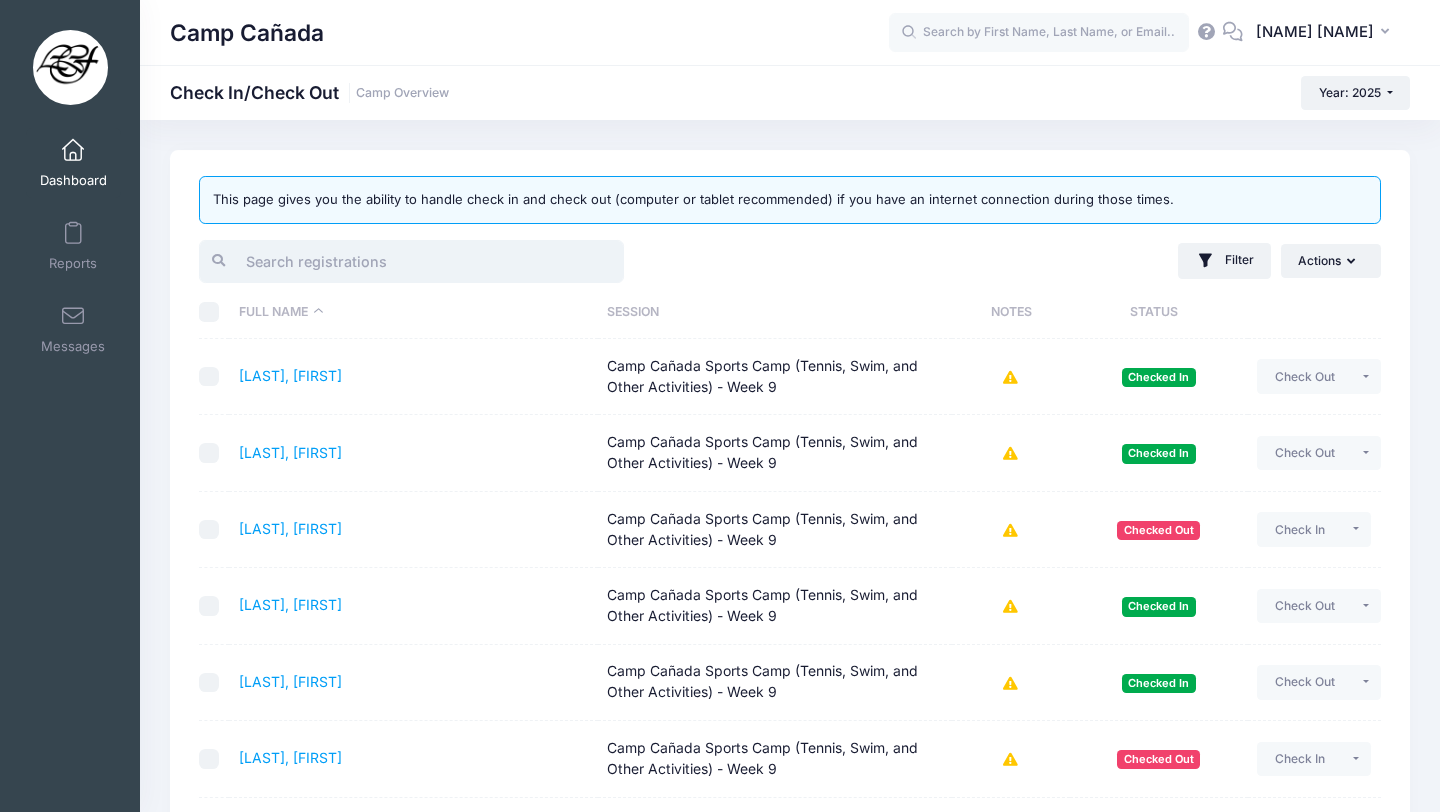 click at bounding box center (411, 261) 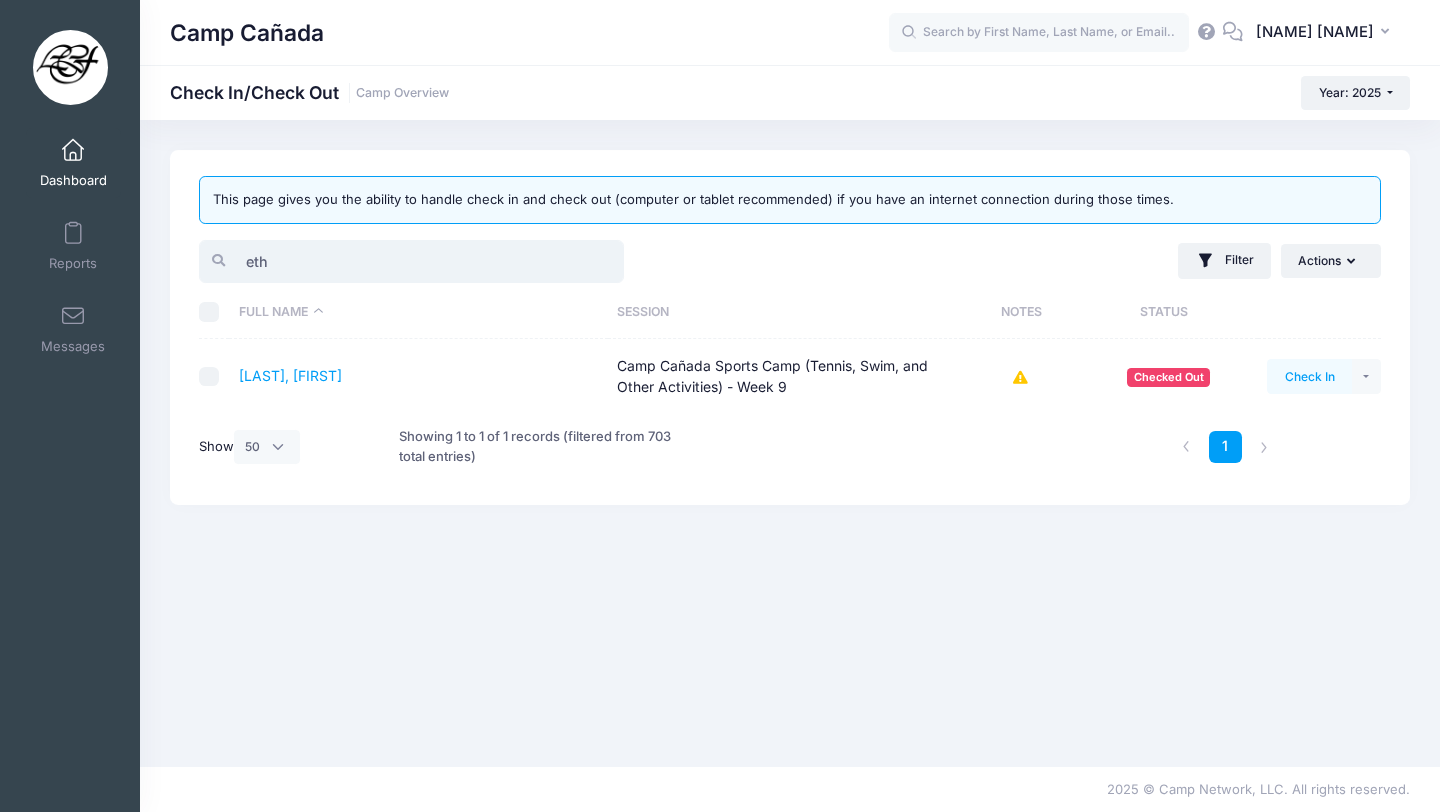 type on "eth" 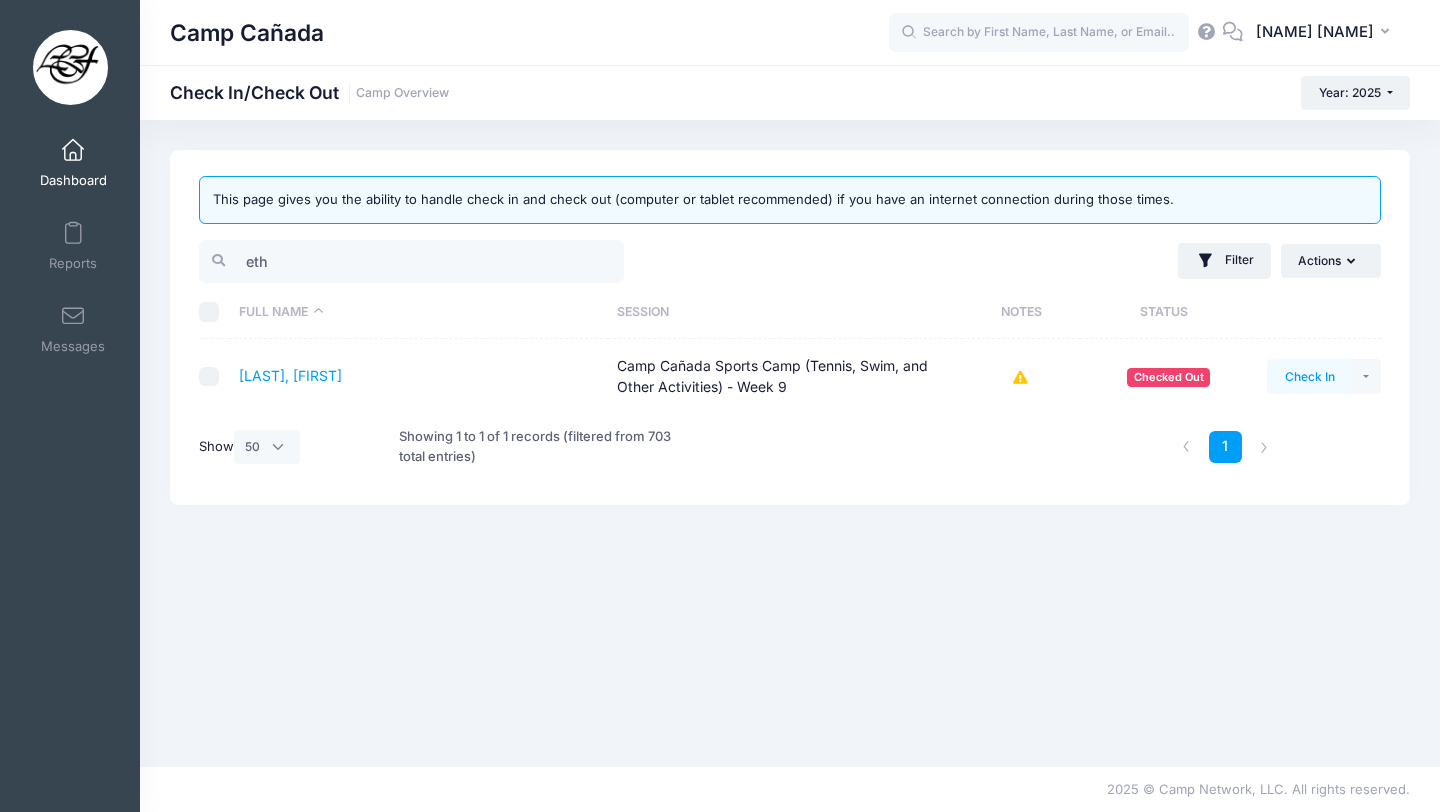 click on "Check In" at bounding box center (1309, 376) 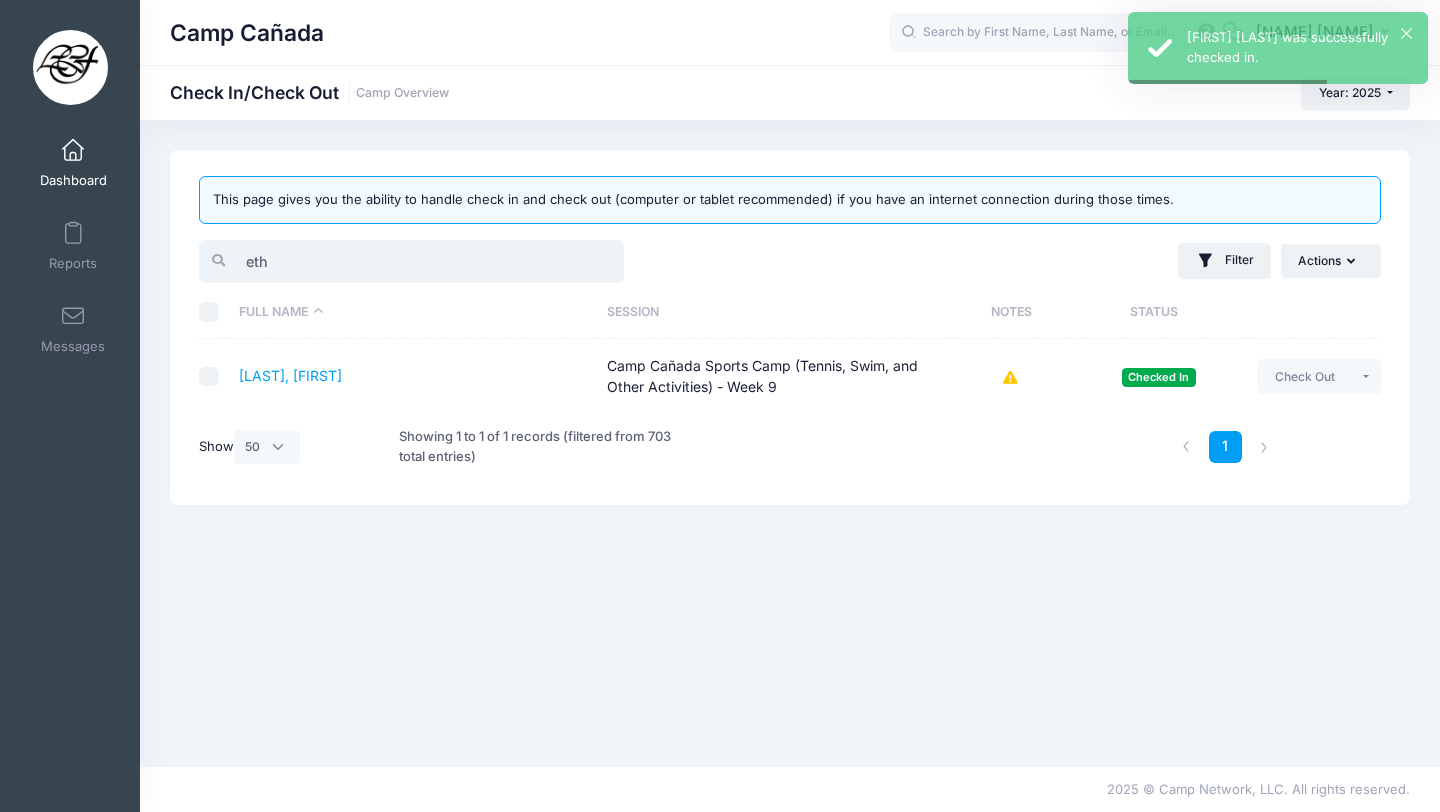 drag, startPoint x: 293, startPoint y: 264, endPoint x: 130, endPoint y: 252, distance: 163.44112 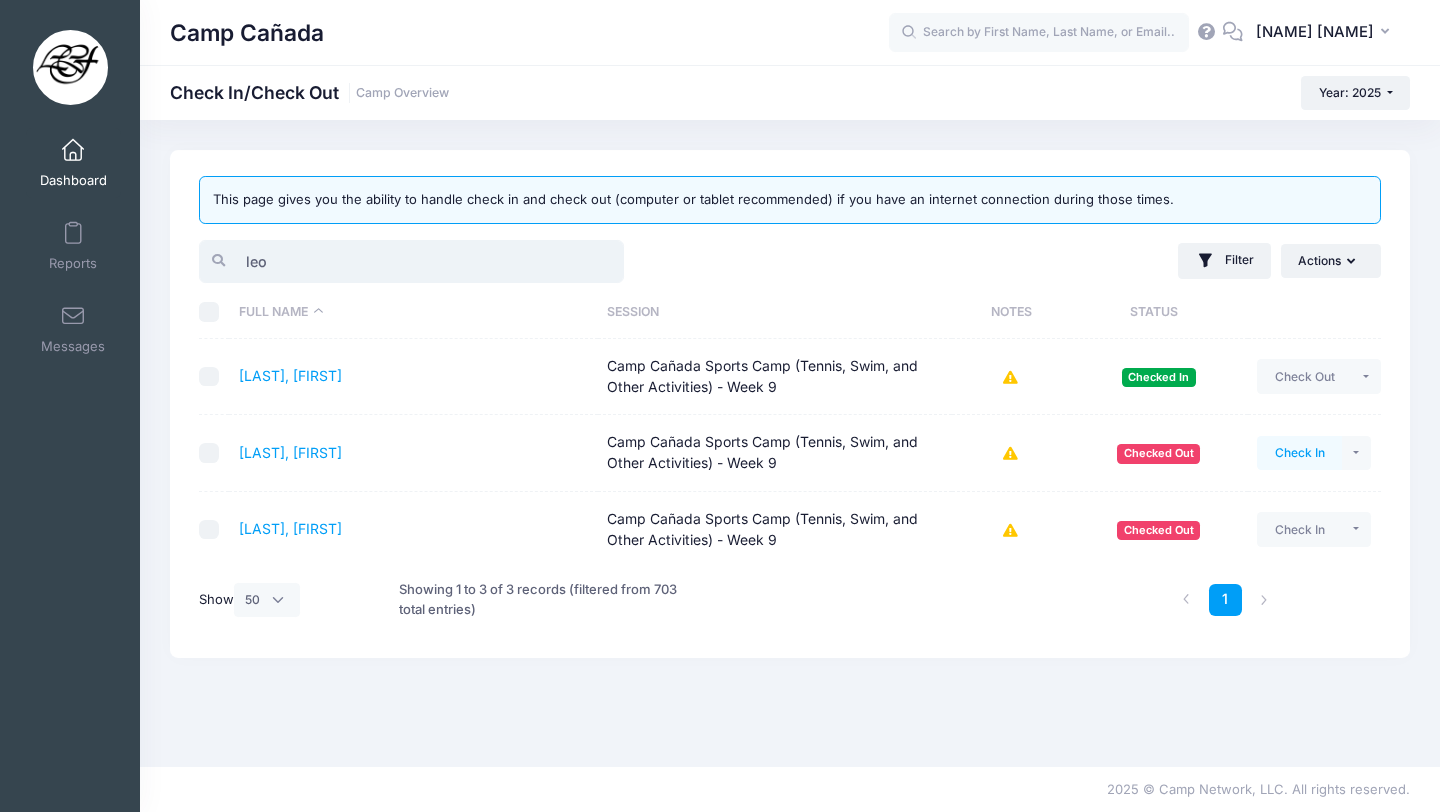 type on "leo" 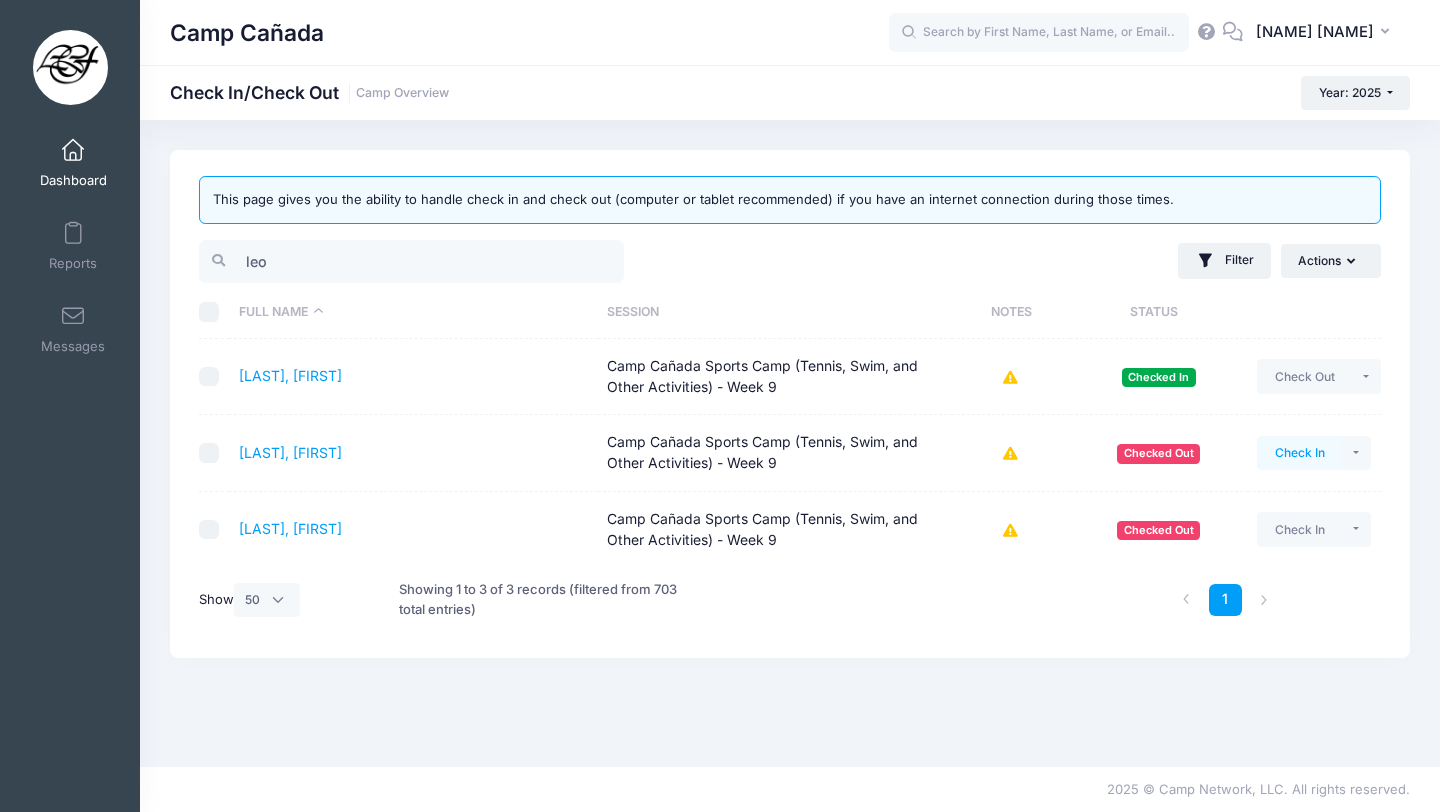 click on "Check In" at bounding box center [1299, 453] 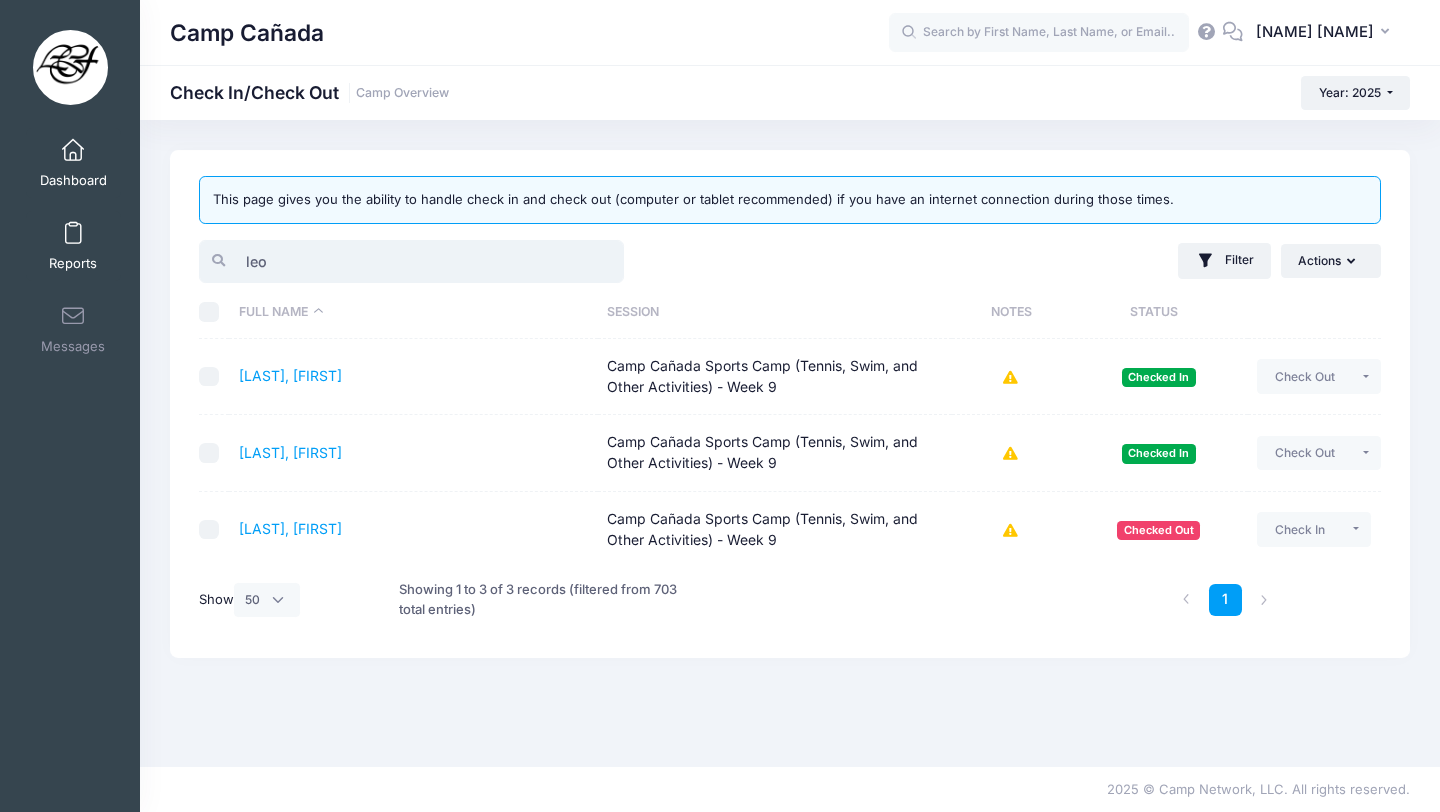 drag, startPoint x: 306, startPoint y: 259, endPoint x: 67, endPoint y: 253, distance: 239.0753 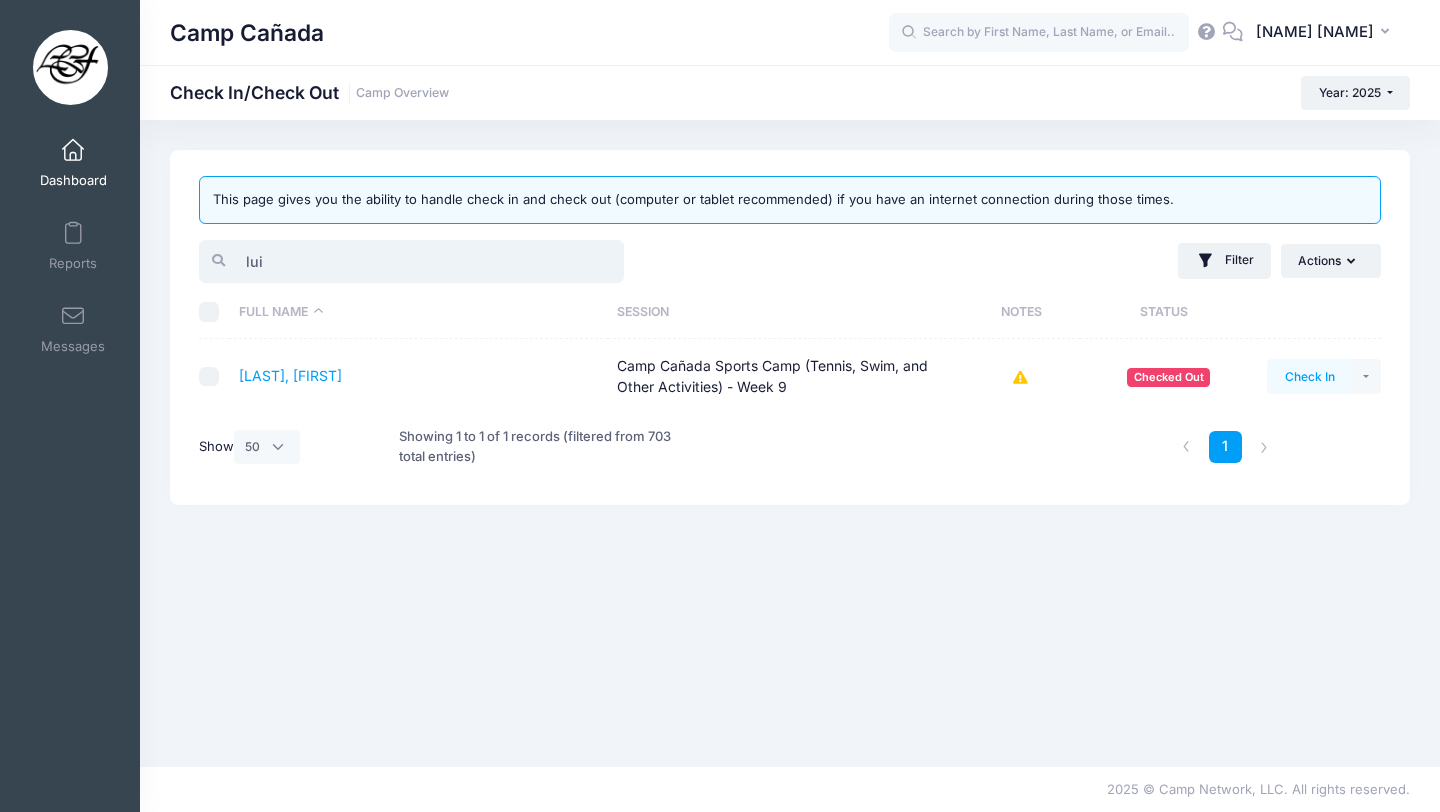 type on "lui" 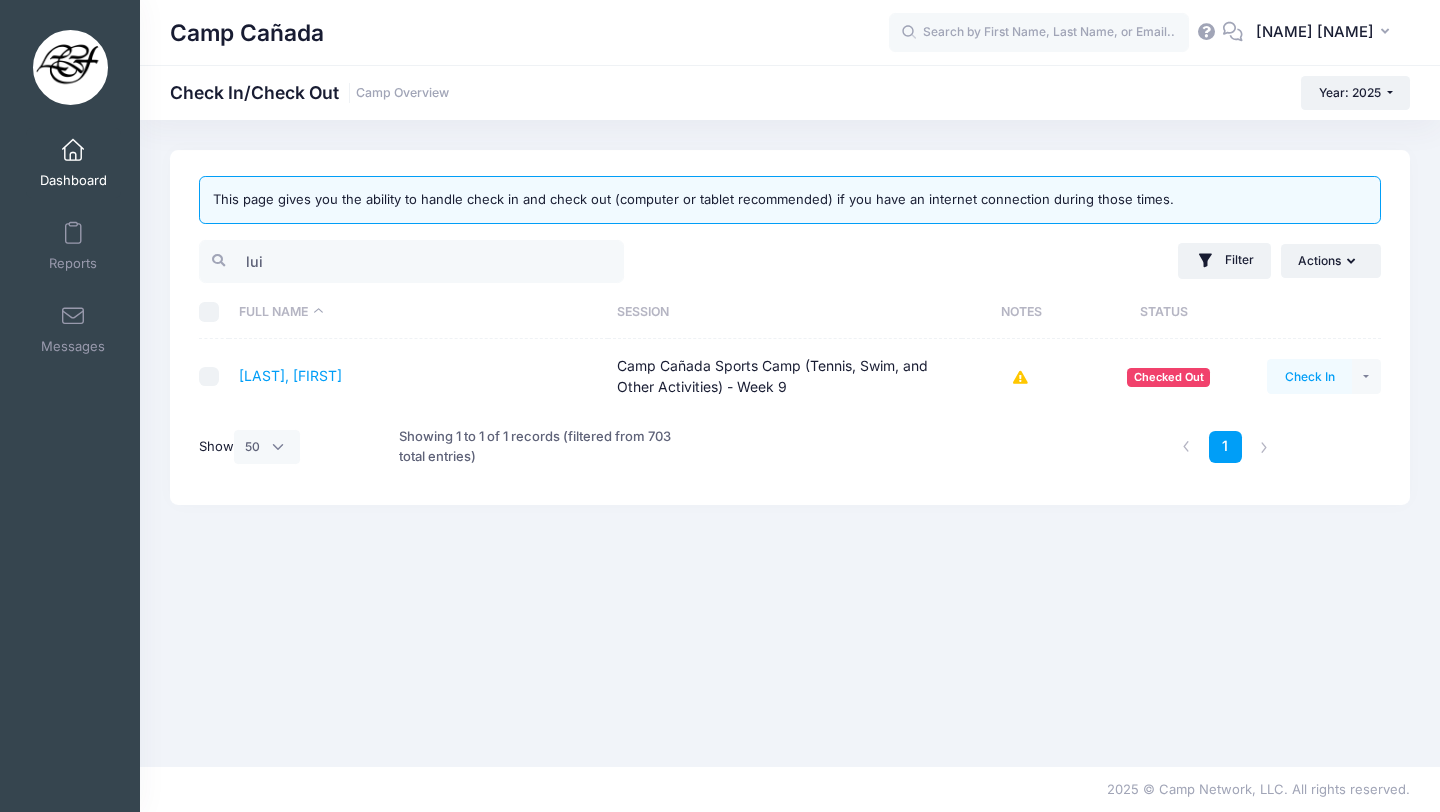 click on "Check In" at bounding box center (1309, 376) 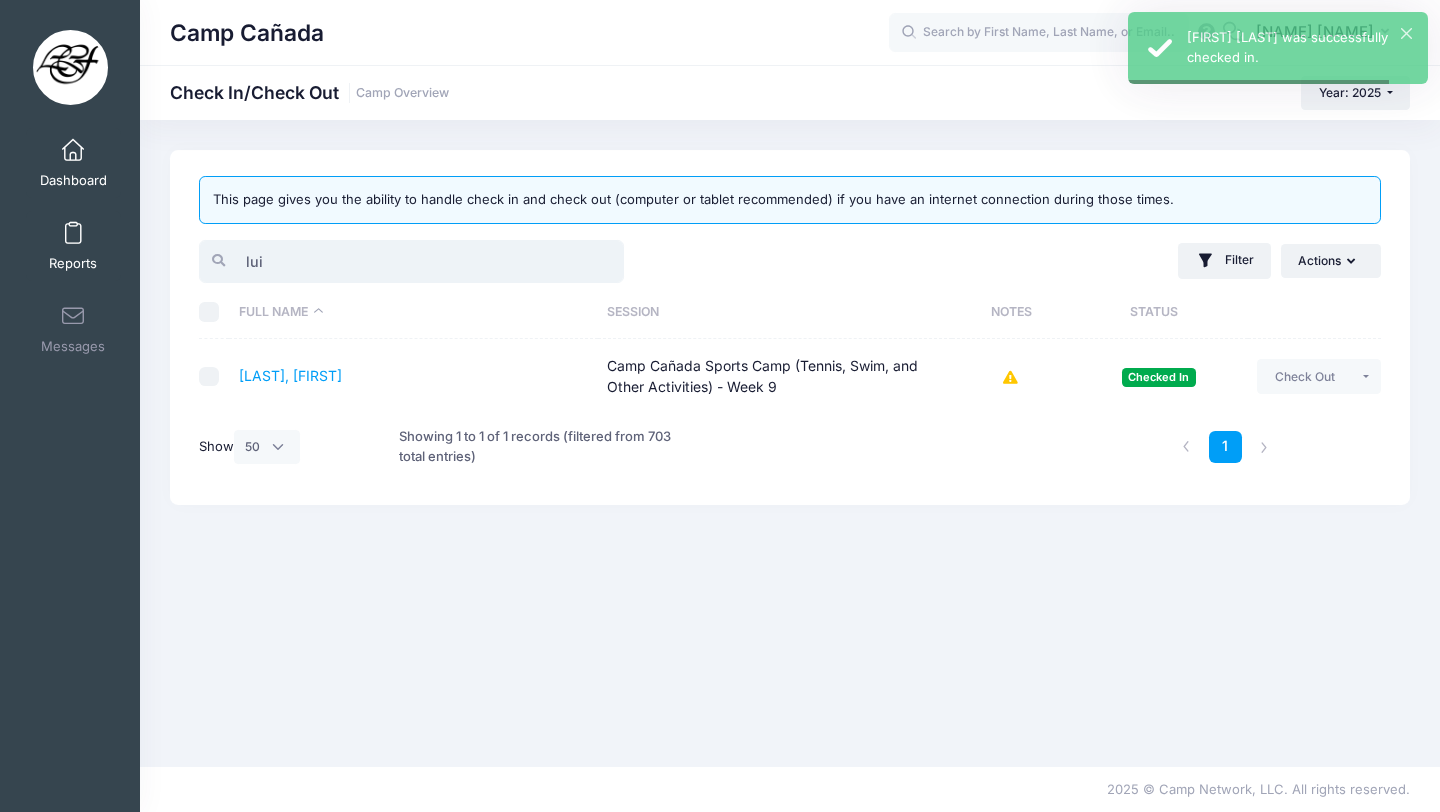 drag, startPoint x: 287, startPoint y: 261, endPoint x: 68, endPoint y: 258, distance: 219.02055 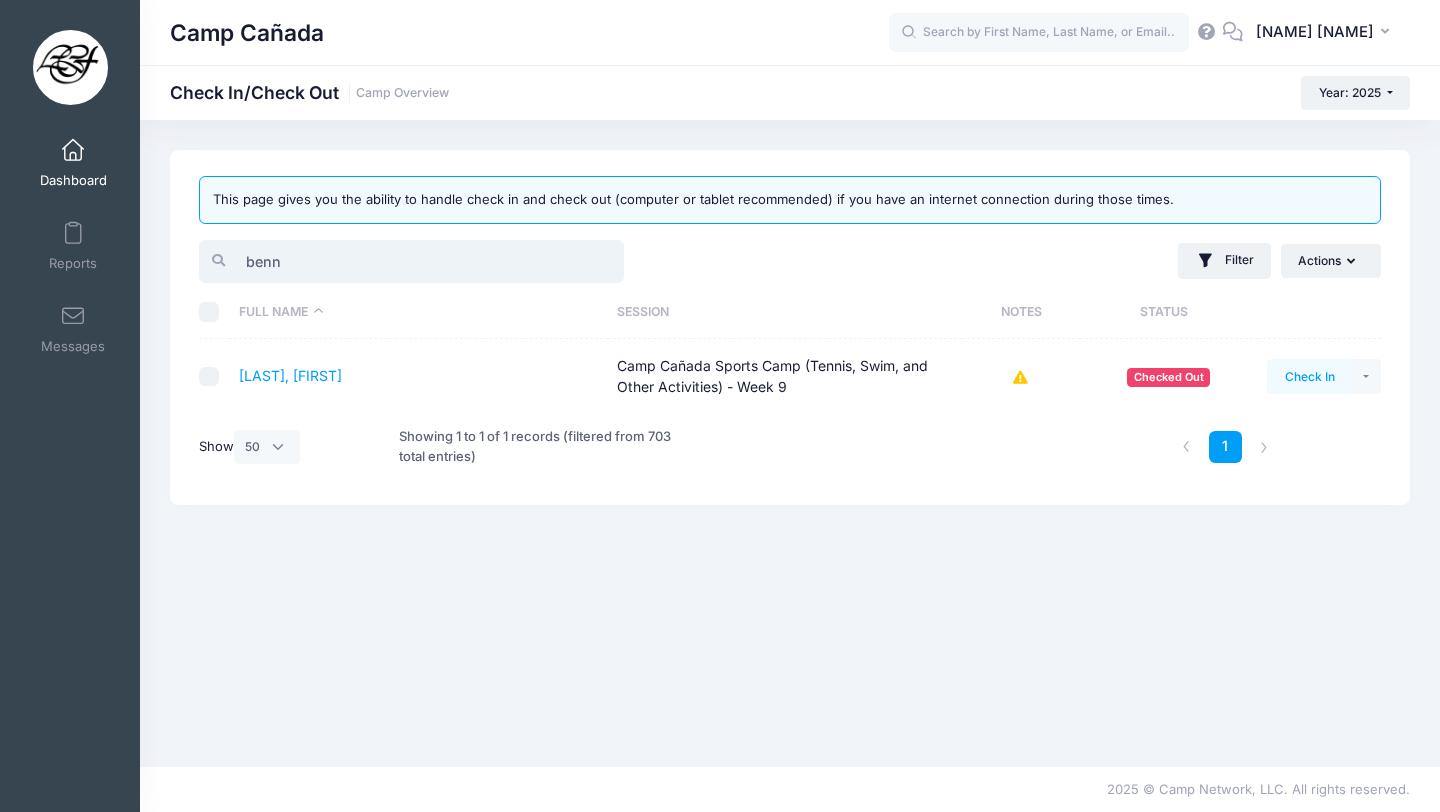 type on "benn" 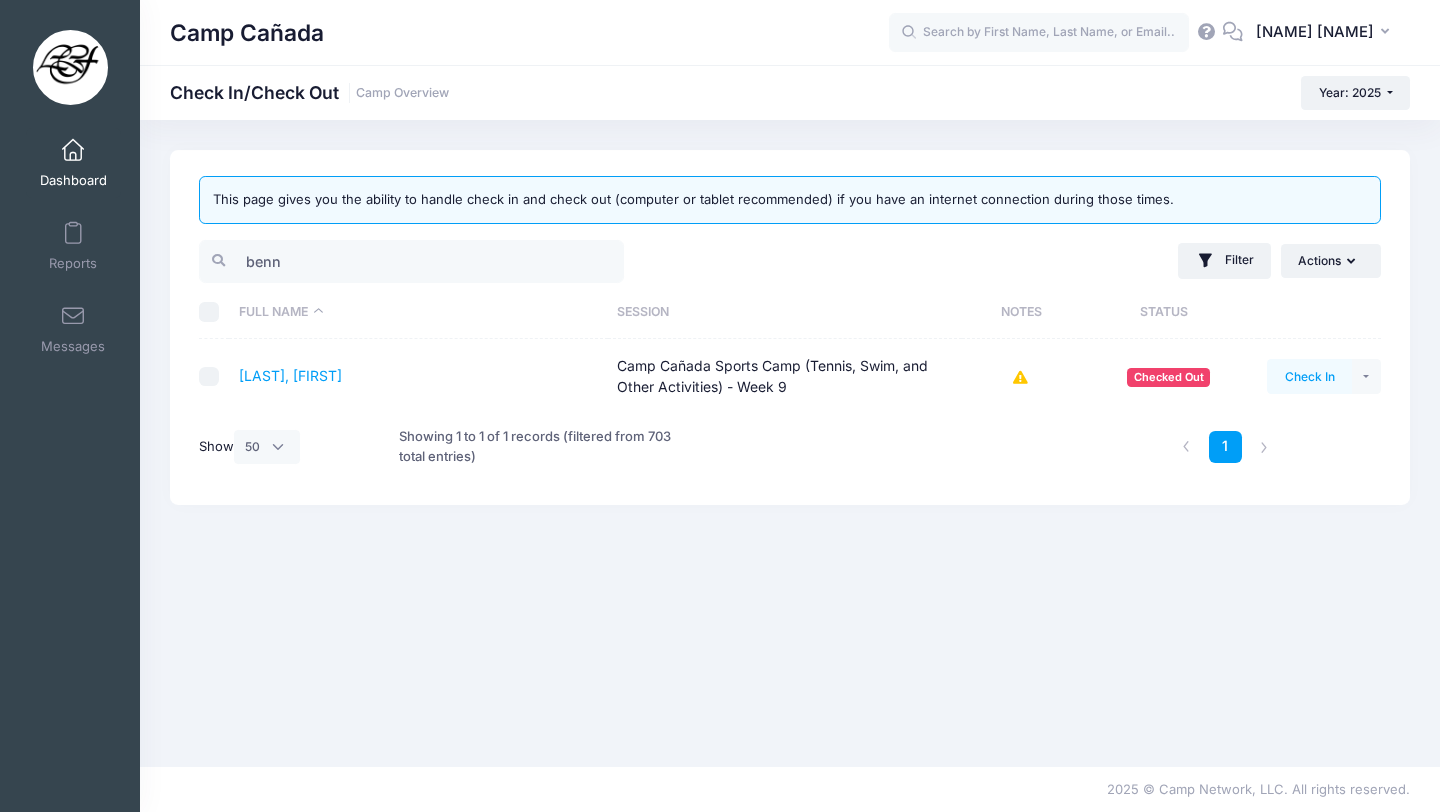 click on "Check In" at bounding box center (1309, 376) 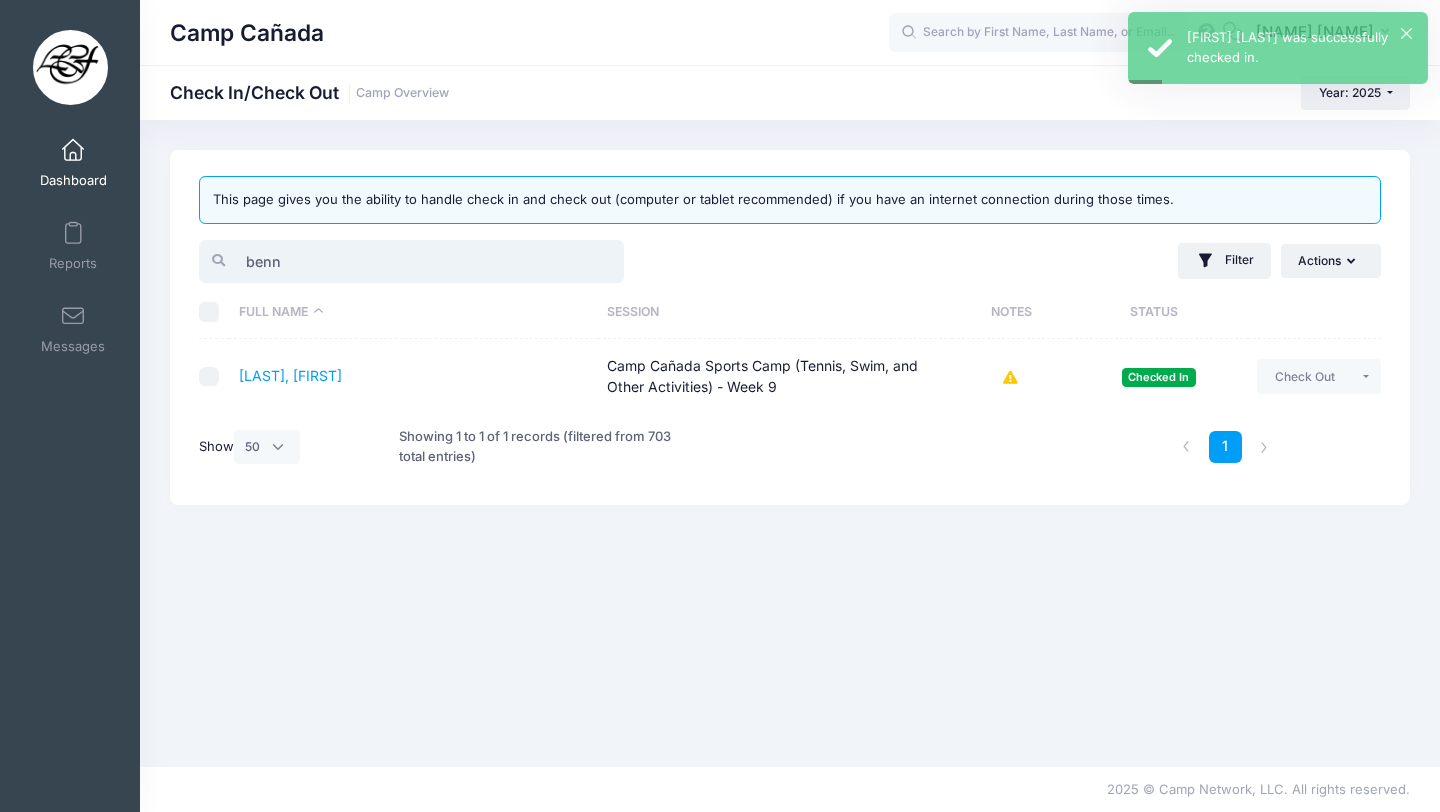 drag, startPoint x: 297, startPoint y: 250, endPoint x: 294, endPoint y: 263, distance: 13.341664 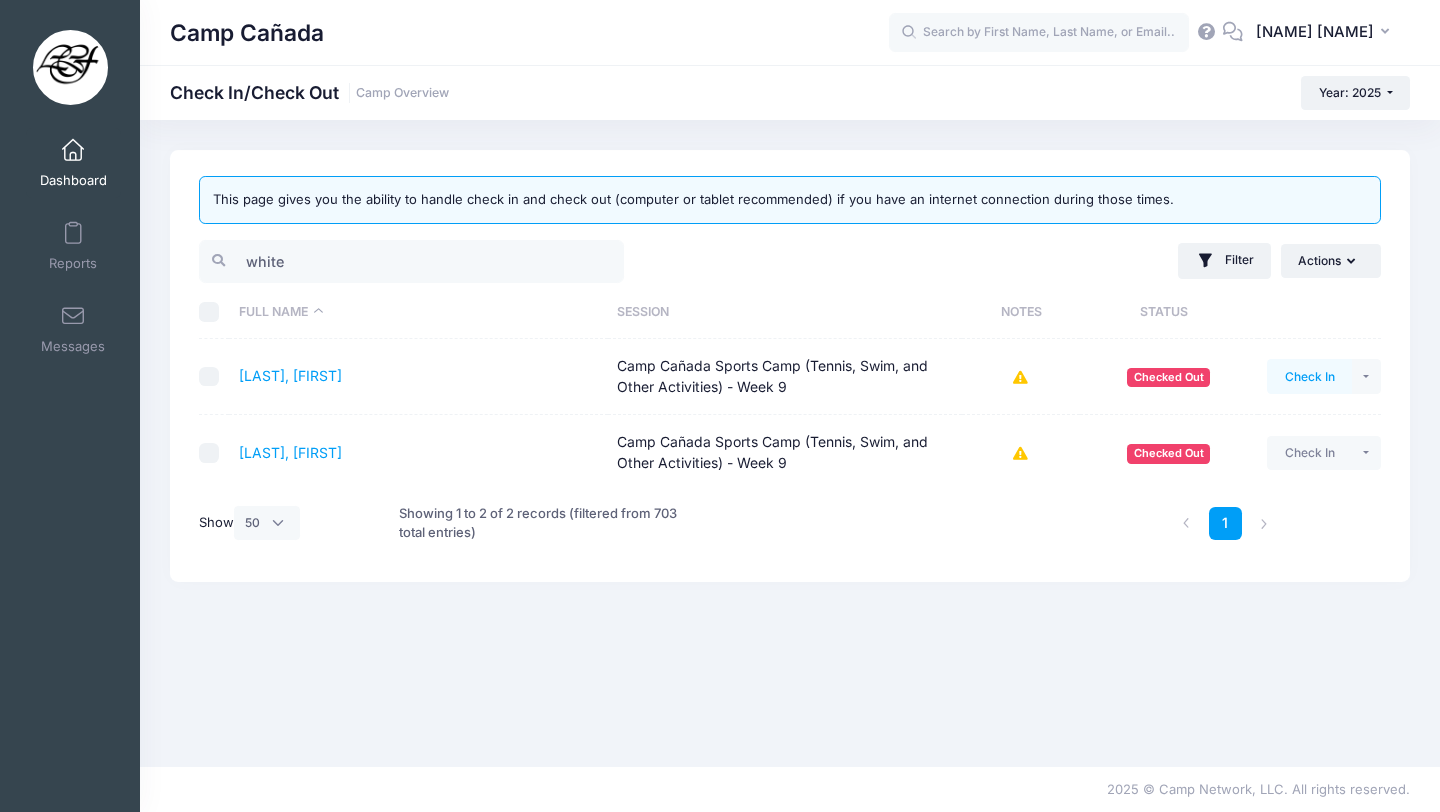 click on "Check In" at bounding box center (1309, 376) 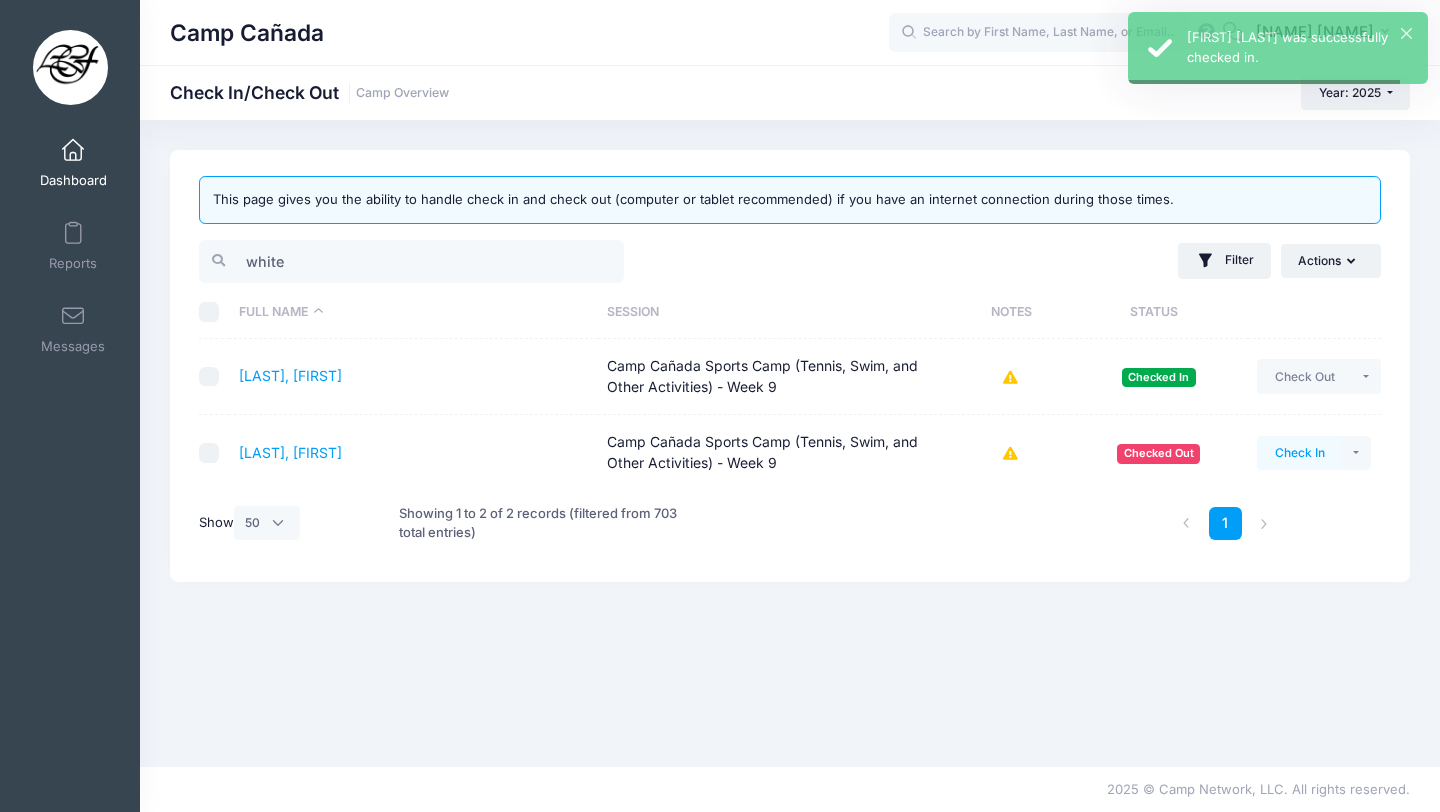 click on "Check In" at bounding box center [1299, 453] 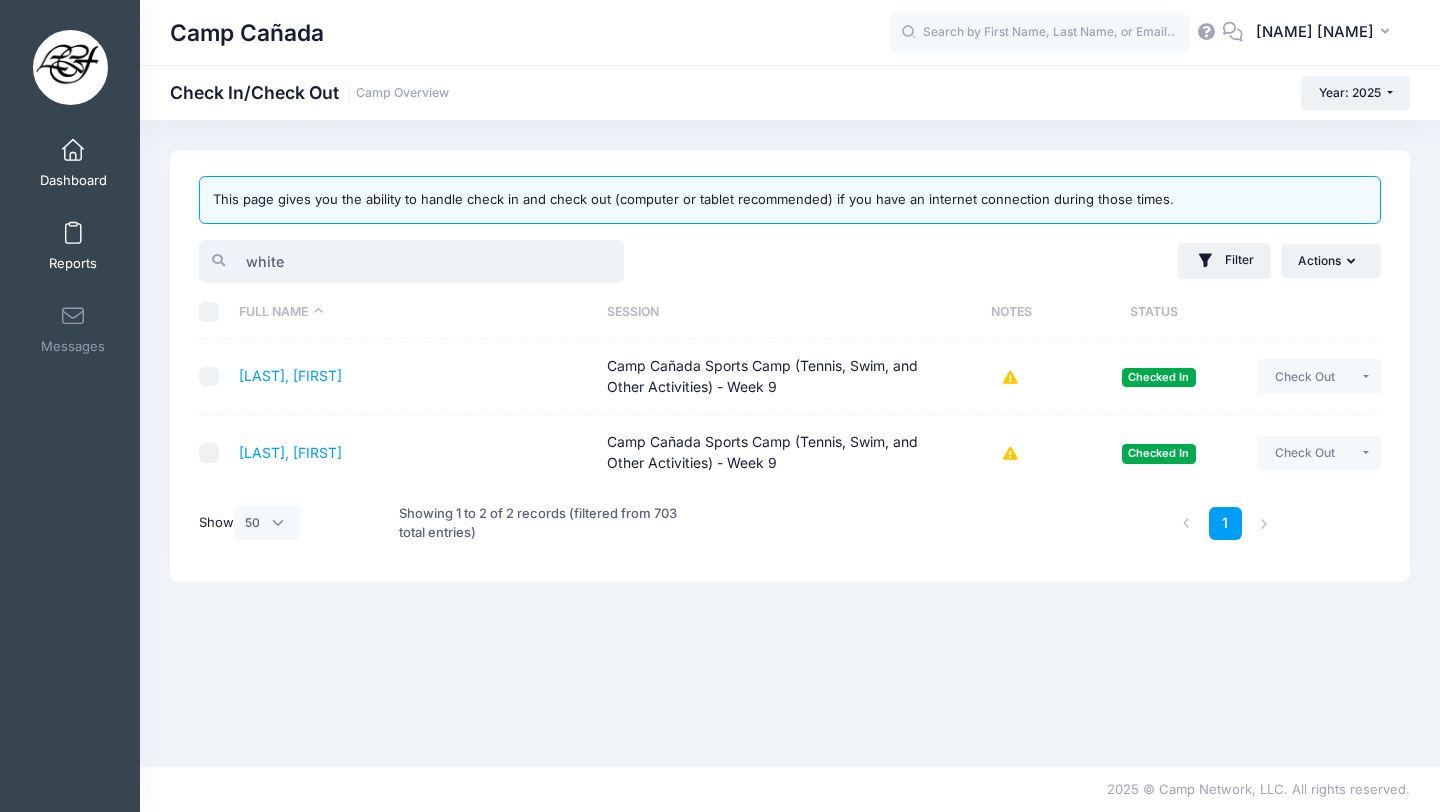 drag, startPoint x: 327, startPoint y: 258, endPoint x: 100, endPoint y: 257, distance: 227.0022 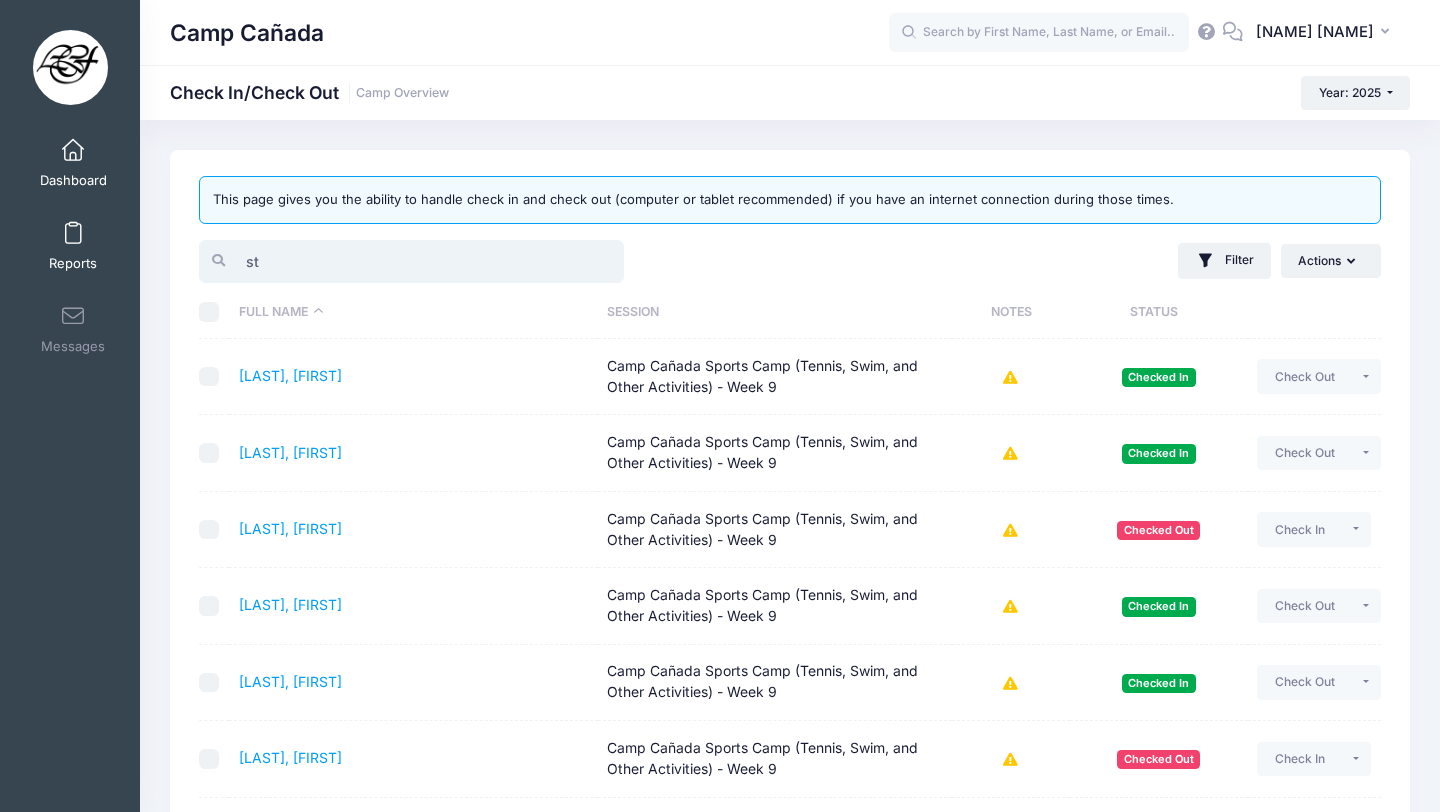 type on "s" 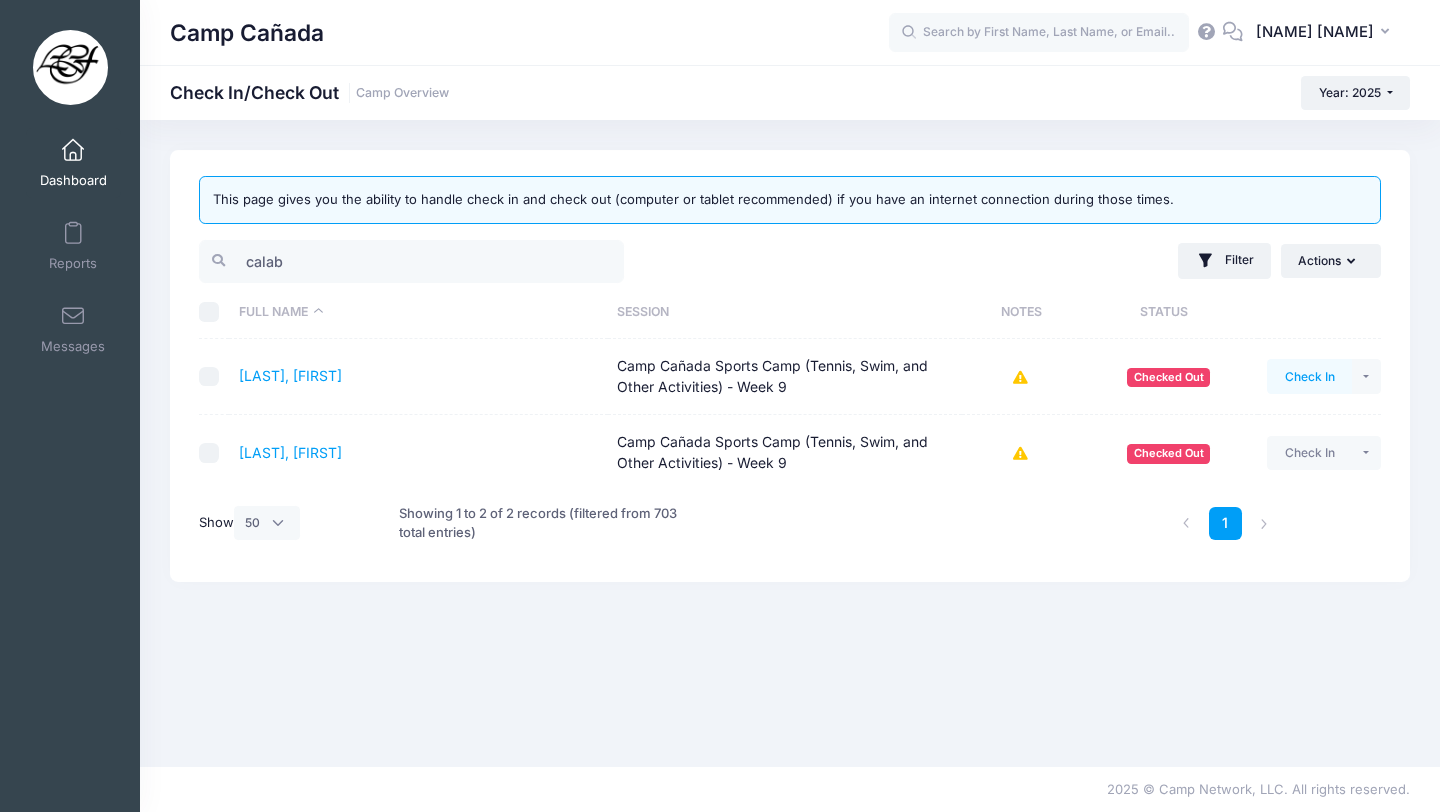 click on "Check In" at bounding box center (1309, 376) 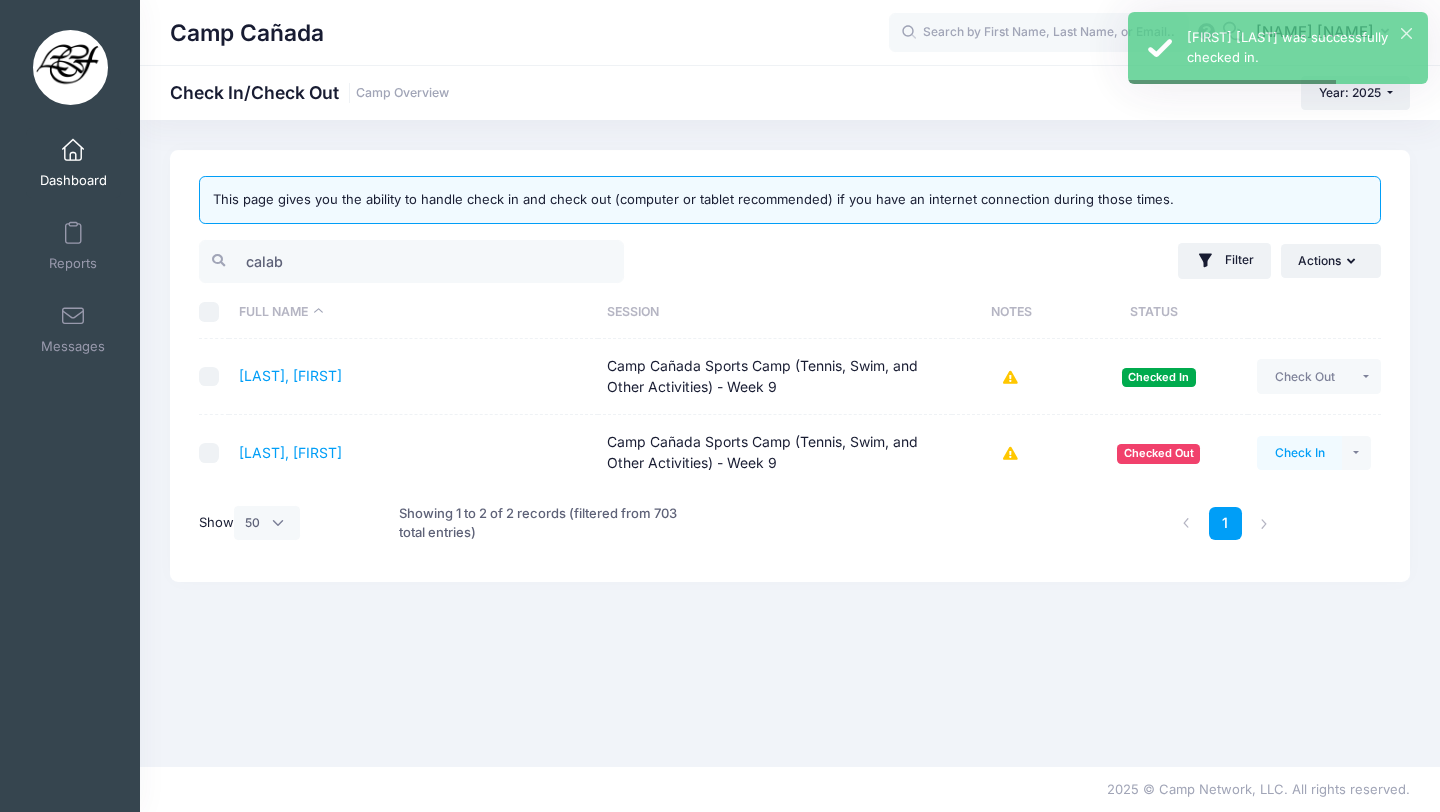 click on "Check In" at bounding box center (1299, 453) 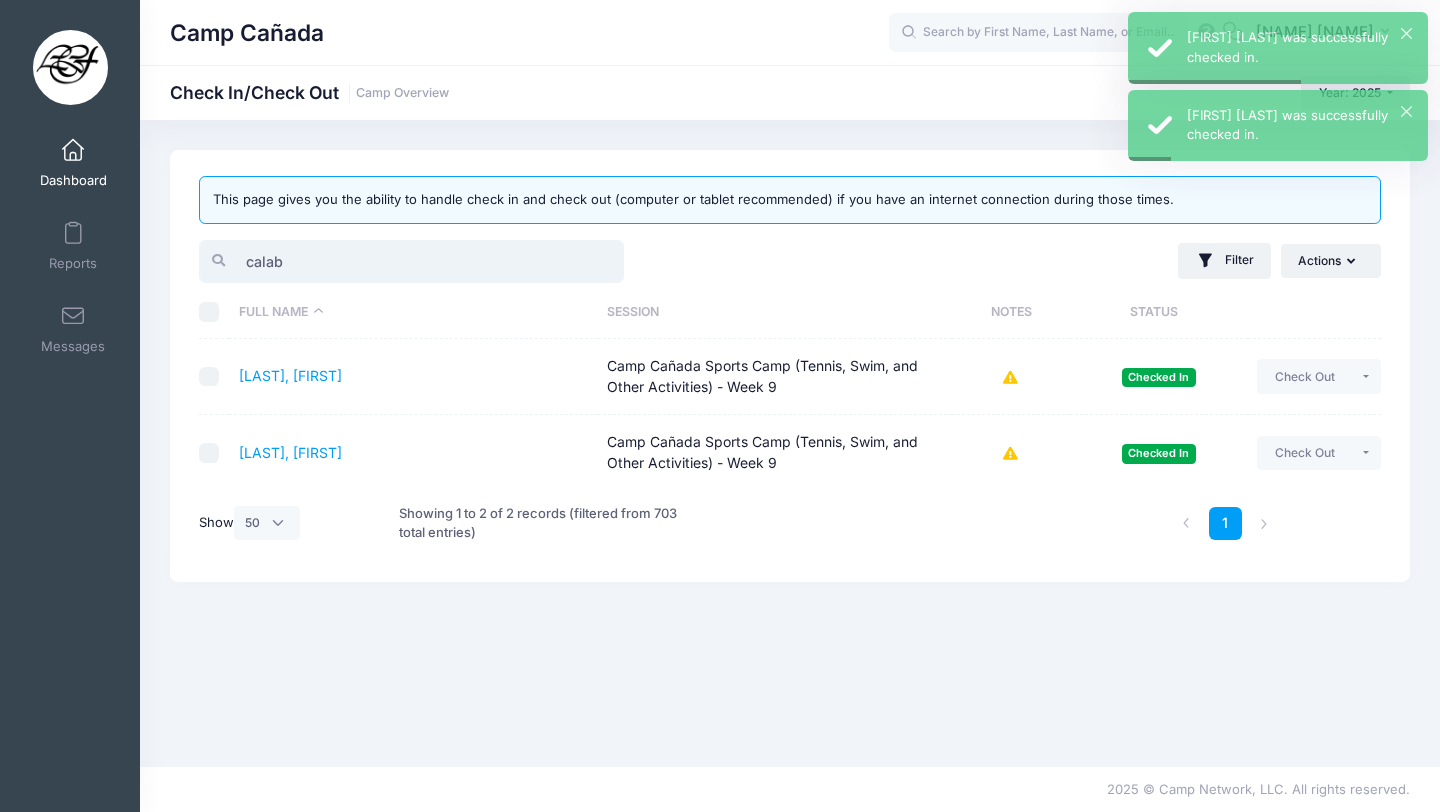 drag, startPoint x: 368, startPoint y: 259, endPoint x: 0, endPoint y: 252, distance: 368.06656 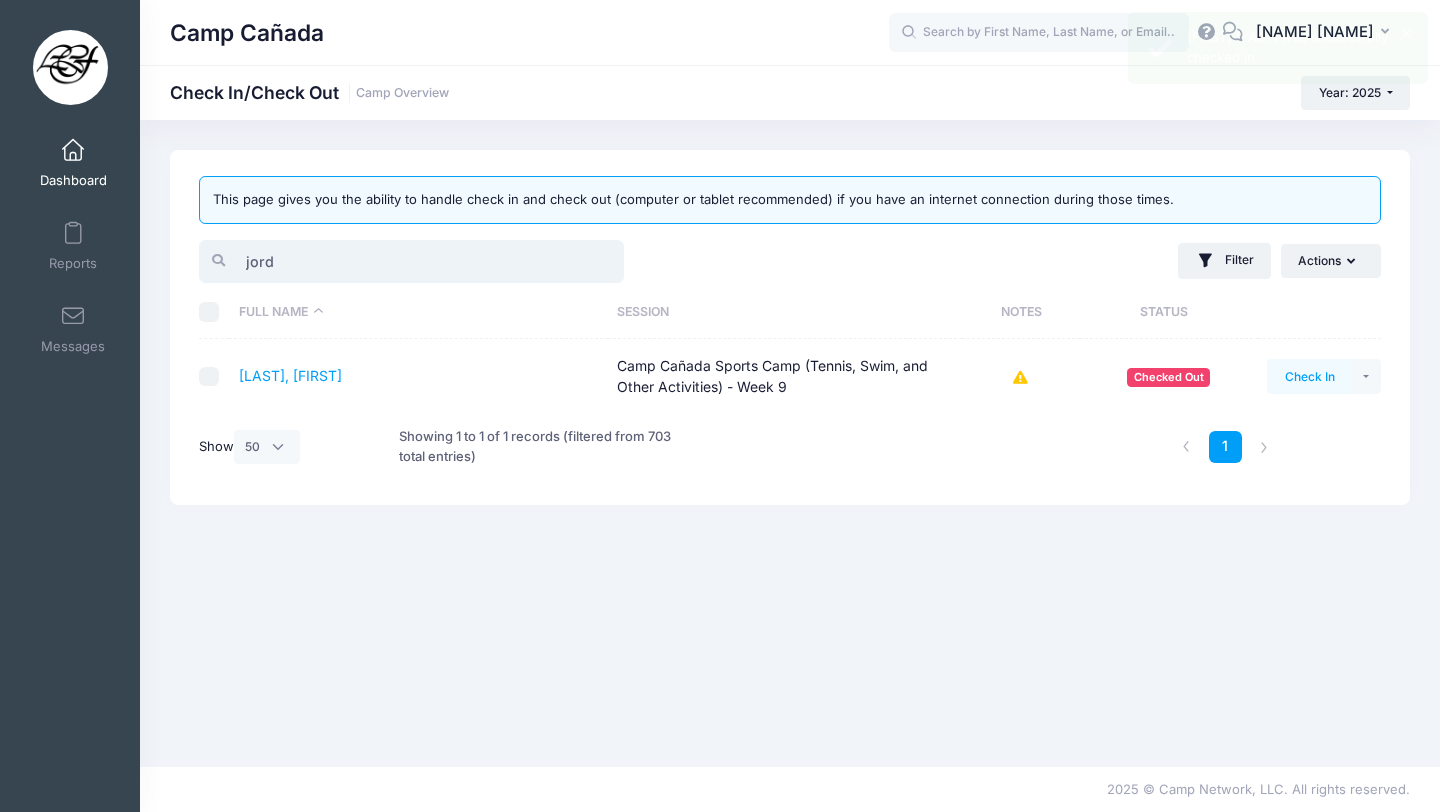 type on "jord" 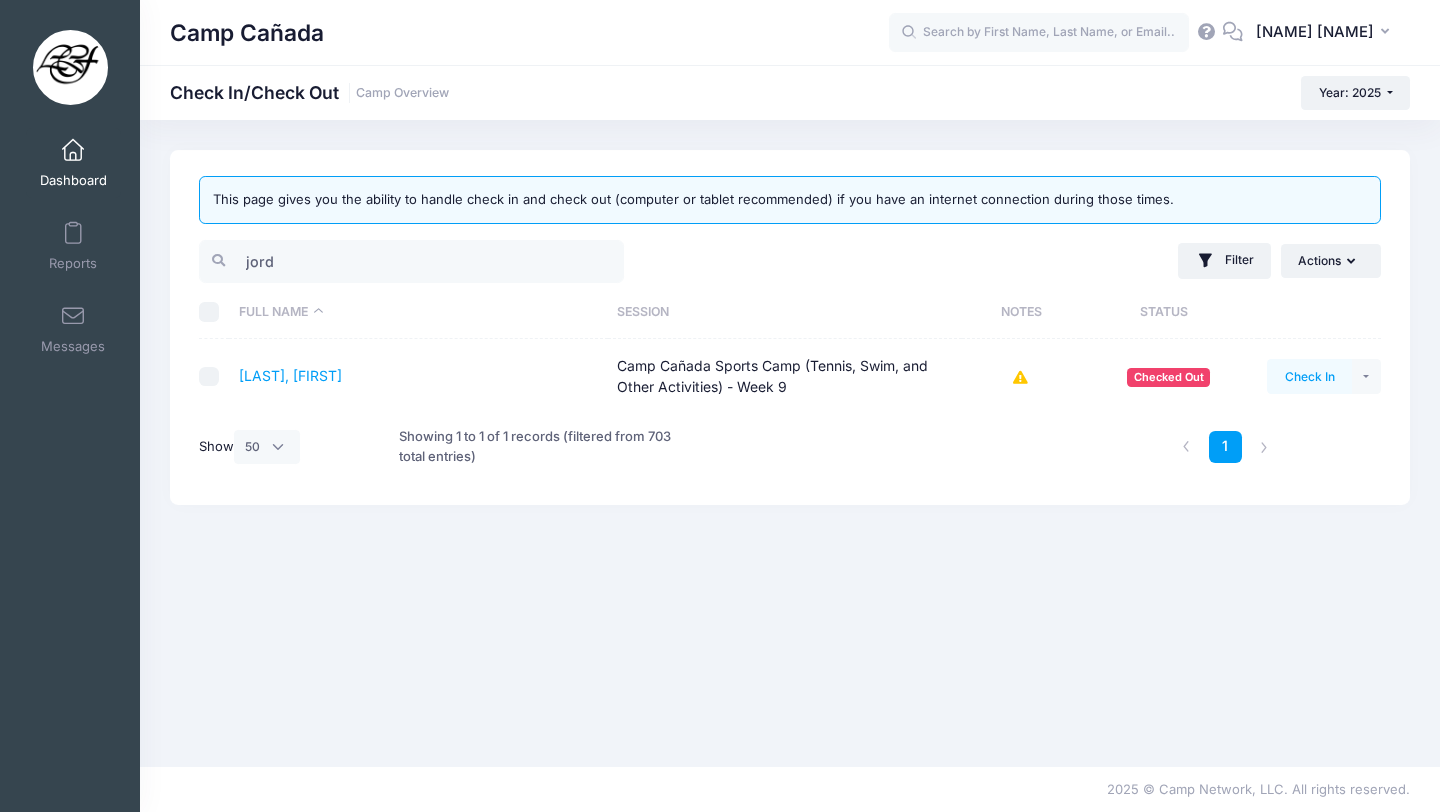 click on "Check In" at bounding box center (1309, 376) 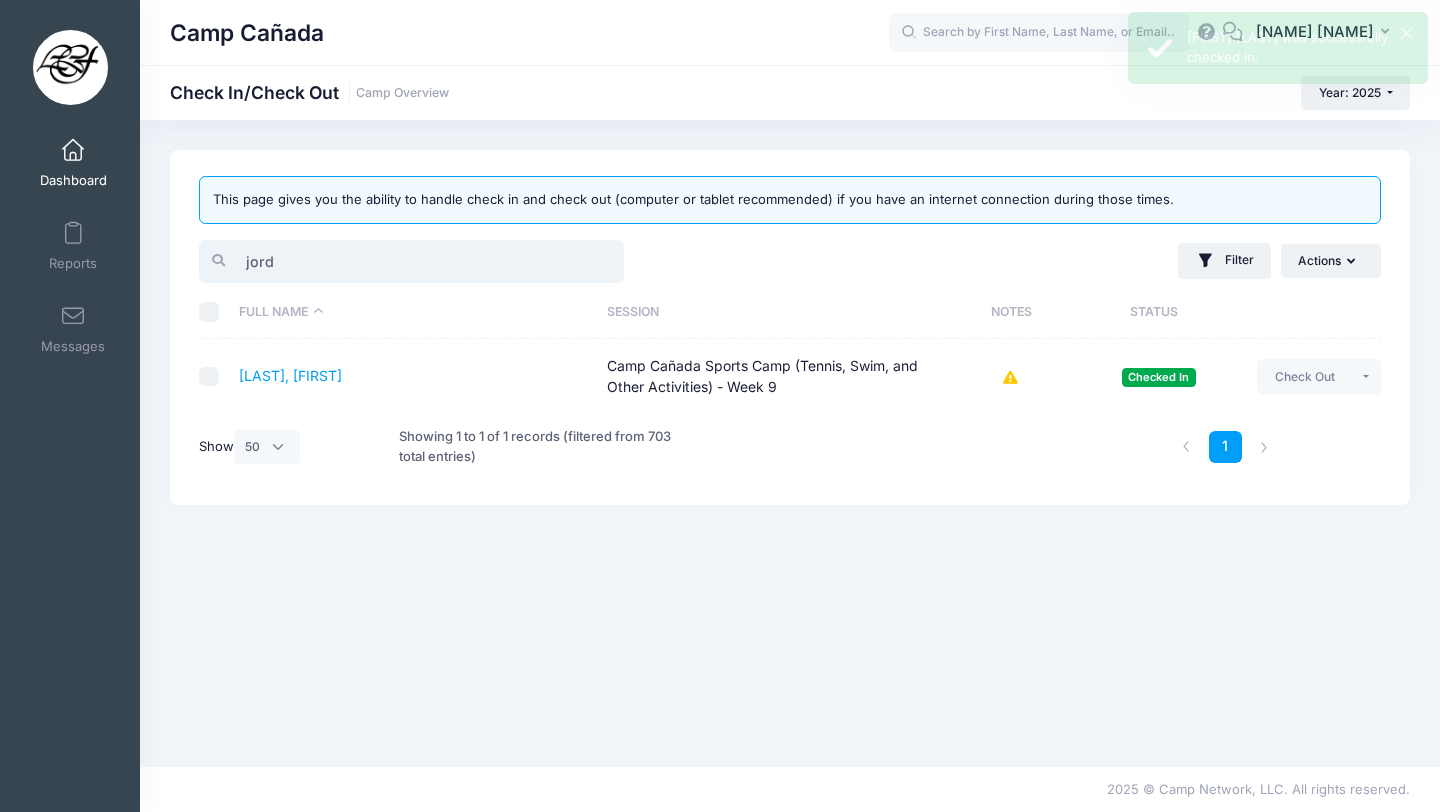 drag, startPoint x: 284, startPoint y: 262, endPoint x: 160, endPoint y: 261, distance: 124.004036 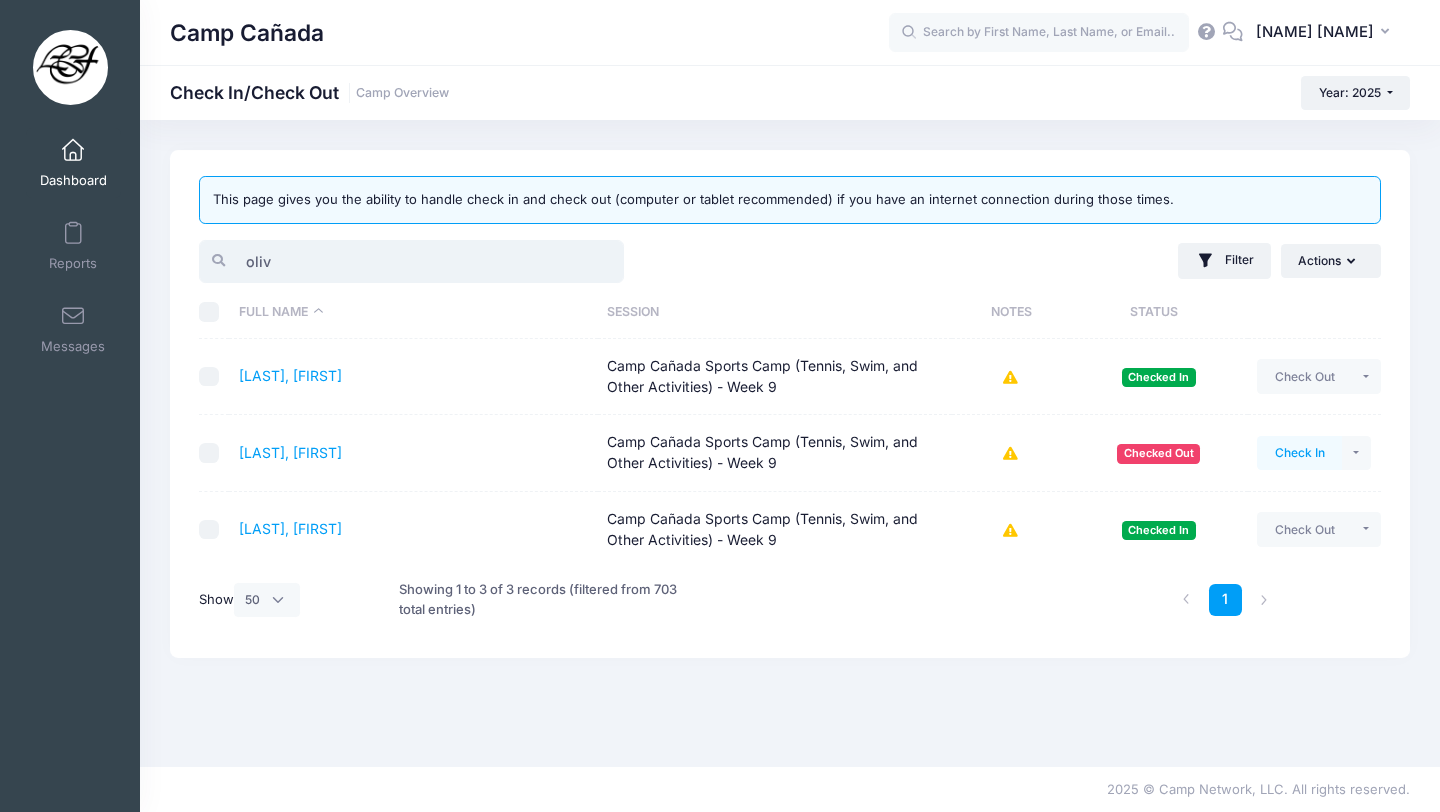 type on "oliv" 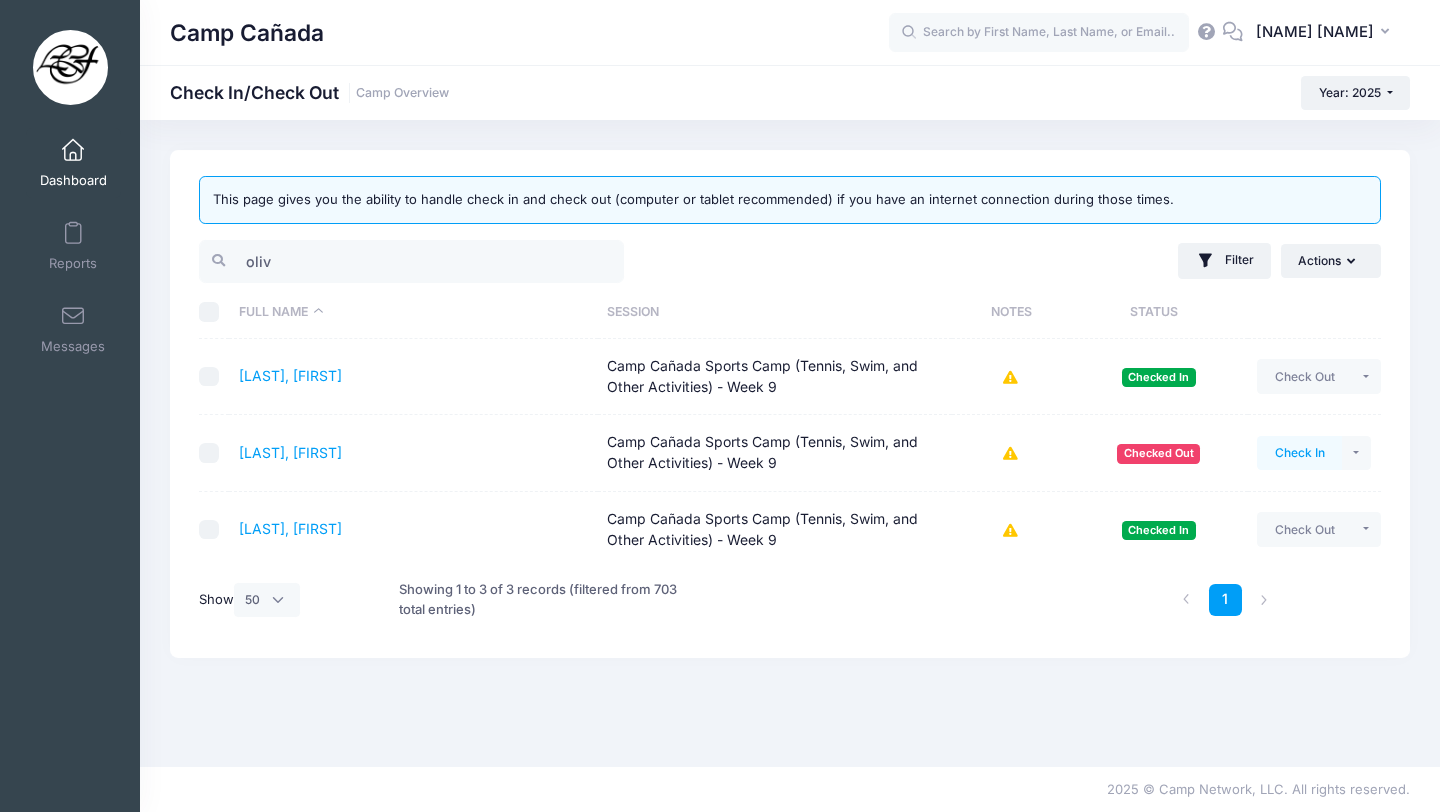click on "Check In" at bounding box center (1299, 453) 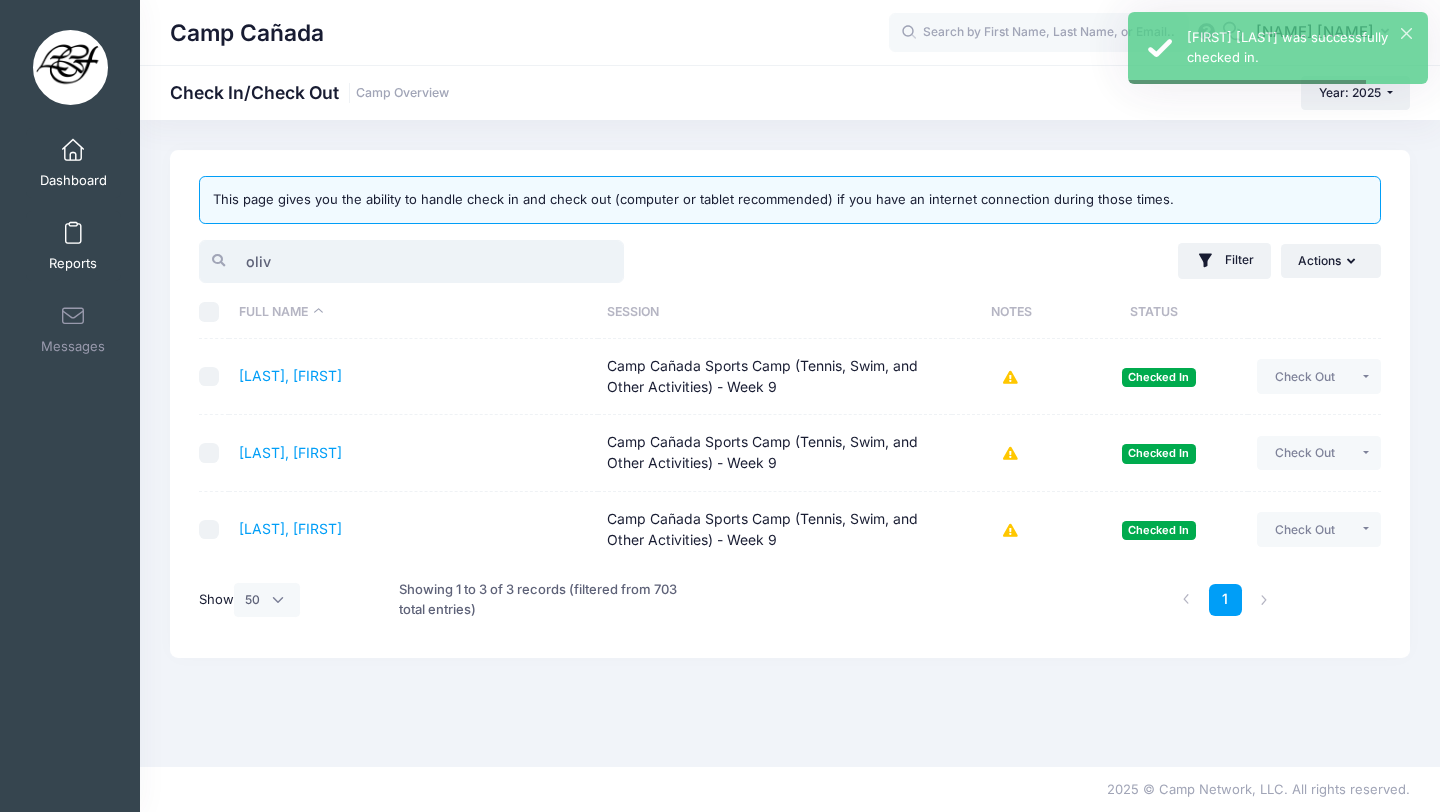 drag, startPoint x: 315, startPoint y: 257, endPoint x: 76, endPoint y: 237, distance: 239.83536 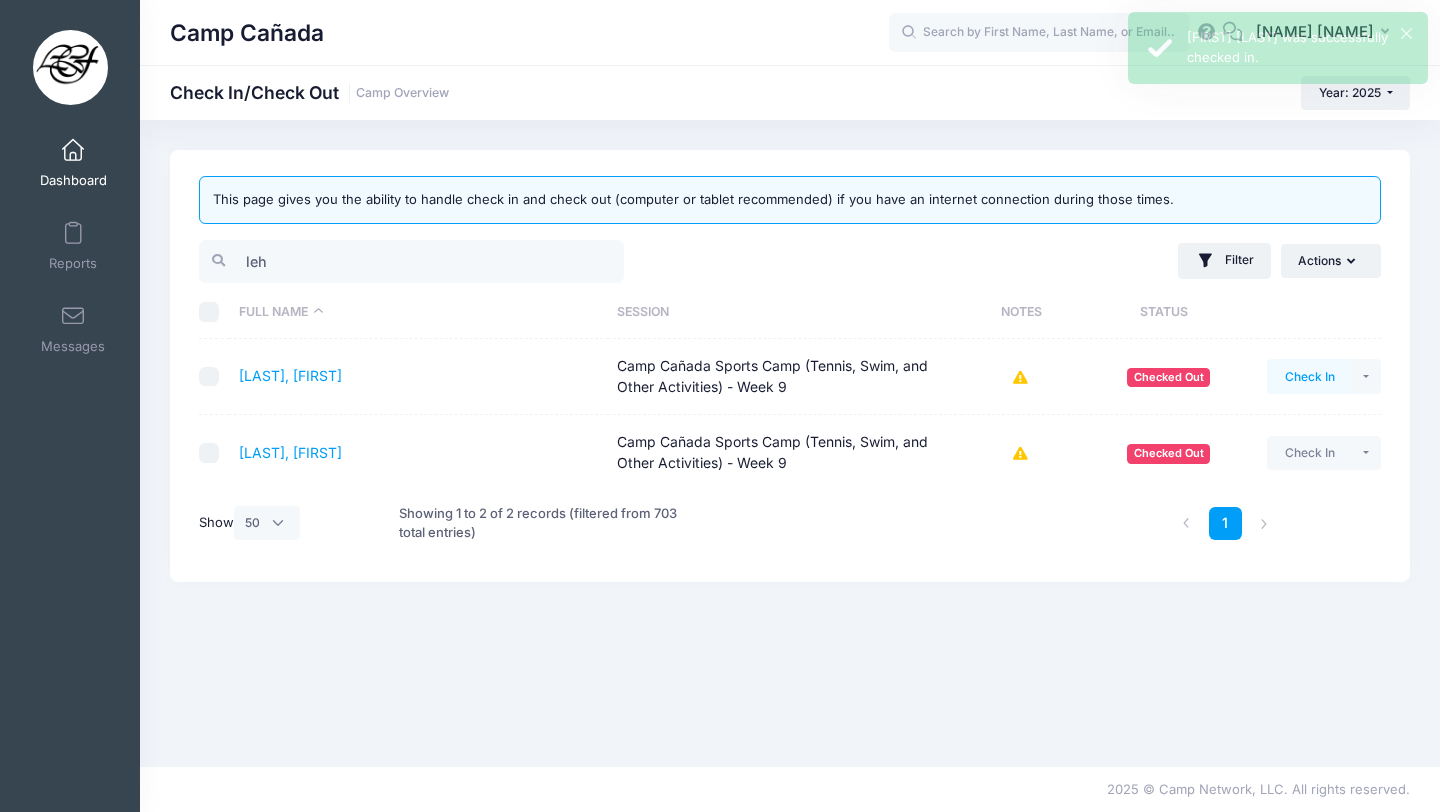 click on "Check In" at bounding box center [1309, 376] 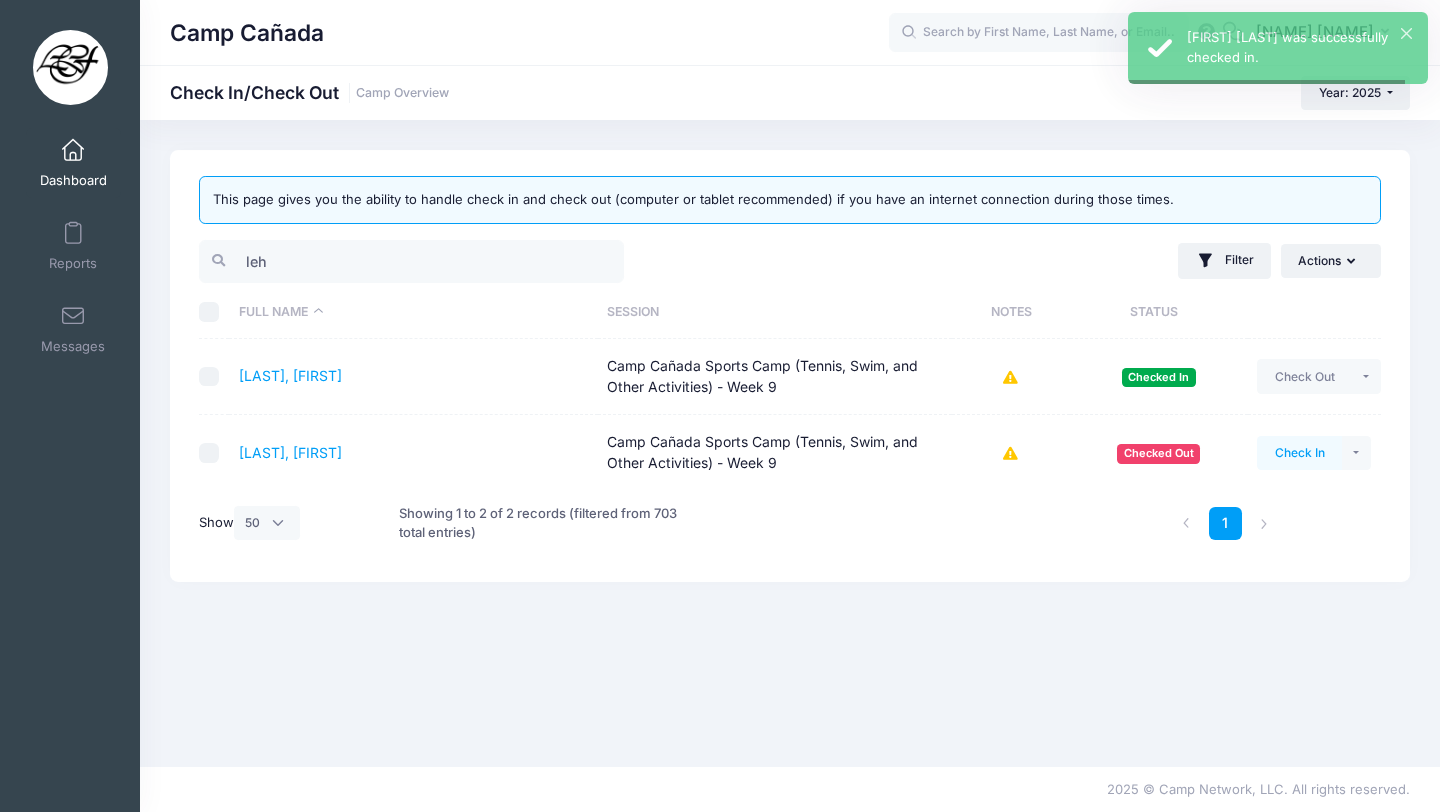 click on "Check In" at bounding box center [1299, 453] 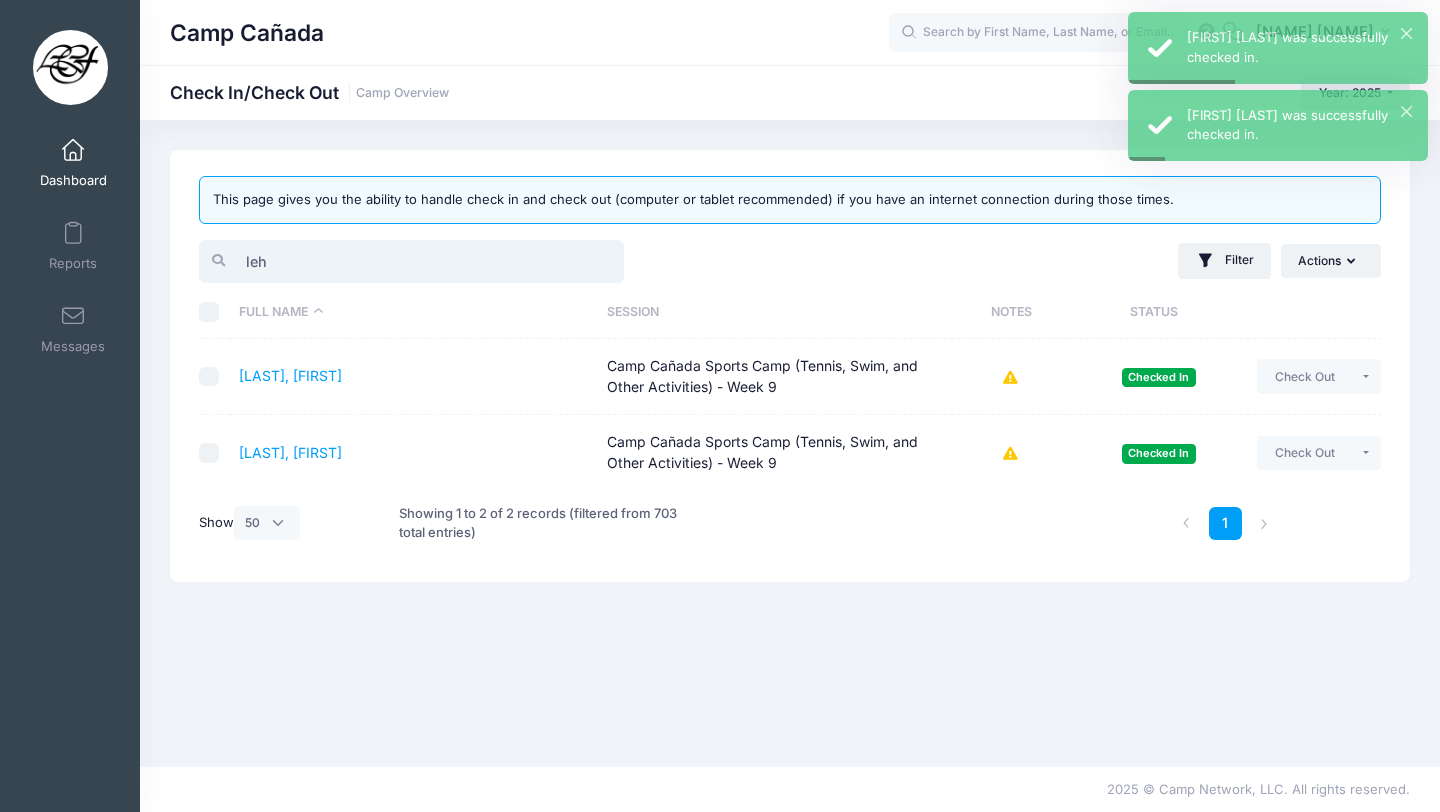 drag, startPoint x: 362, startPoint y: 259, endPoint x: 201, endPoint y: 258, distance: 161.00311 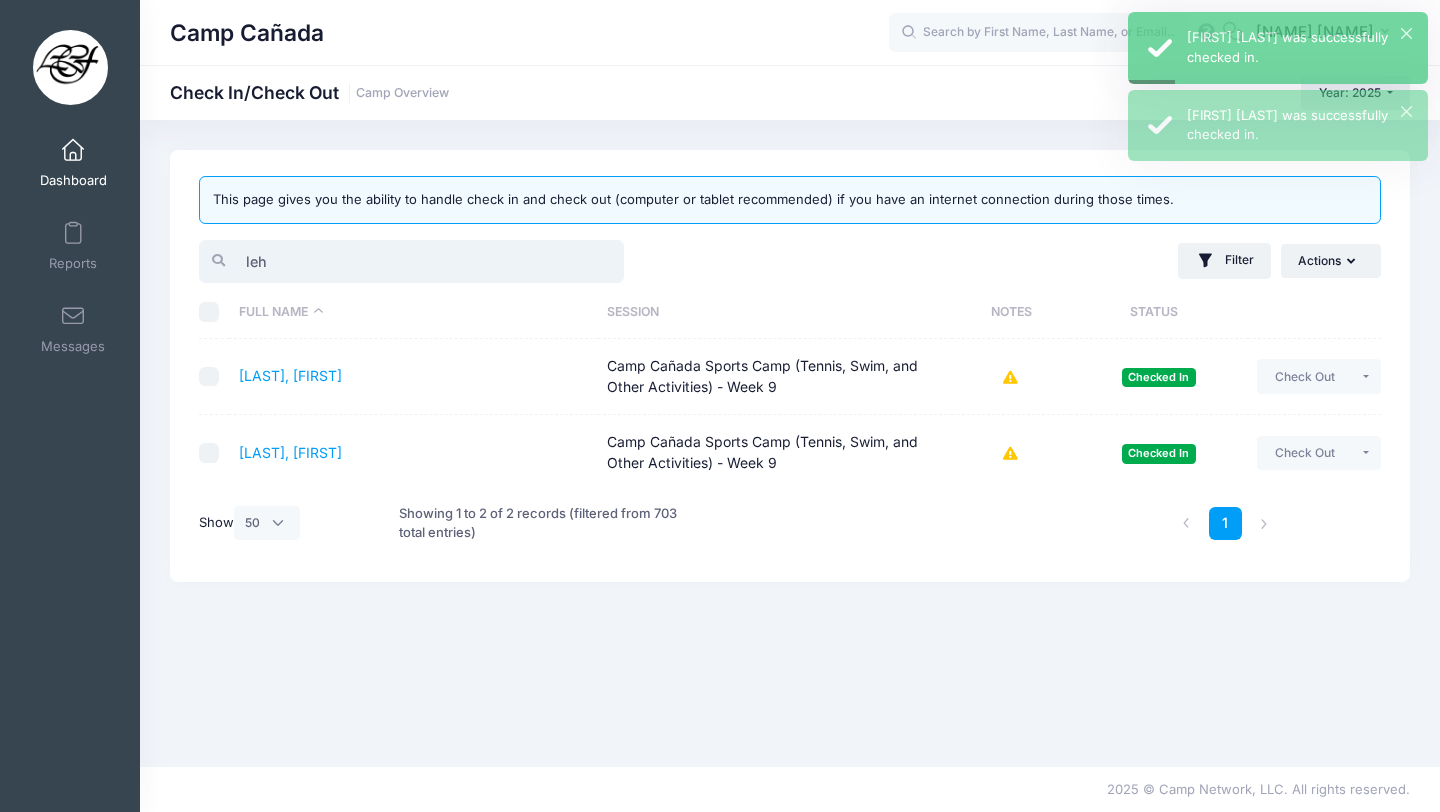 type on "]" 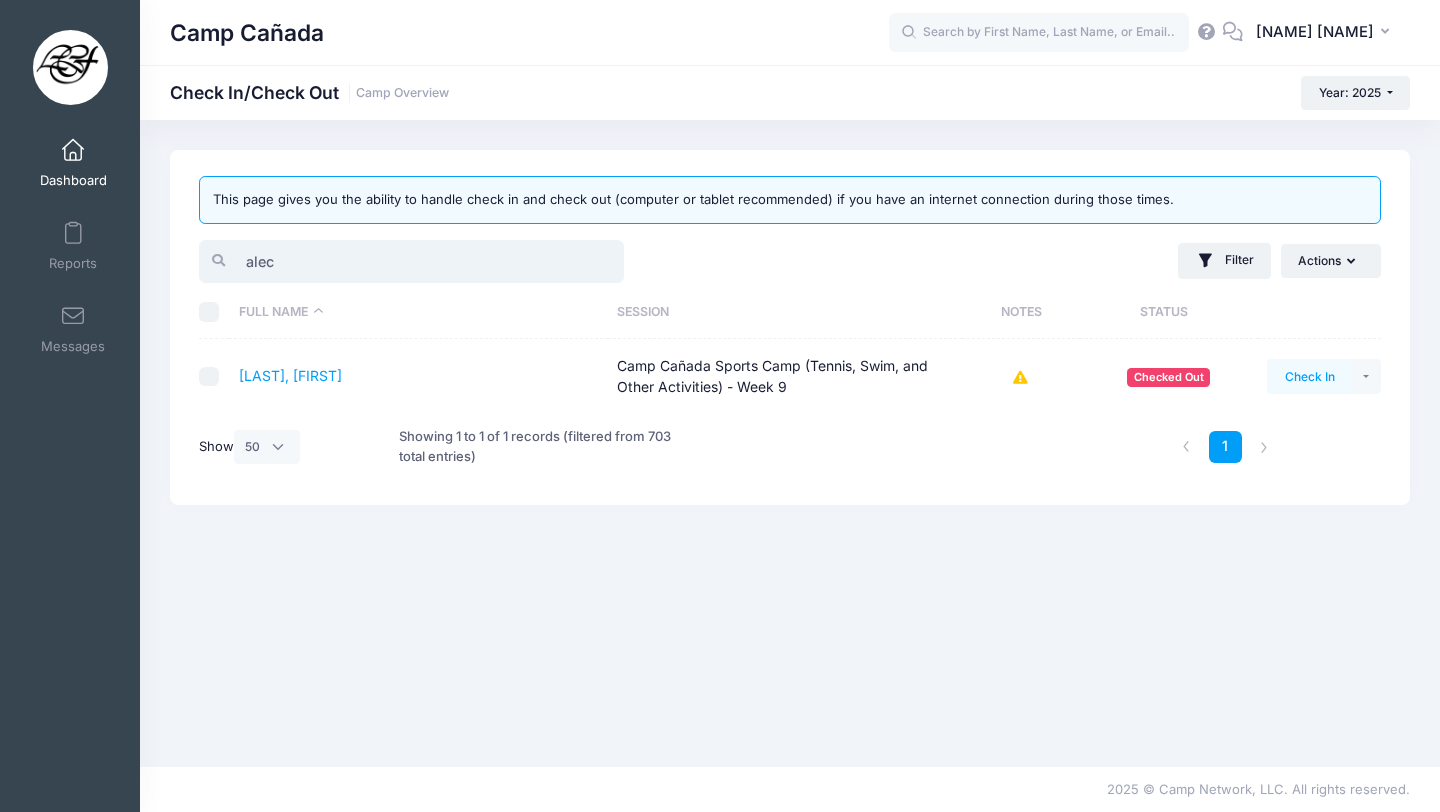 type on "alec" 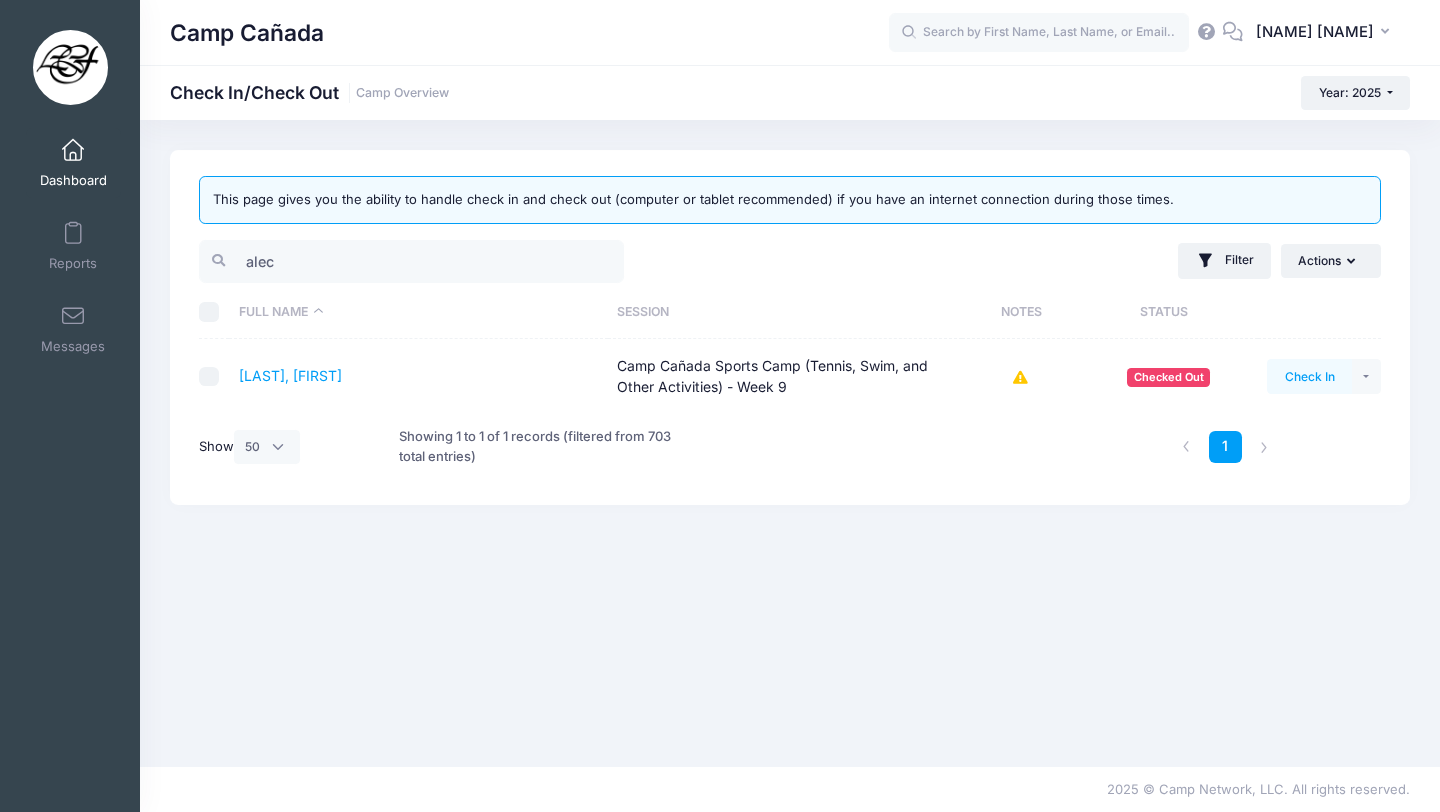 click on "Check In" at bounding box center [1309, 376] 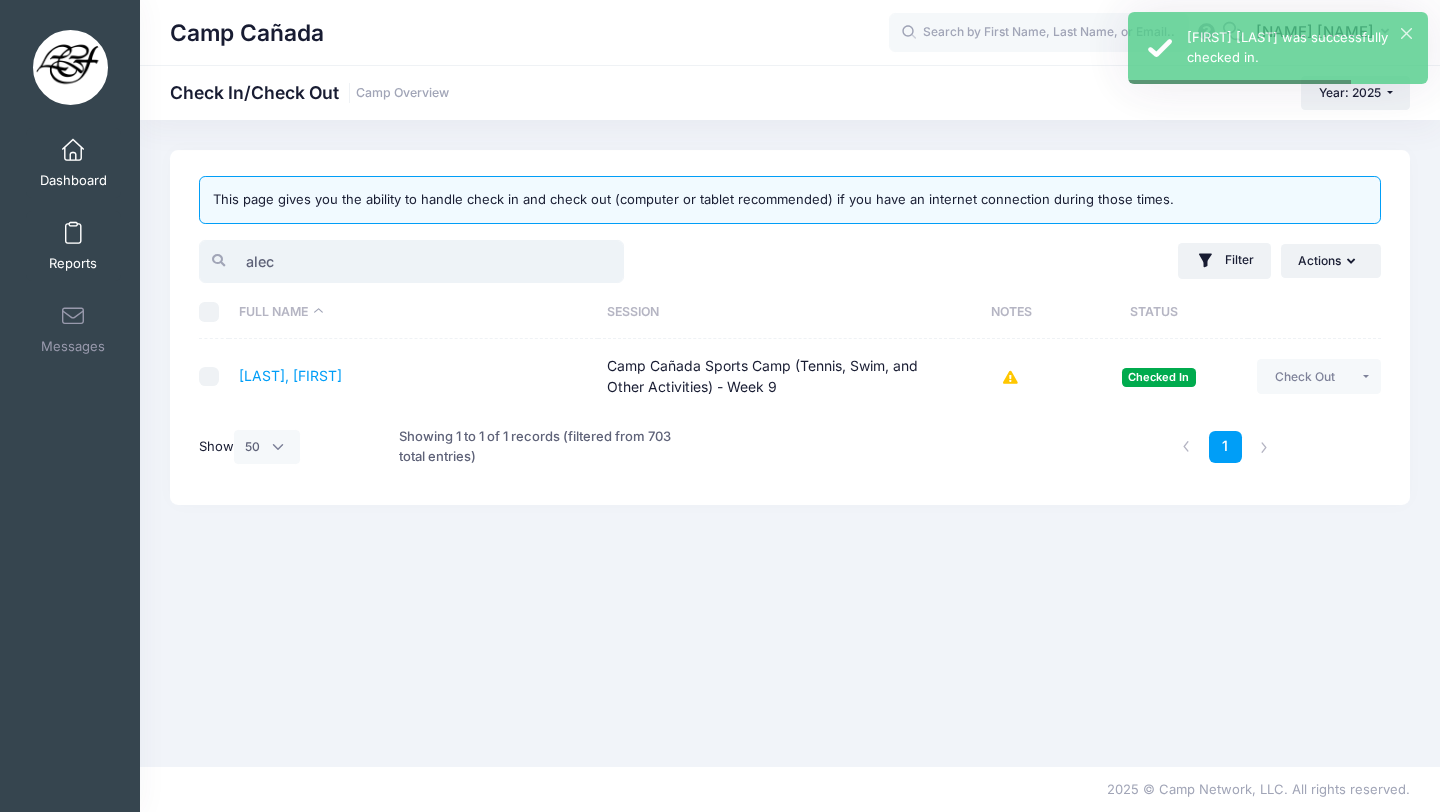 drag, startPoint x: 292, startPoint y: 255, endPoint x: 14, endPoint y: 228, distance: 279.30807 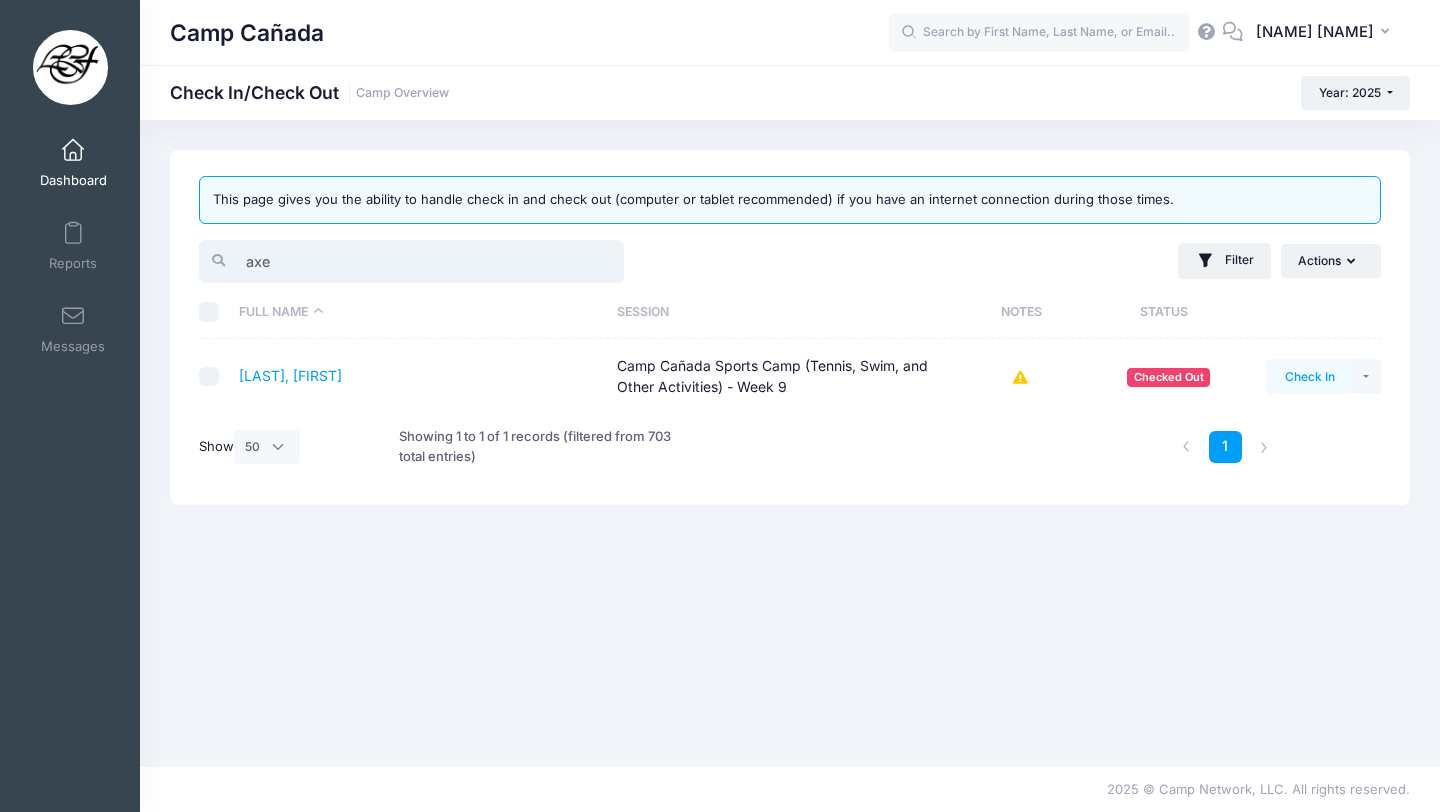 type on "axe" 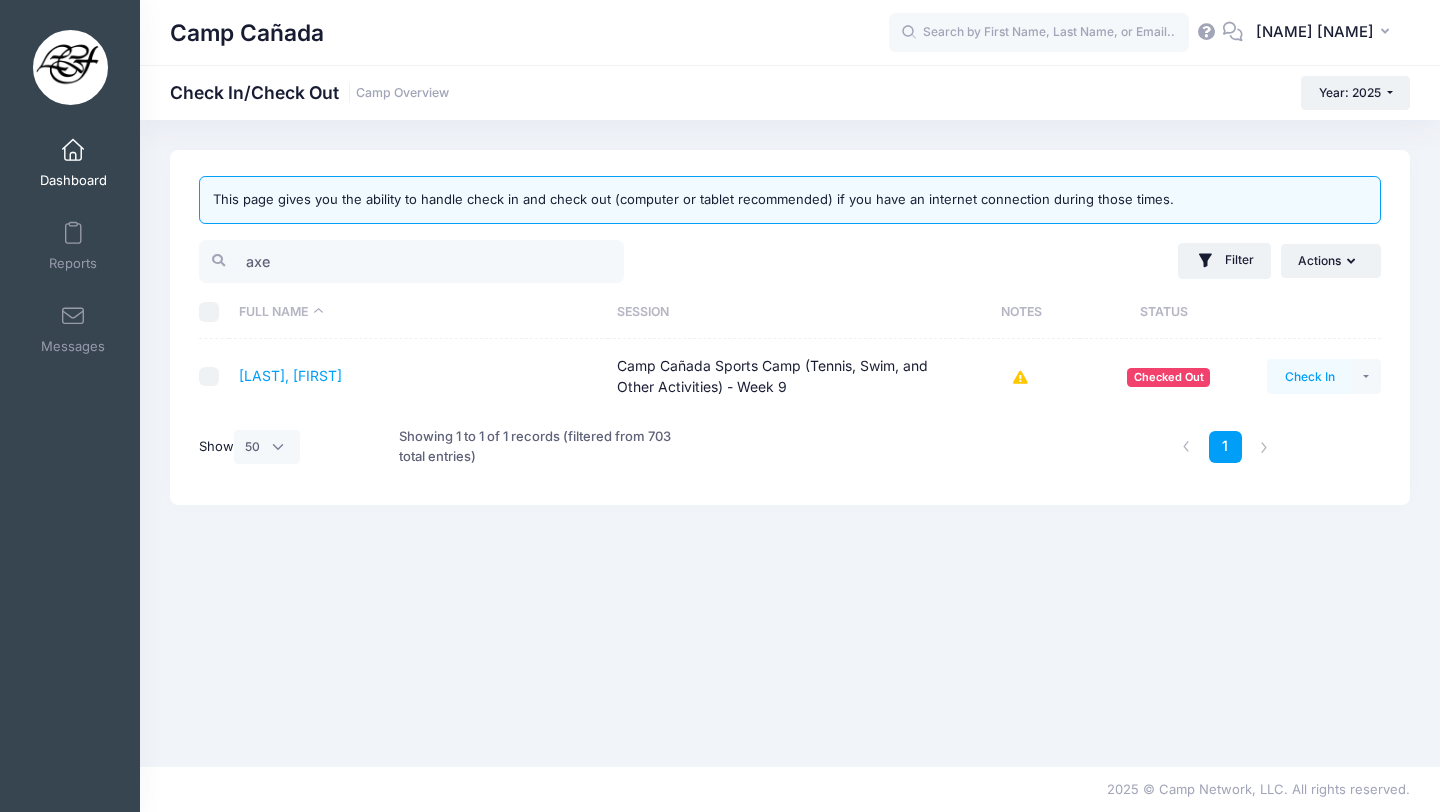 click on "Check In" at bounding box center (1309, 376) 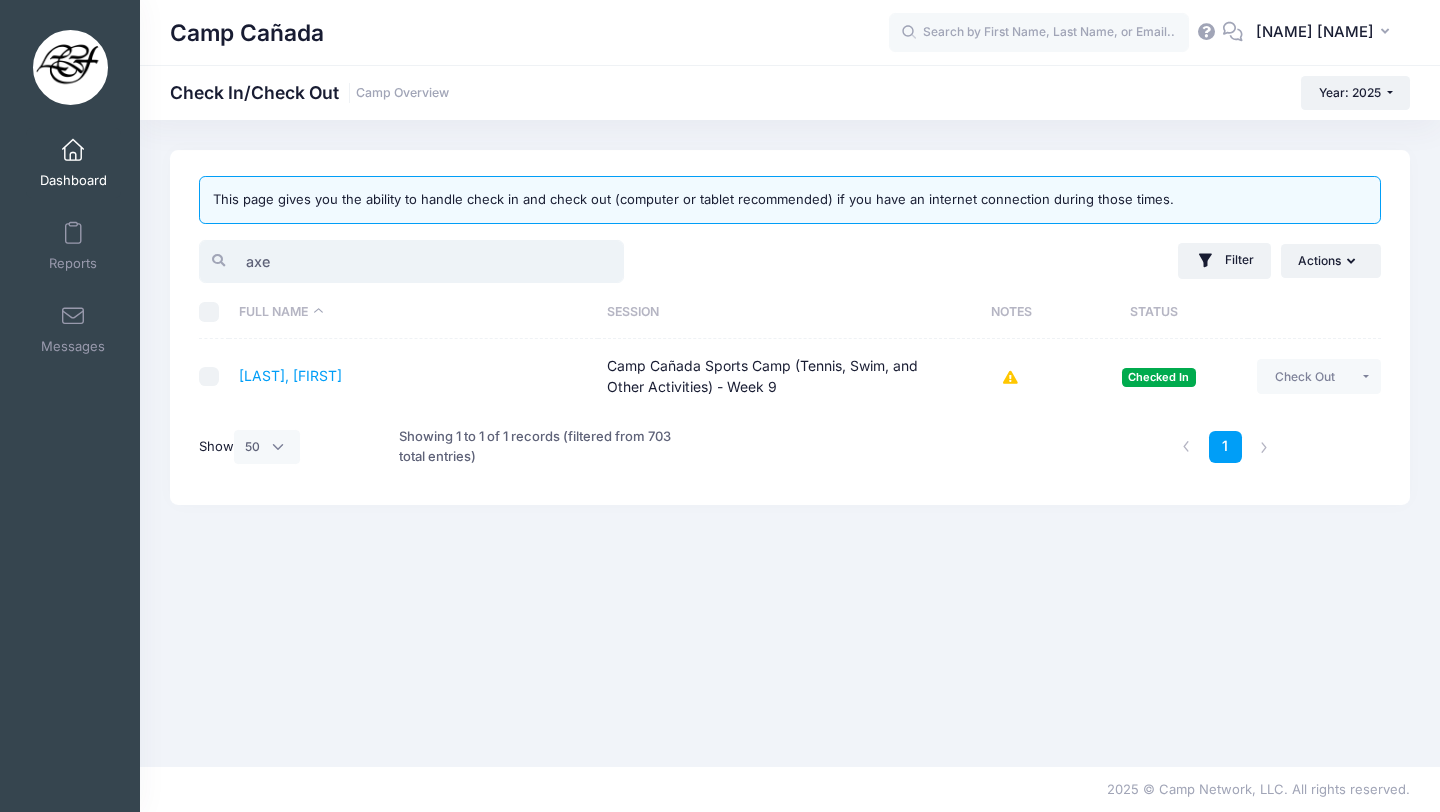 drag, startPoint x: 315, startPoint y: 251, endPoint x: 189, endPoint y: 233, distance: 127.27922 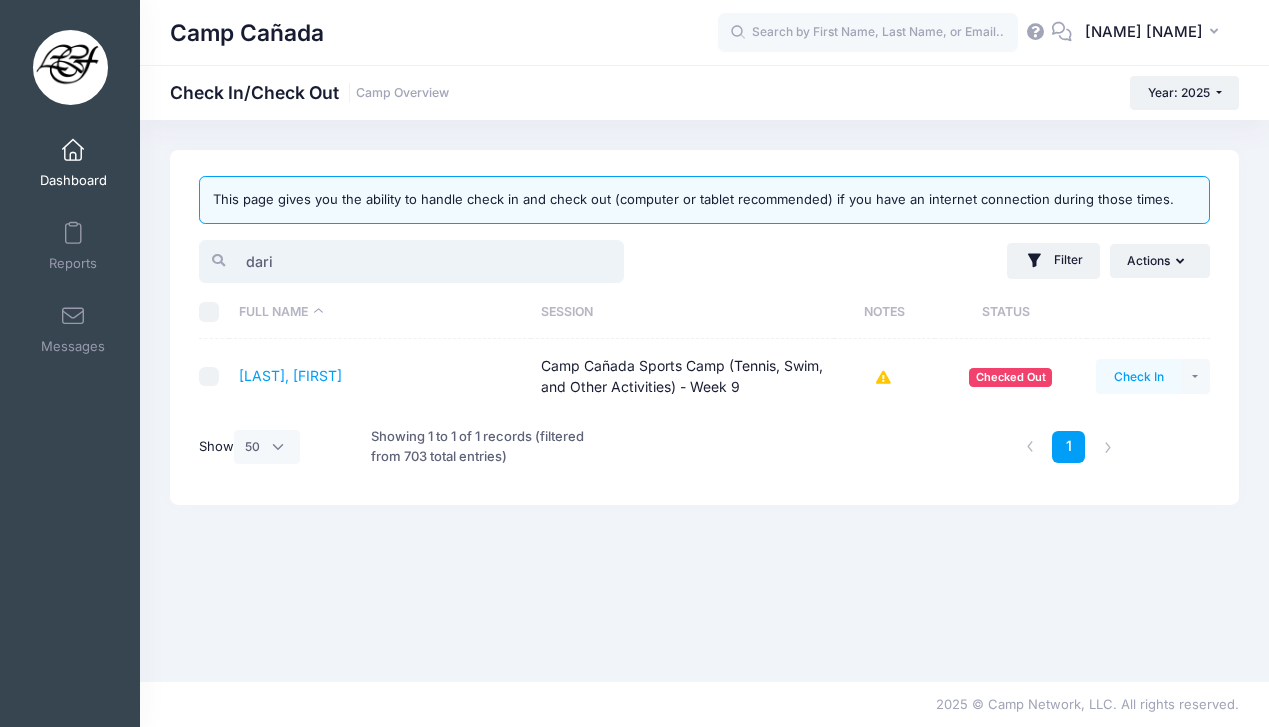 type on "dari" 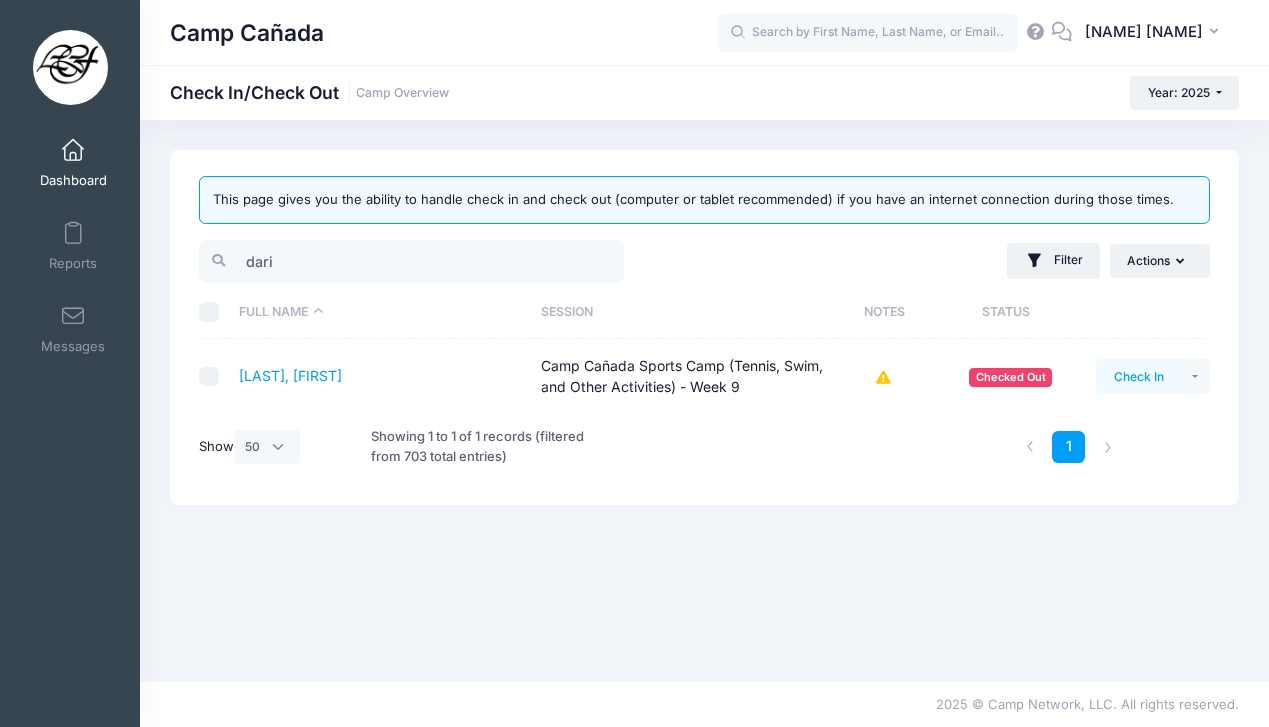 click on "Check In" at bounding box center [1138, 376] 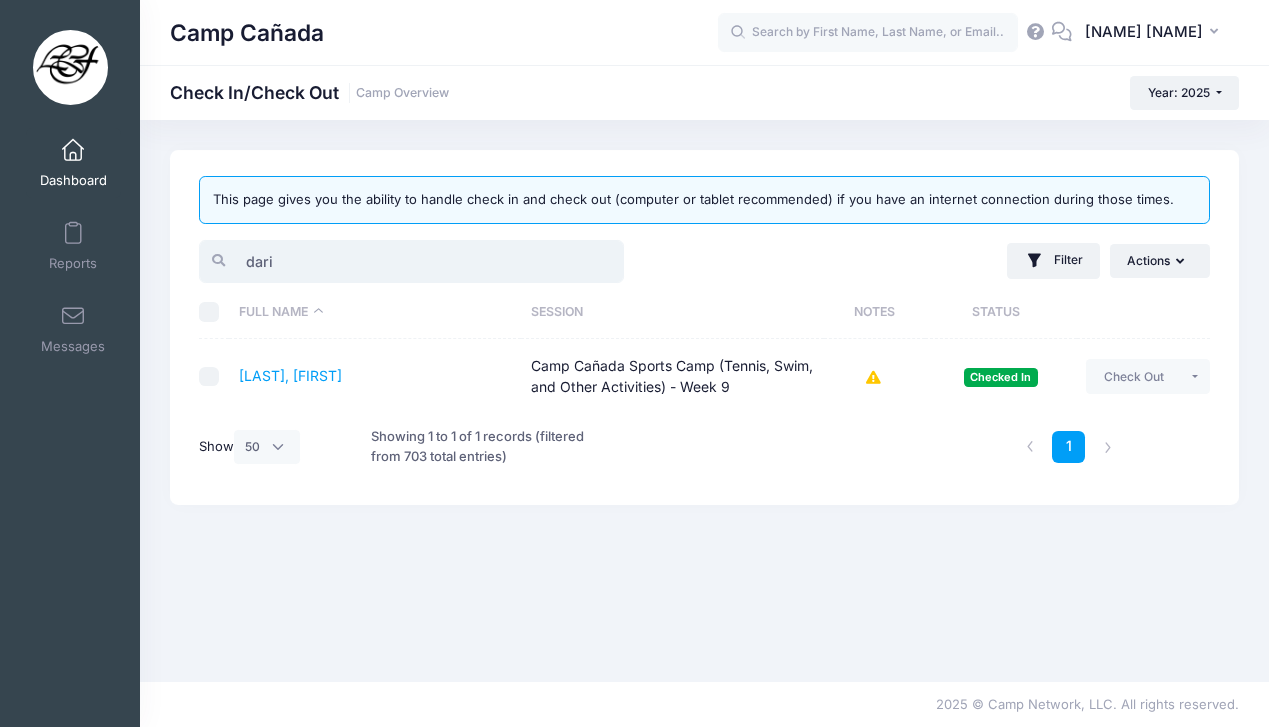 drag, startPoint x: 319, startPoint y: 253, endPoint x: 194, endPoint y: 252, distance: 125.004 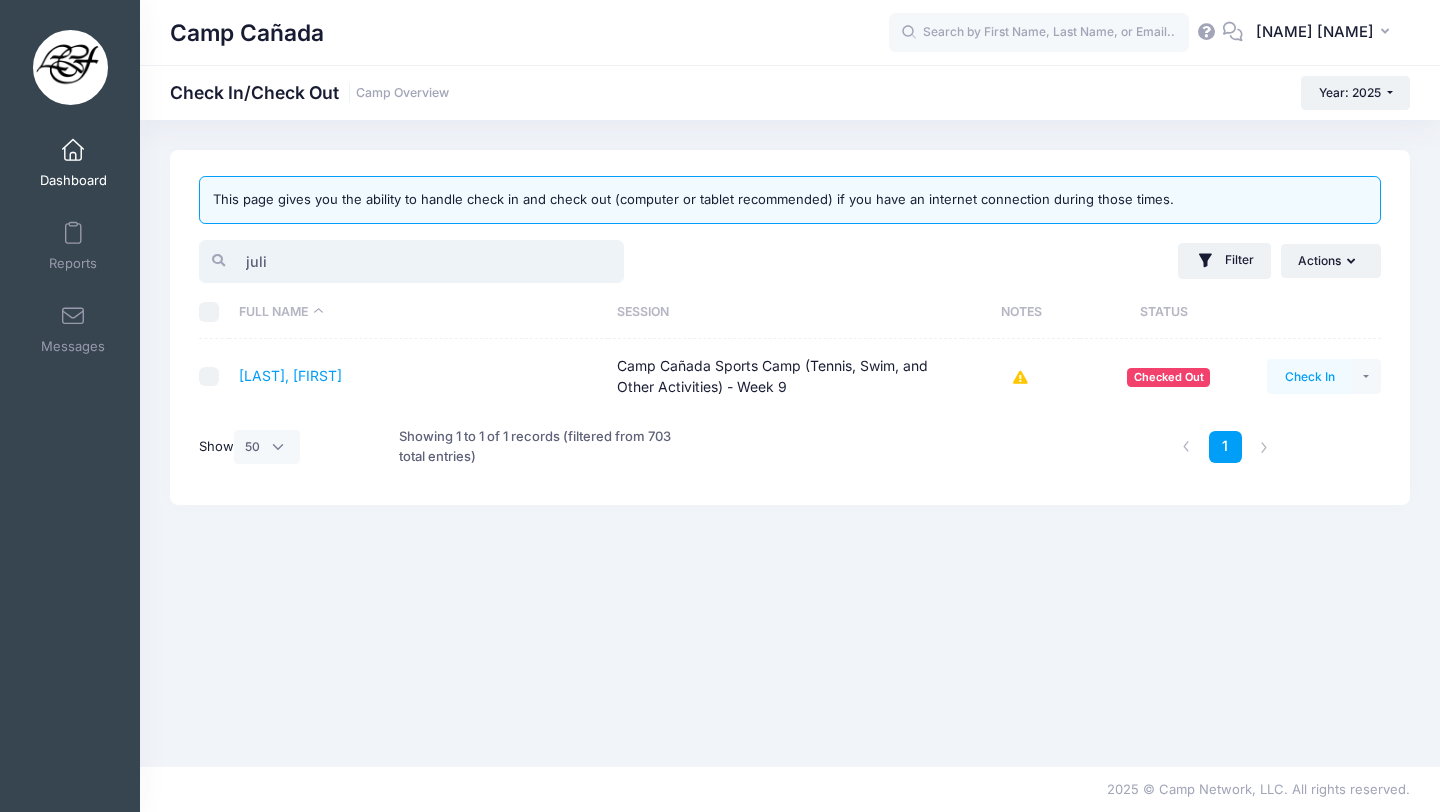 type on "juli" 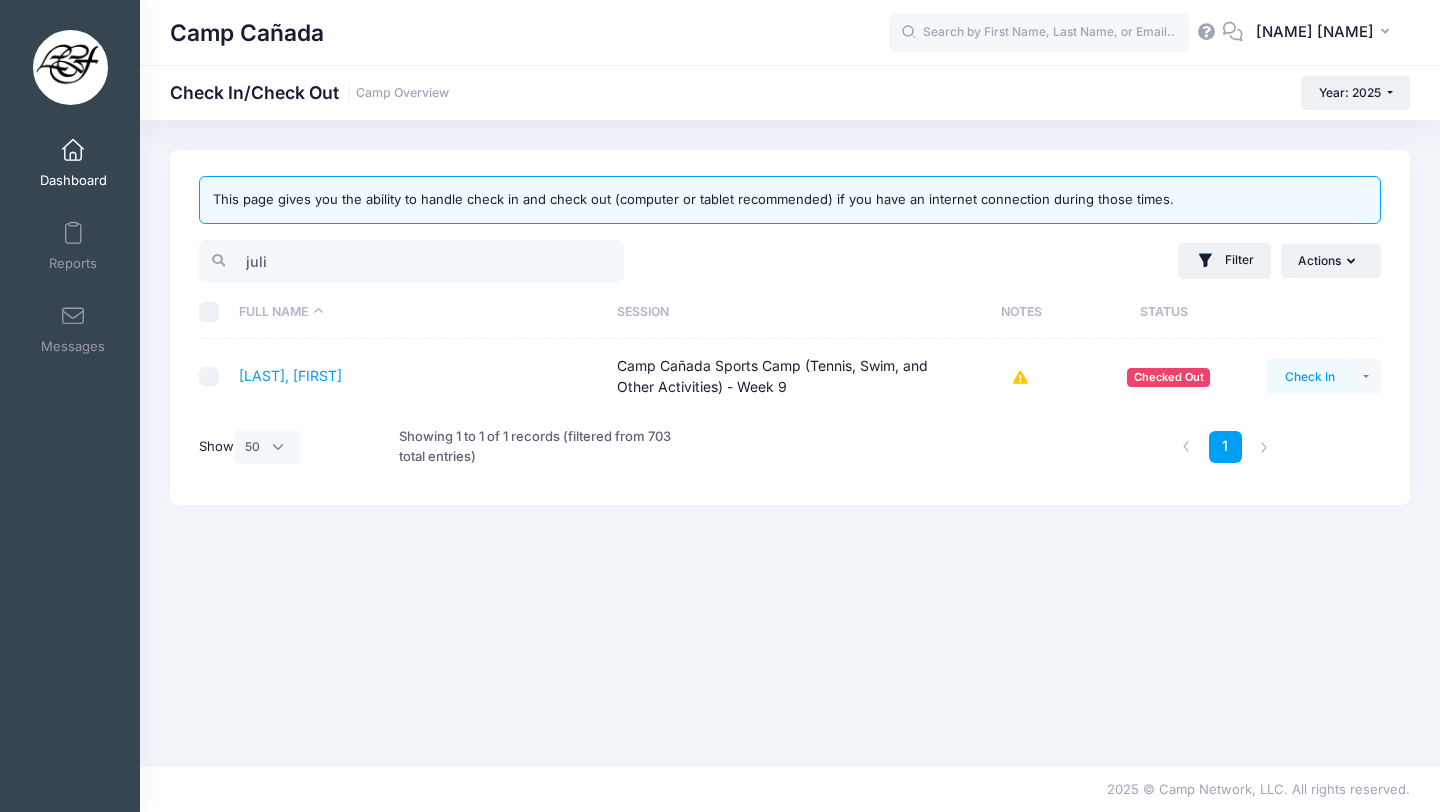 click on "Check In" at bounding box center (1309, 376) 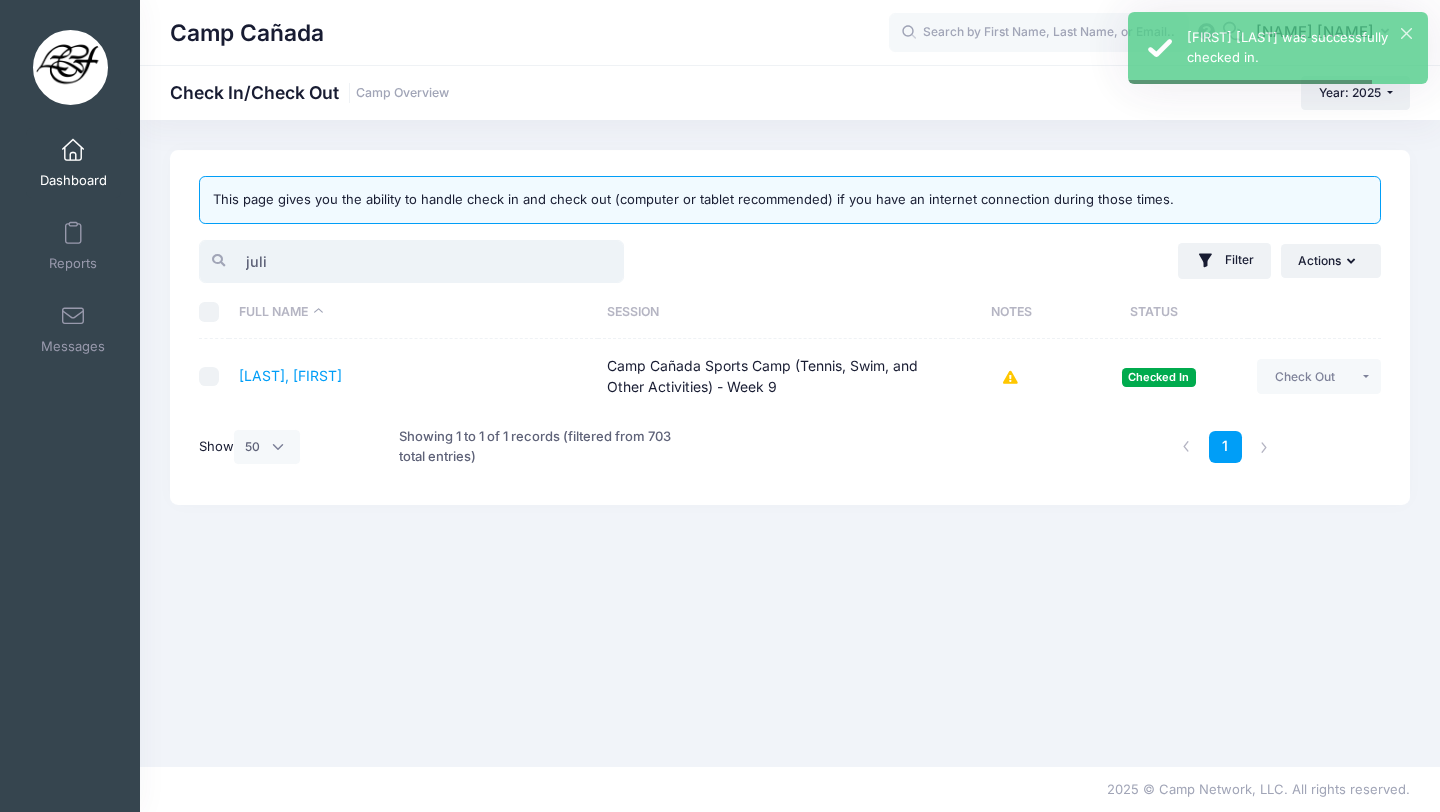 drag, startPoint x: 285, startPoint y: 275, endPoint x: 168, endPoint y: 245, distance: 120.784935 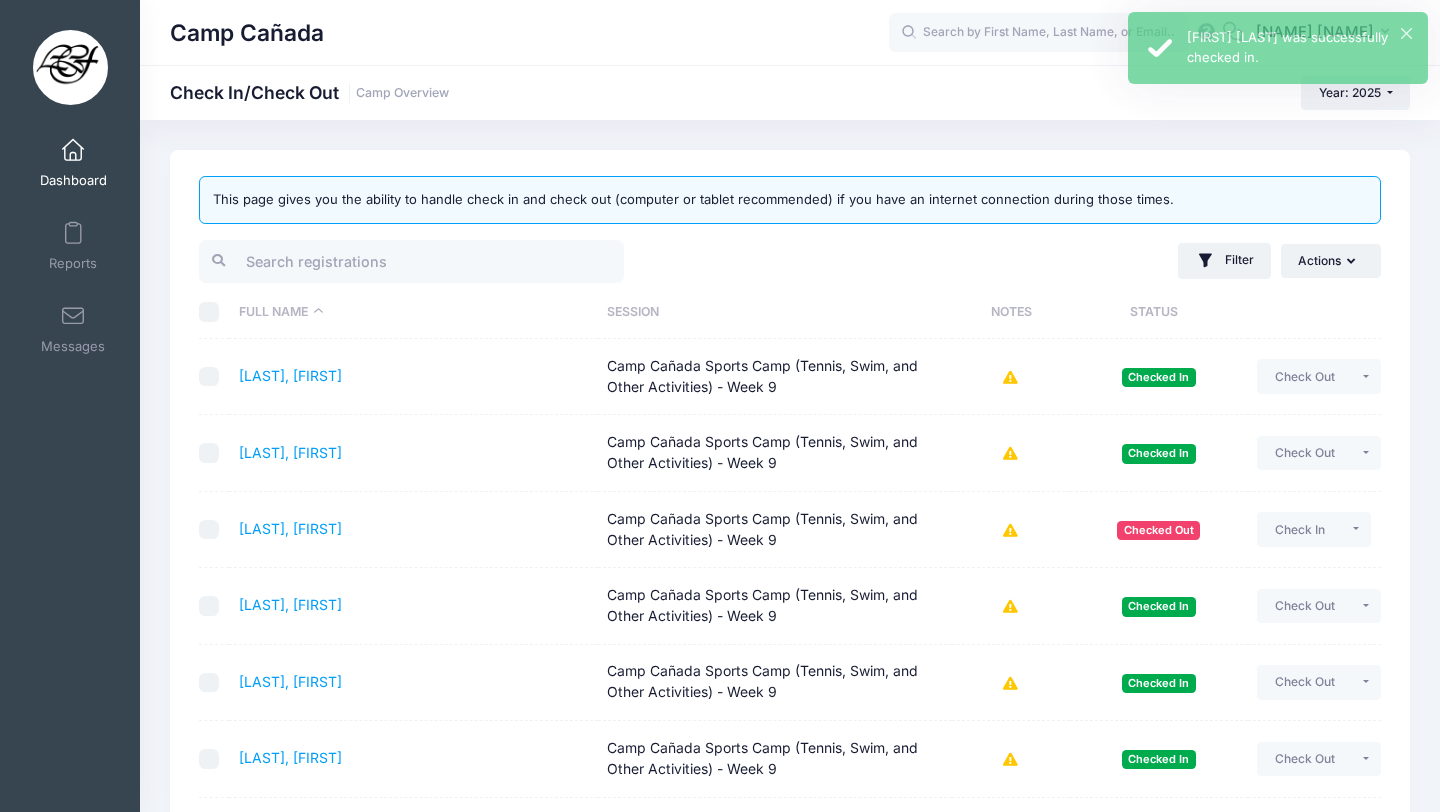 drag, startPoint x: 656, startPoint y: 111, endPoint x: 647, endPoint y: 73, distance: 39.051247 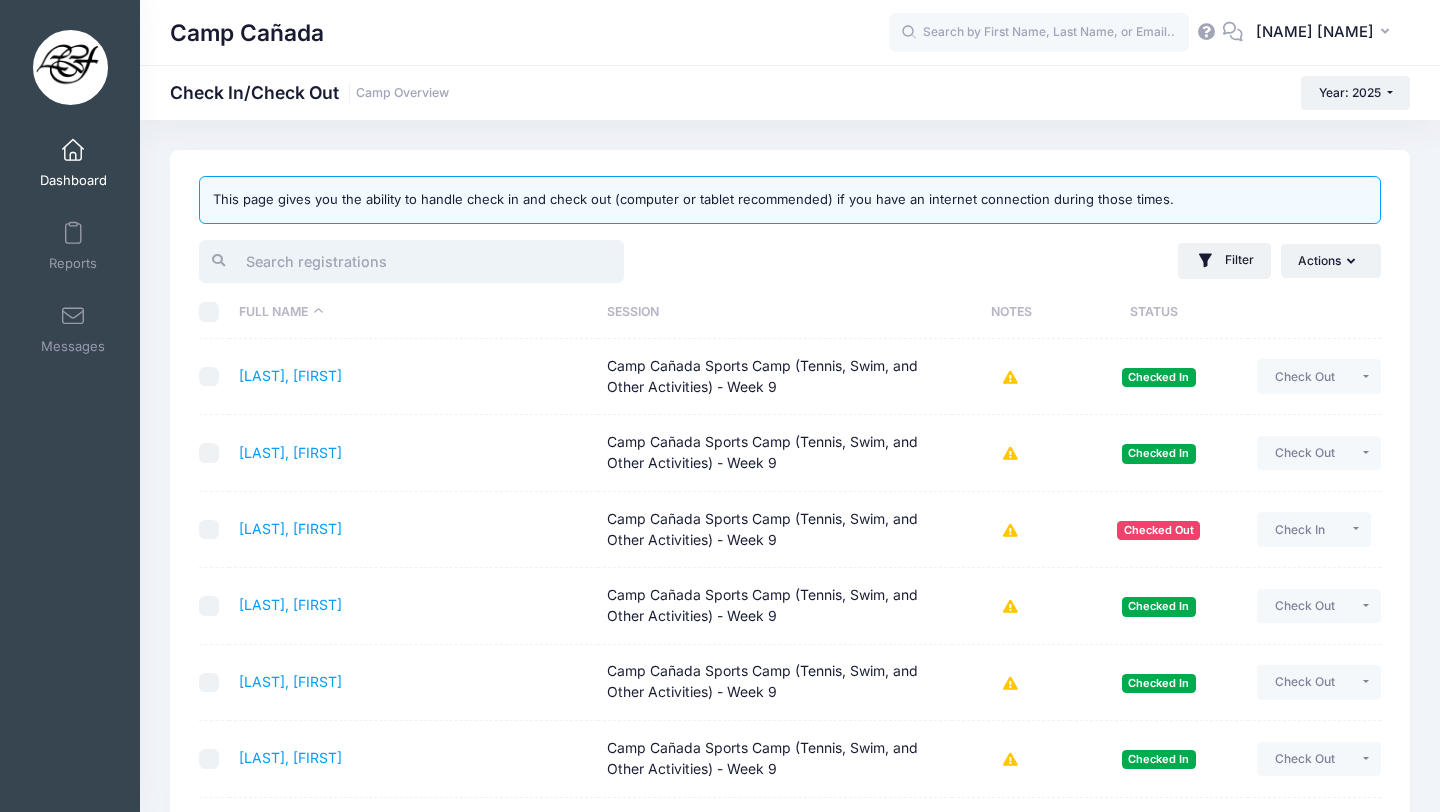 click at bounding box center (411, 261) 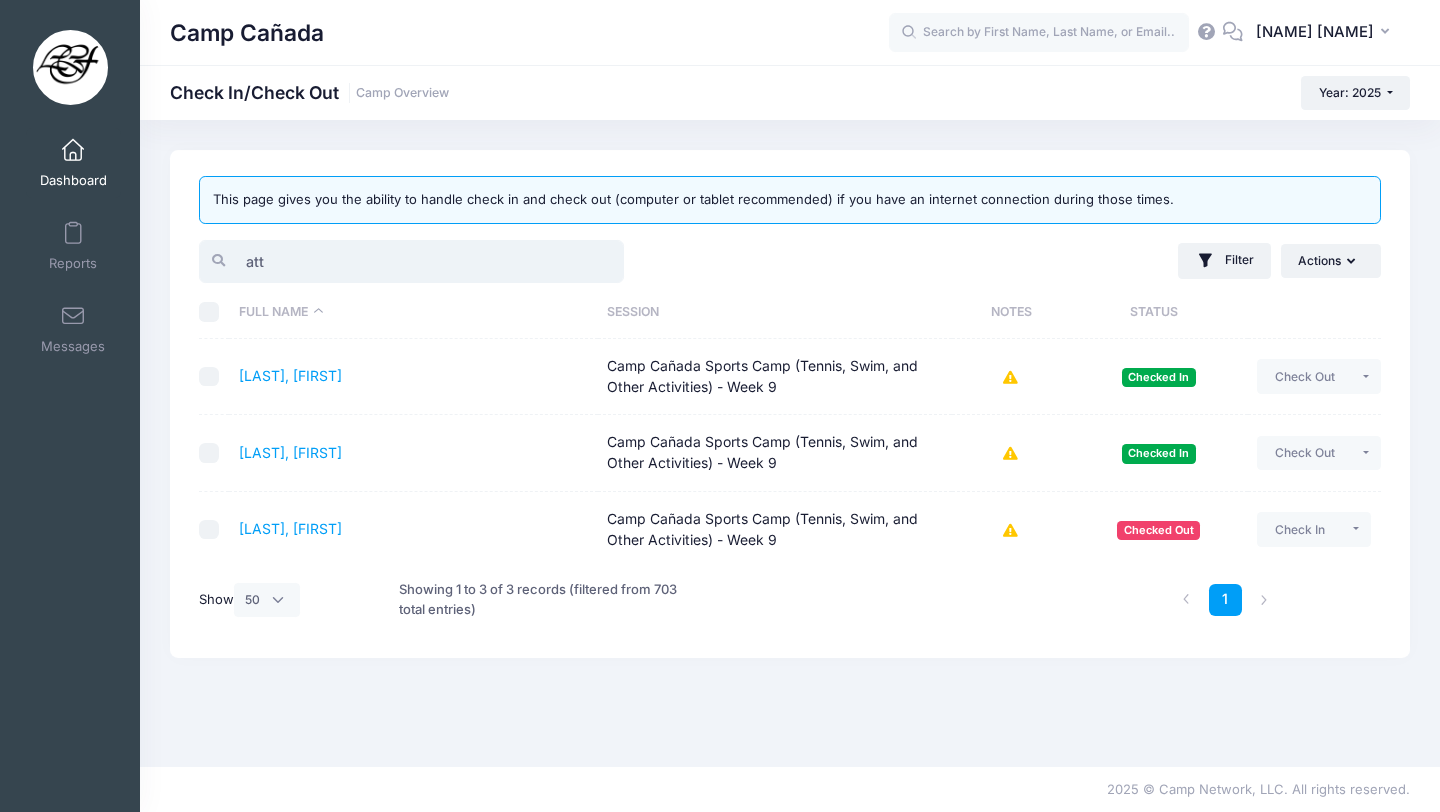 type on "att" 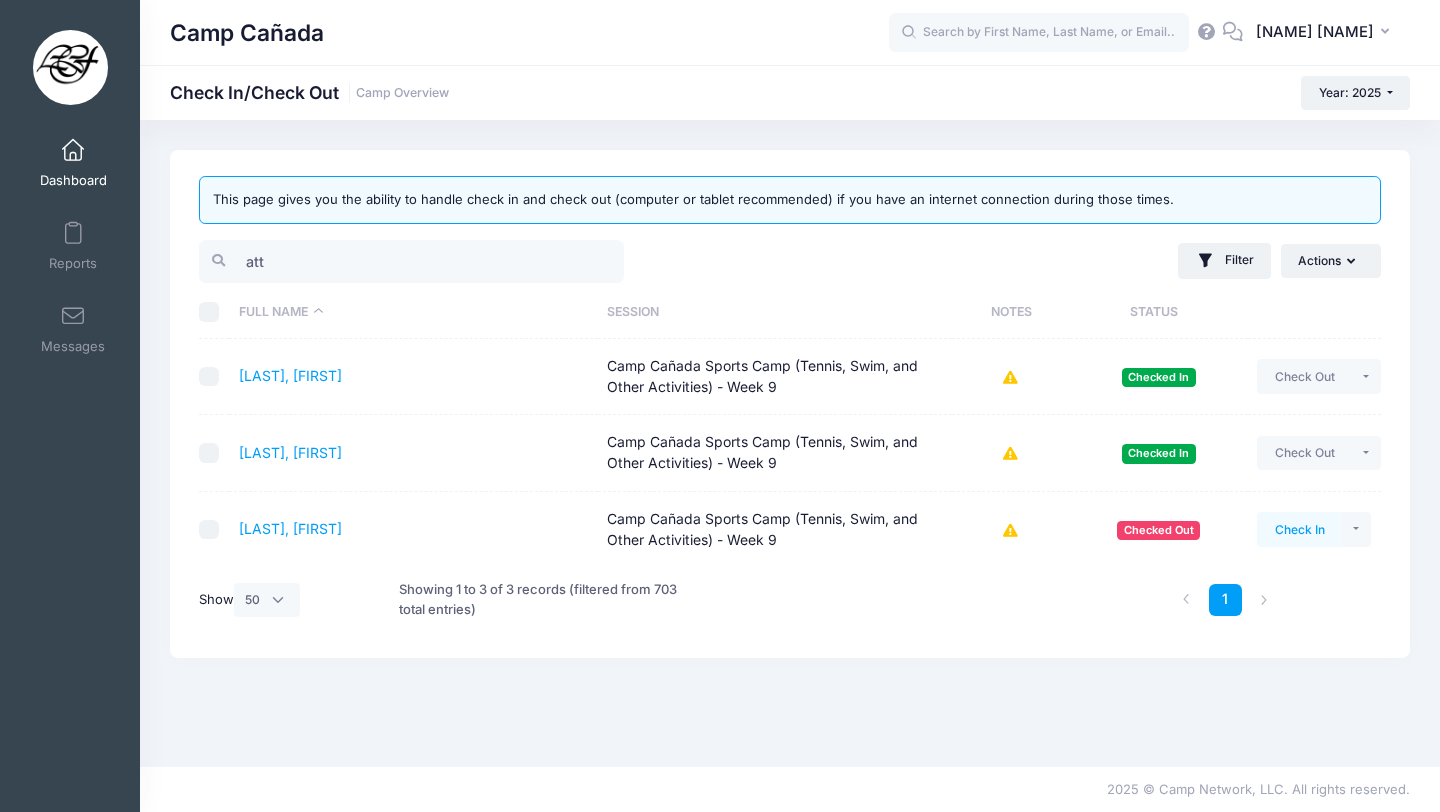 click on "Check In" at bounding box center [1299, 529] 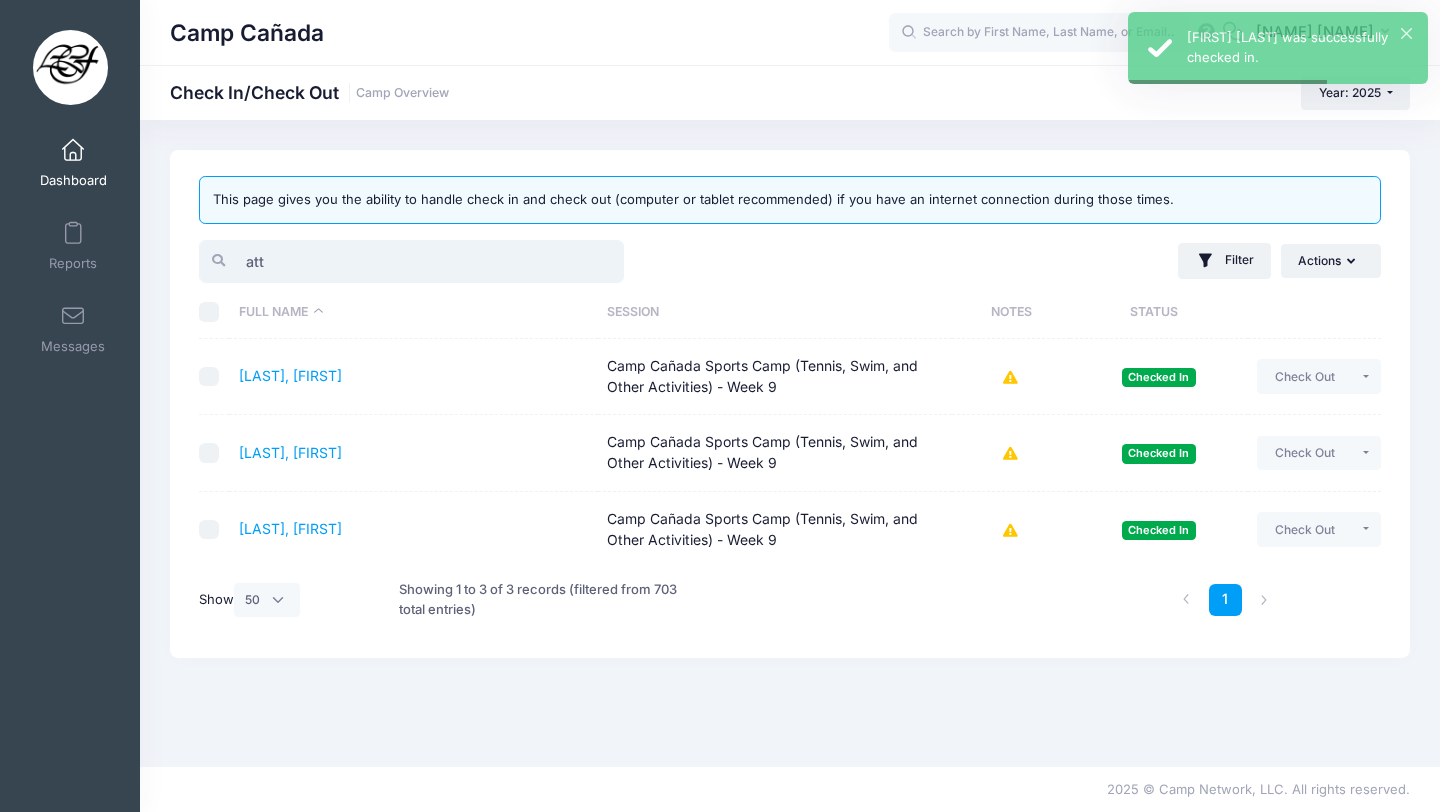 drag, startPoint x: 303, startPoint y: 256, endPoint x: 192, endPoint y: 248, distance: 111.28792 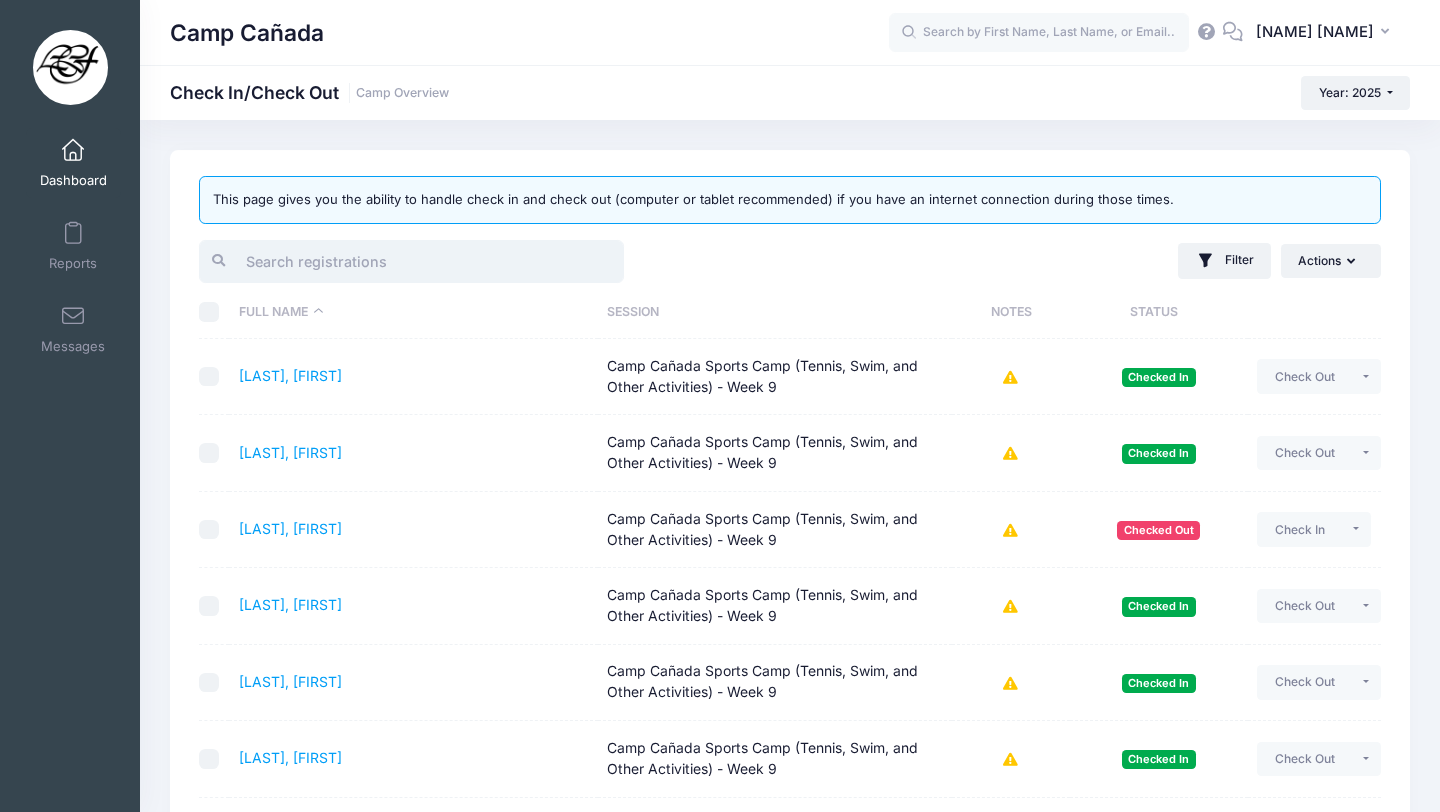 type on "a" 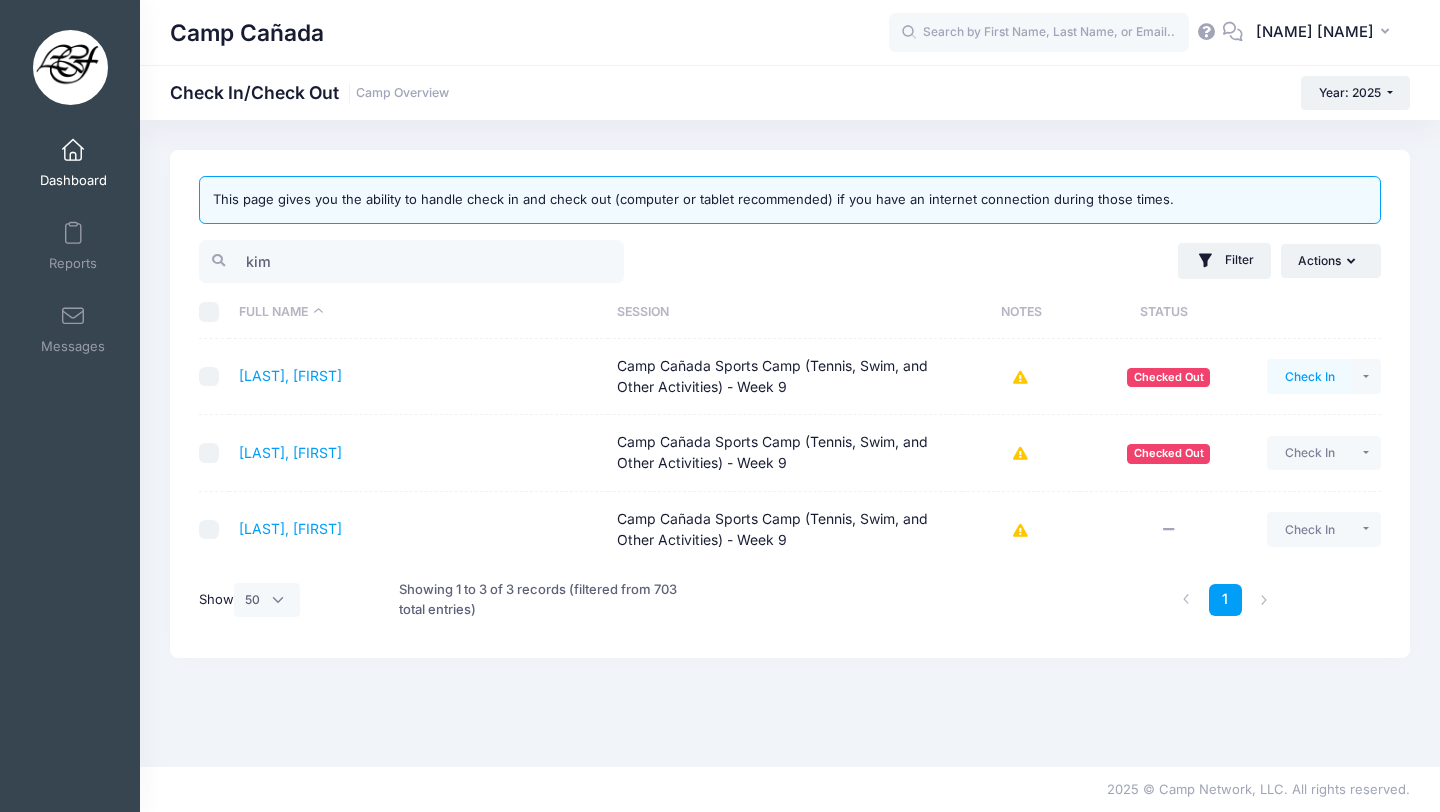 click on "Check In" at bounding box center (1309, 376) 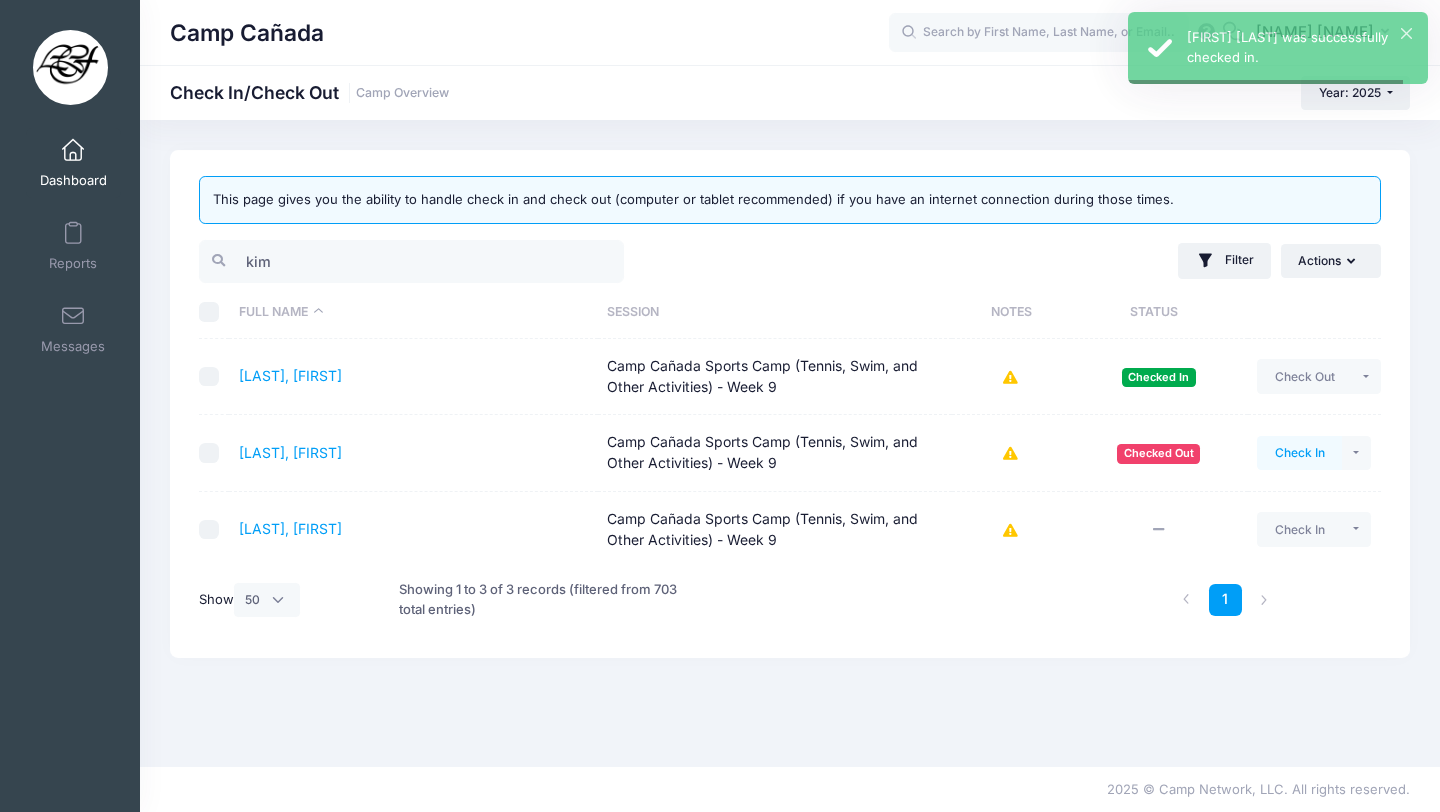 click on "Check In" at bounding box center [1299, 453] 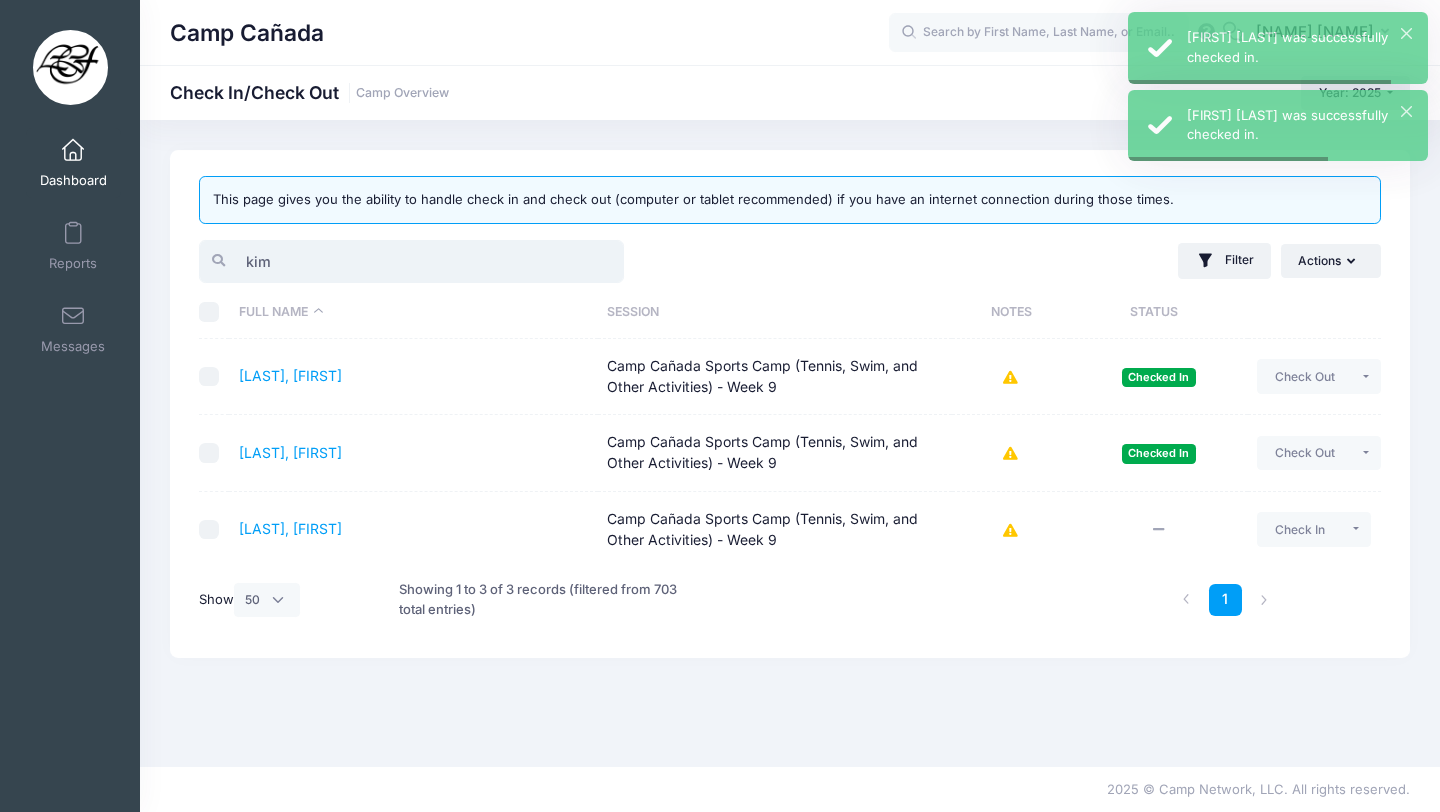 drag, startPoint x: 291, startPoint y: 258, endPoint x: 173, endPoint y: 235, distance: 120.22063 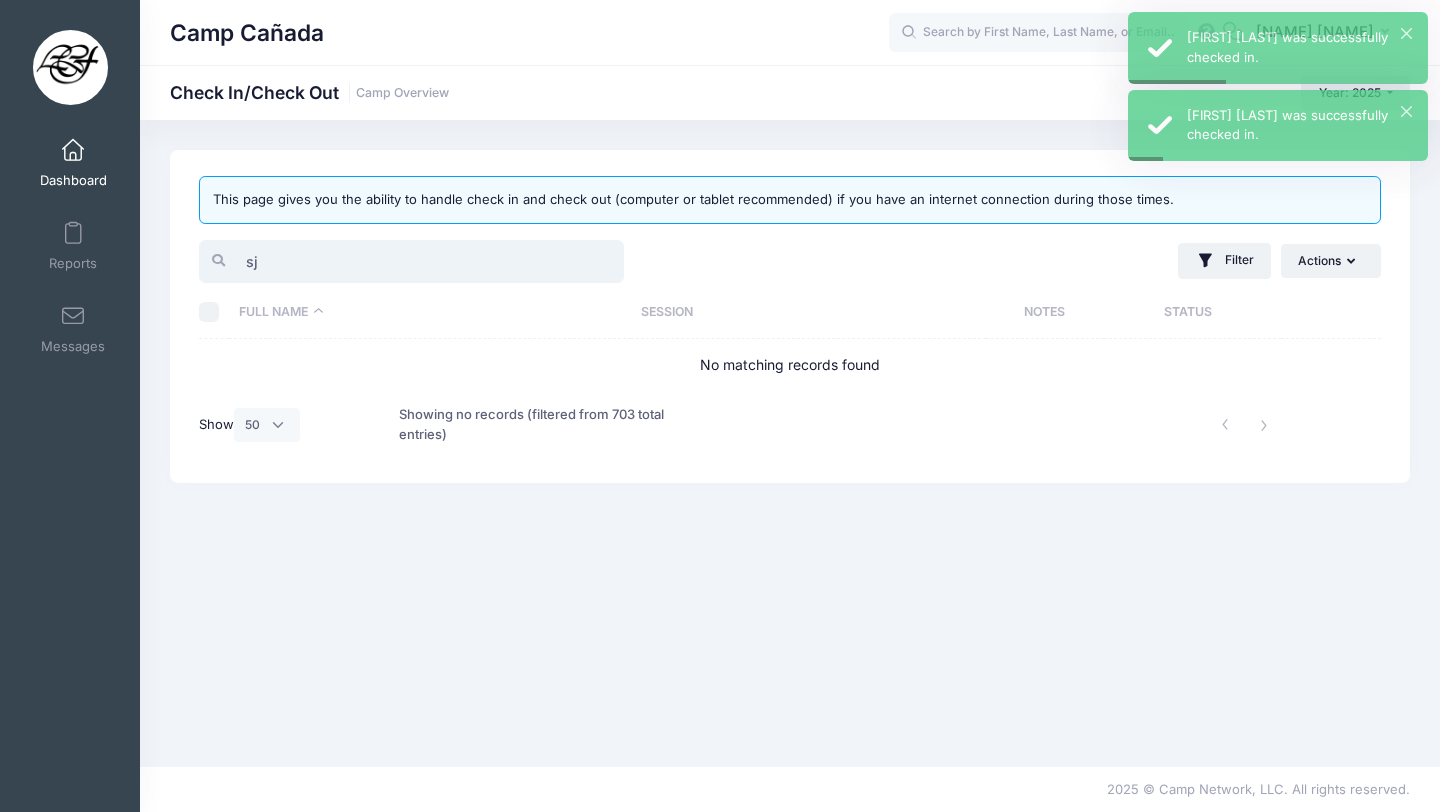 type on "s" 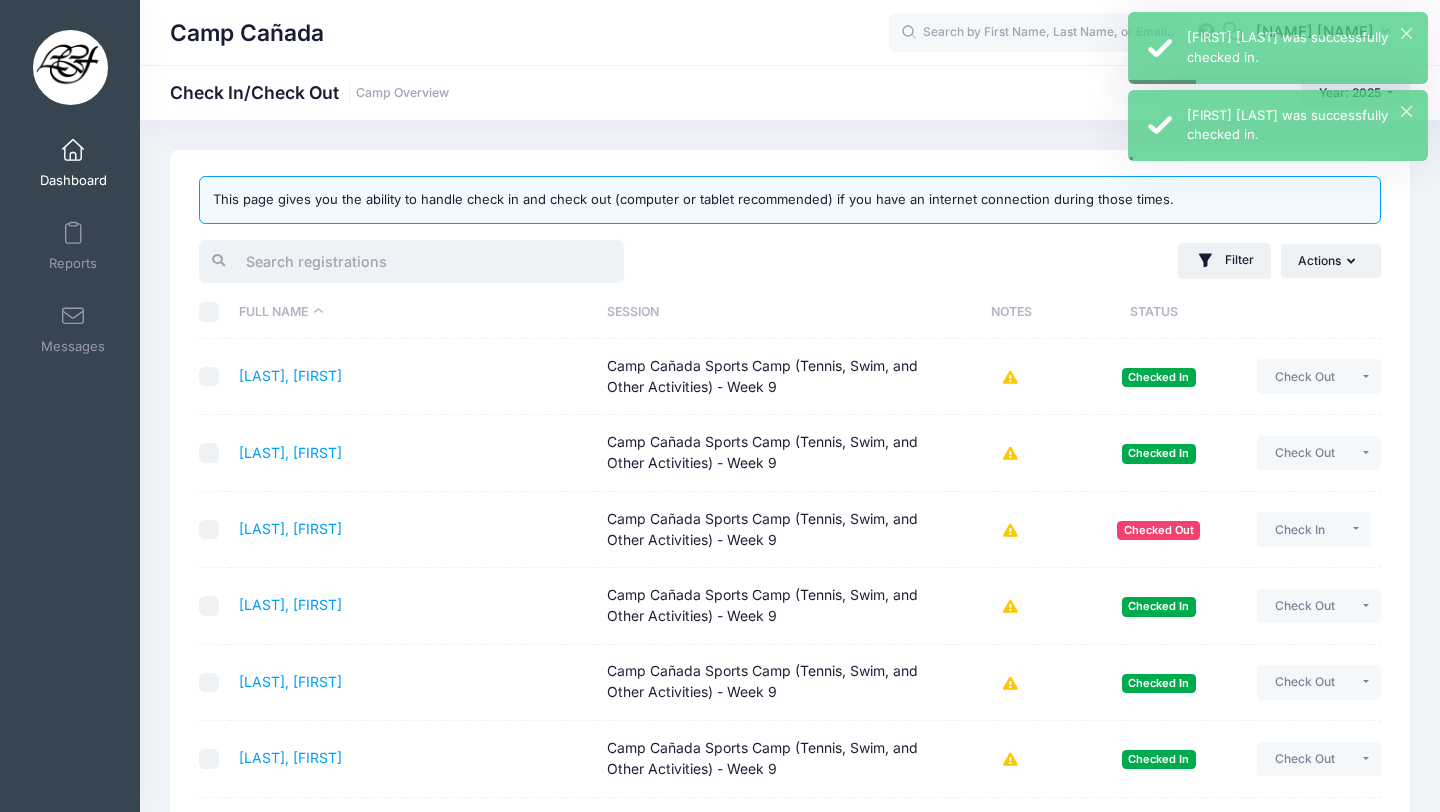 type on "h" 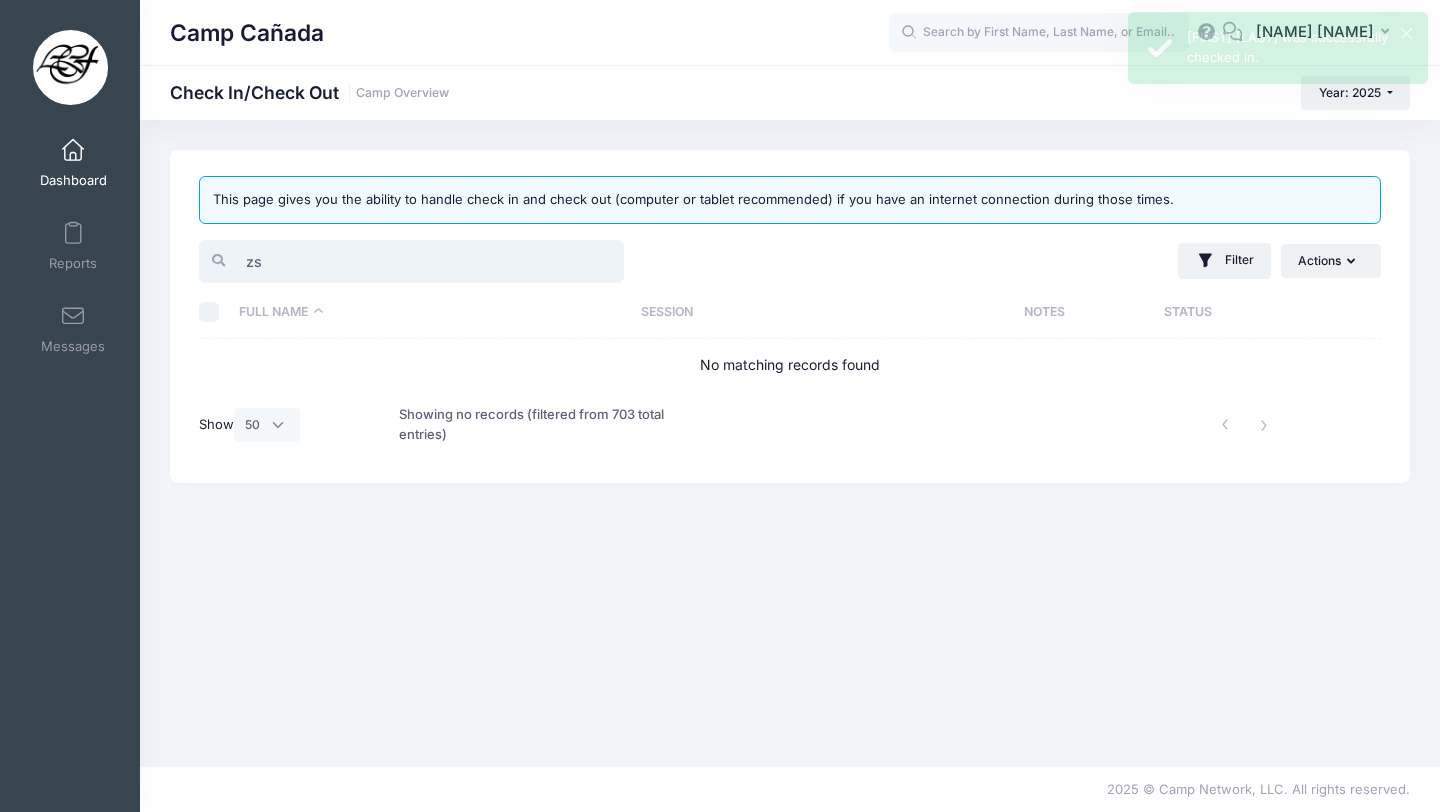 type on "z" 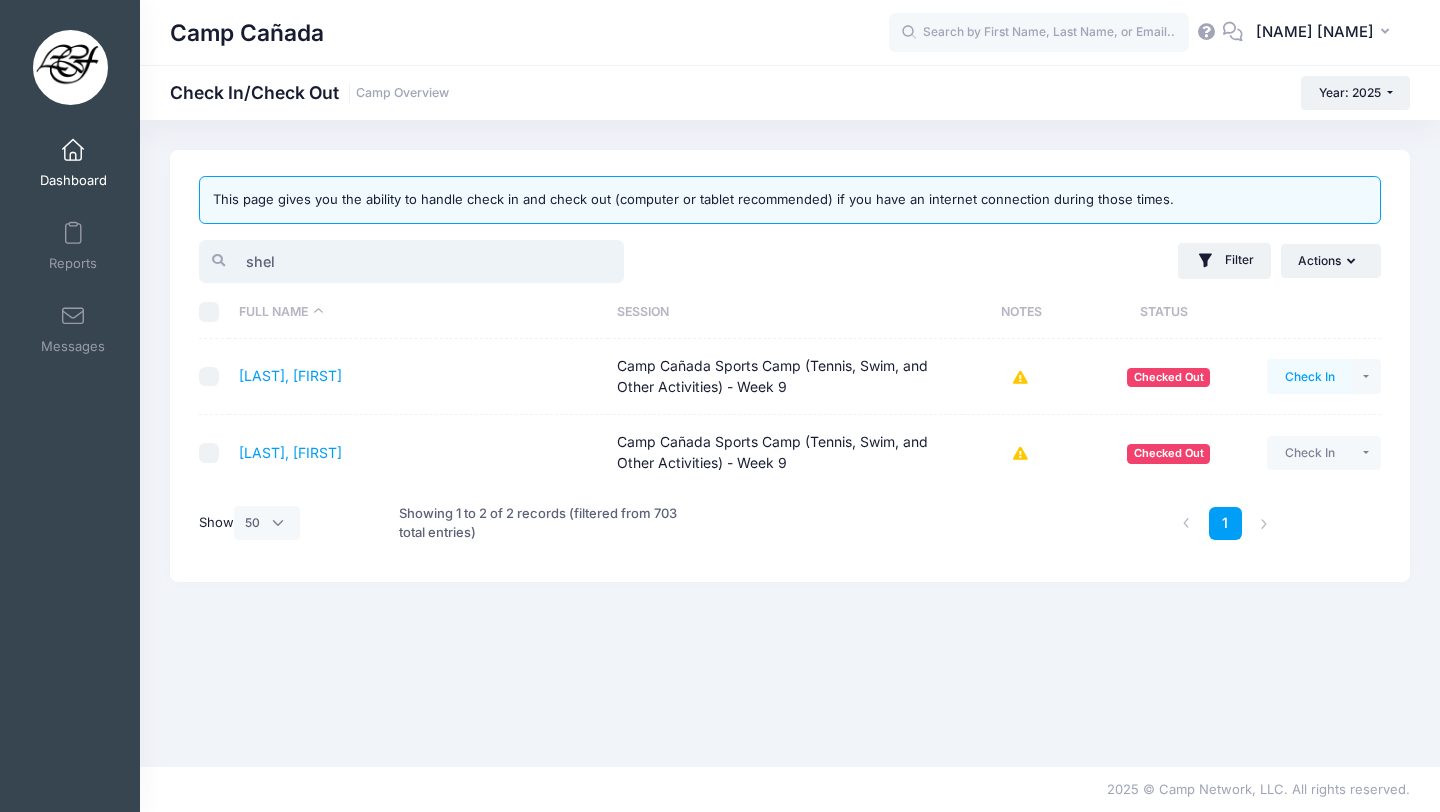 type on "shel" 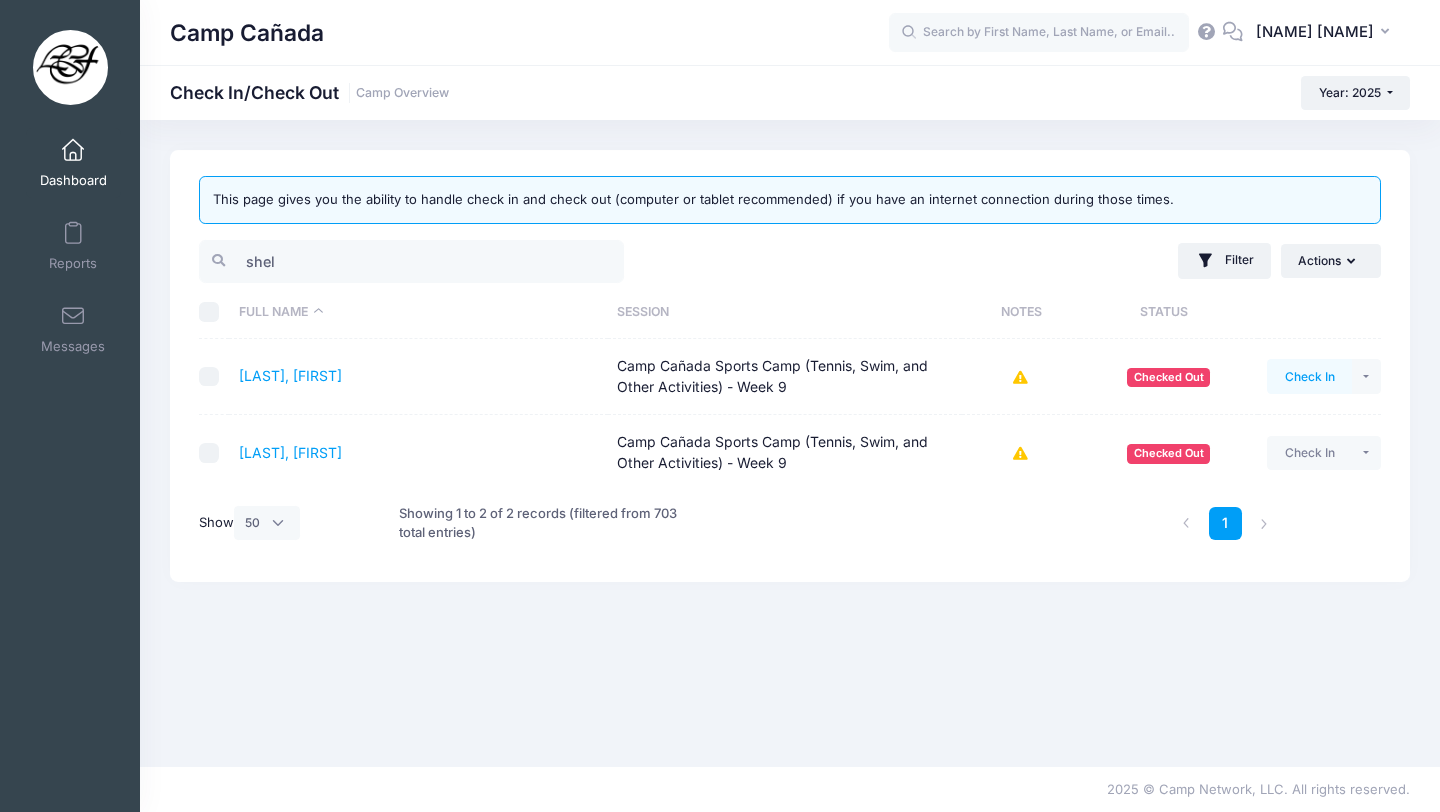 click on "Check In" at bounding box center [1309, 376] 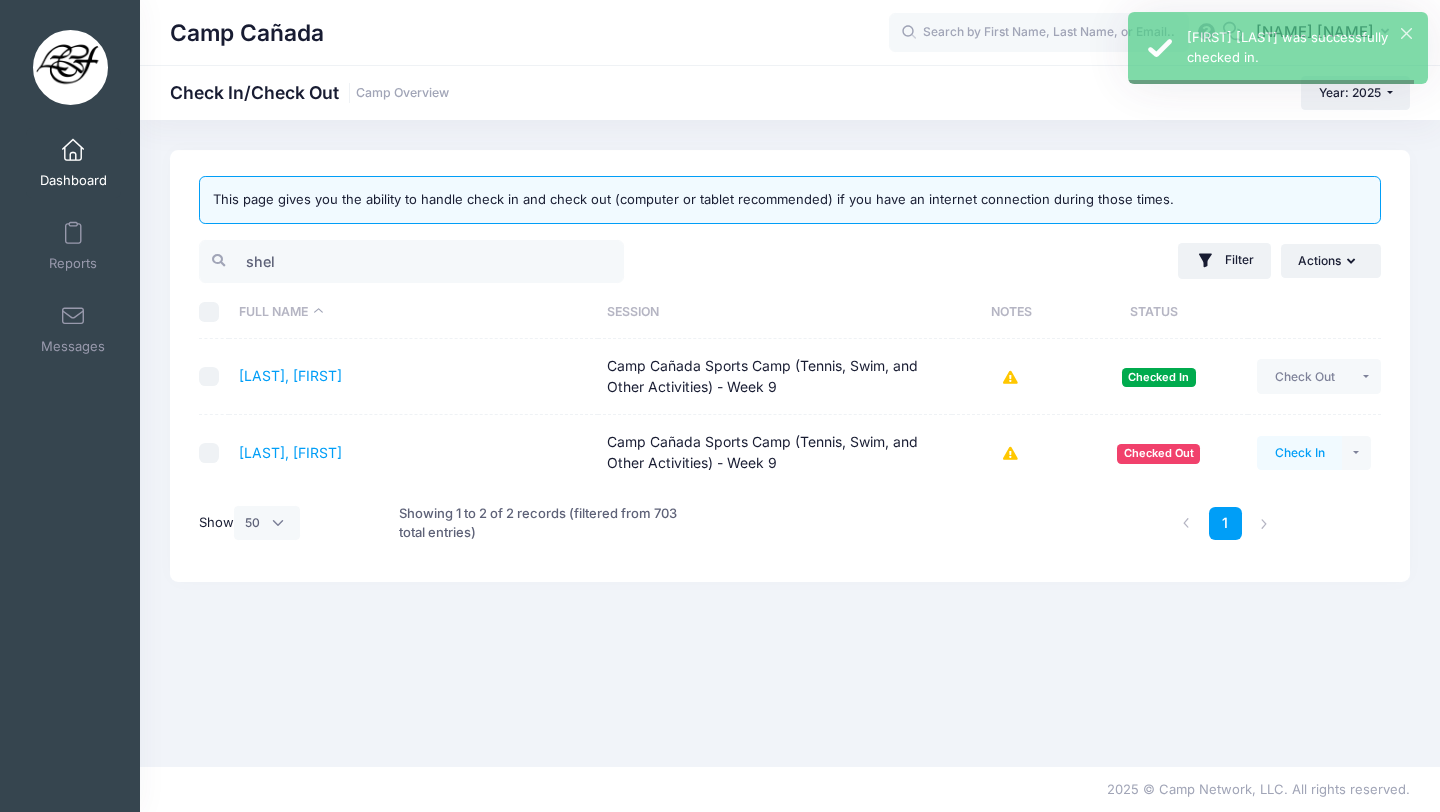 click on "Check In" at bounding box center [1299, 453] 